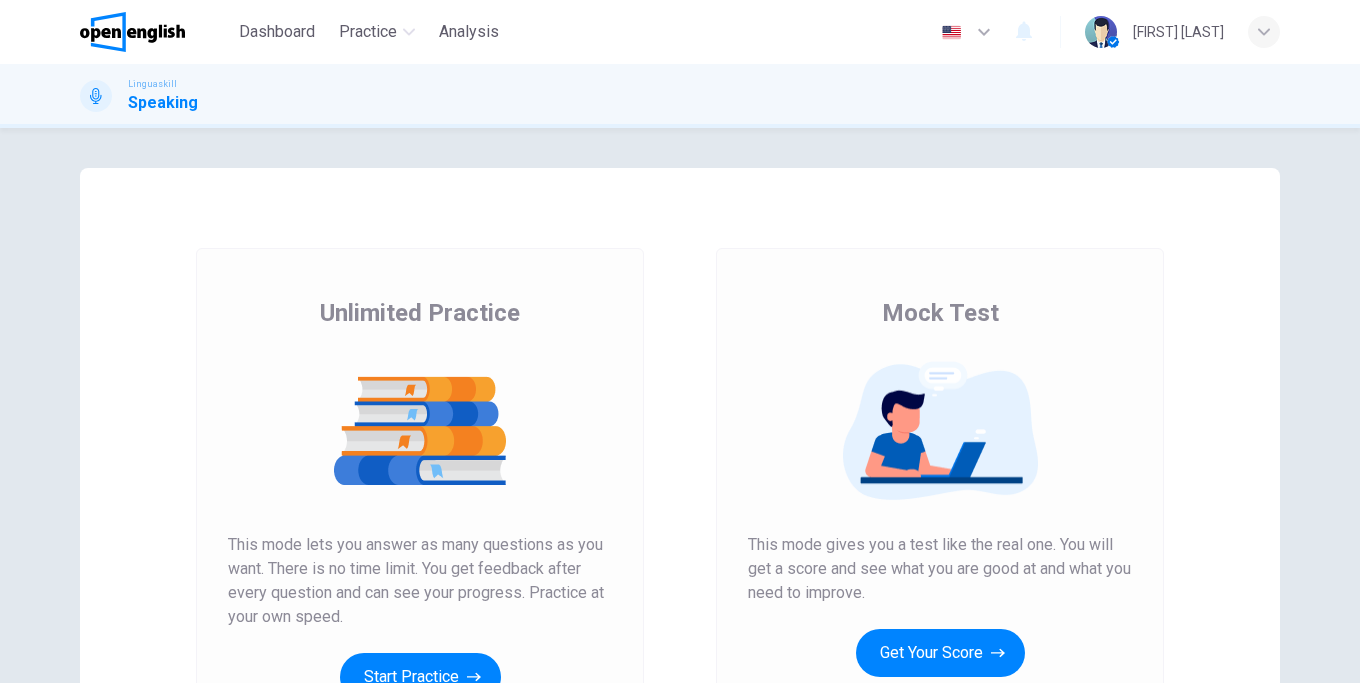 scroll, scrollTop: 0, scrollLeft: 0, axis: both 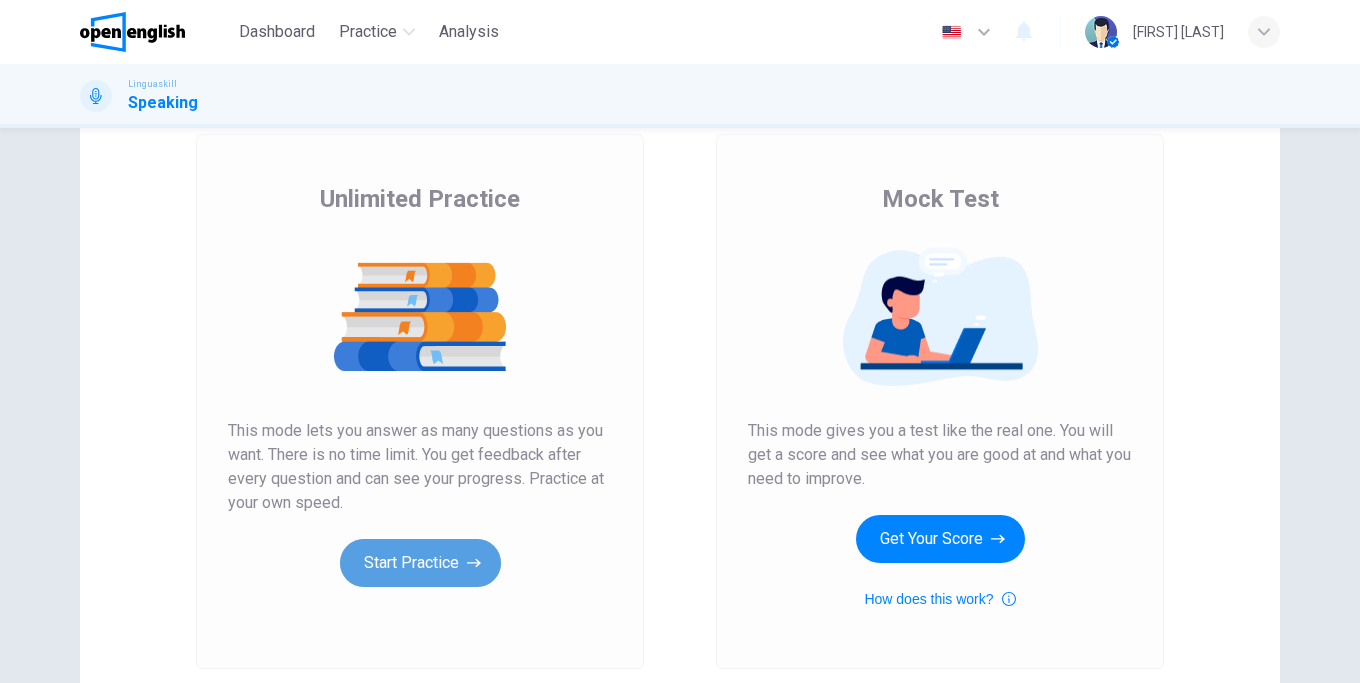 click on "Start Practice" at bounding box center (420, 563) 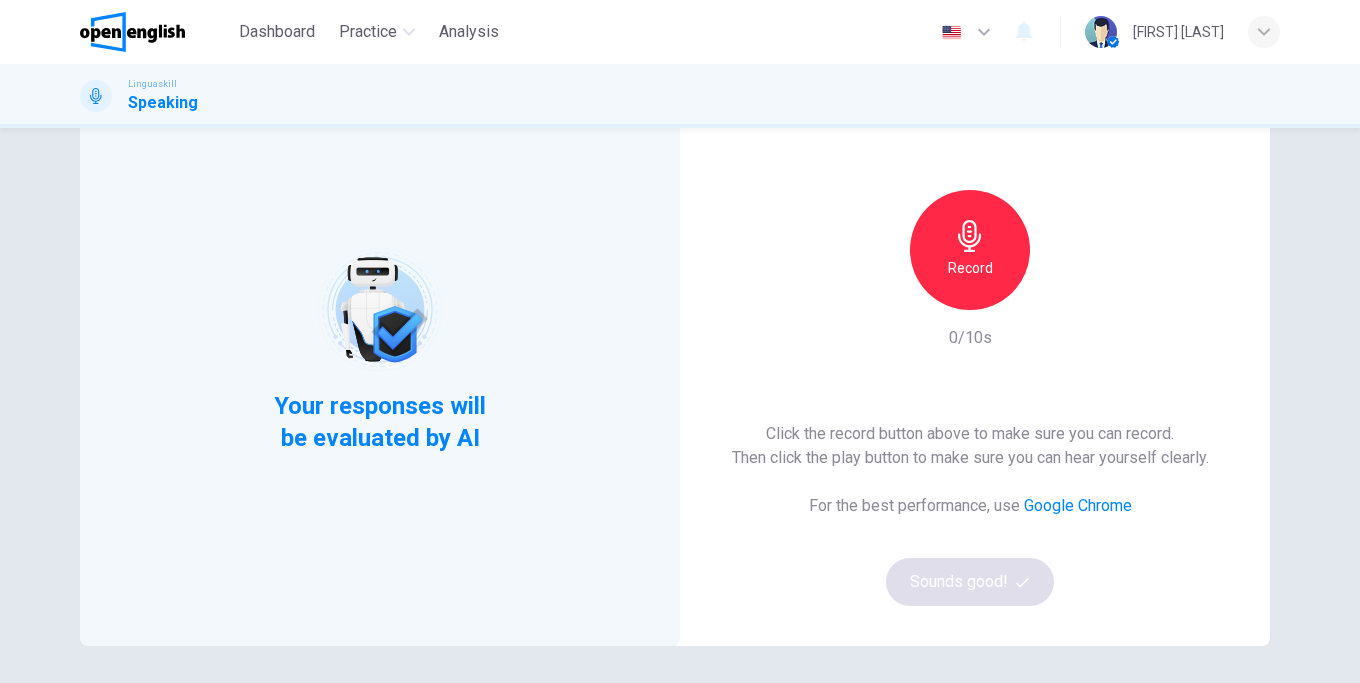 scroll, scrollTop: 0, scrollLeft: 0, axis: both 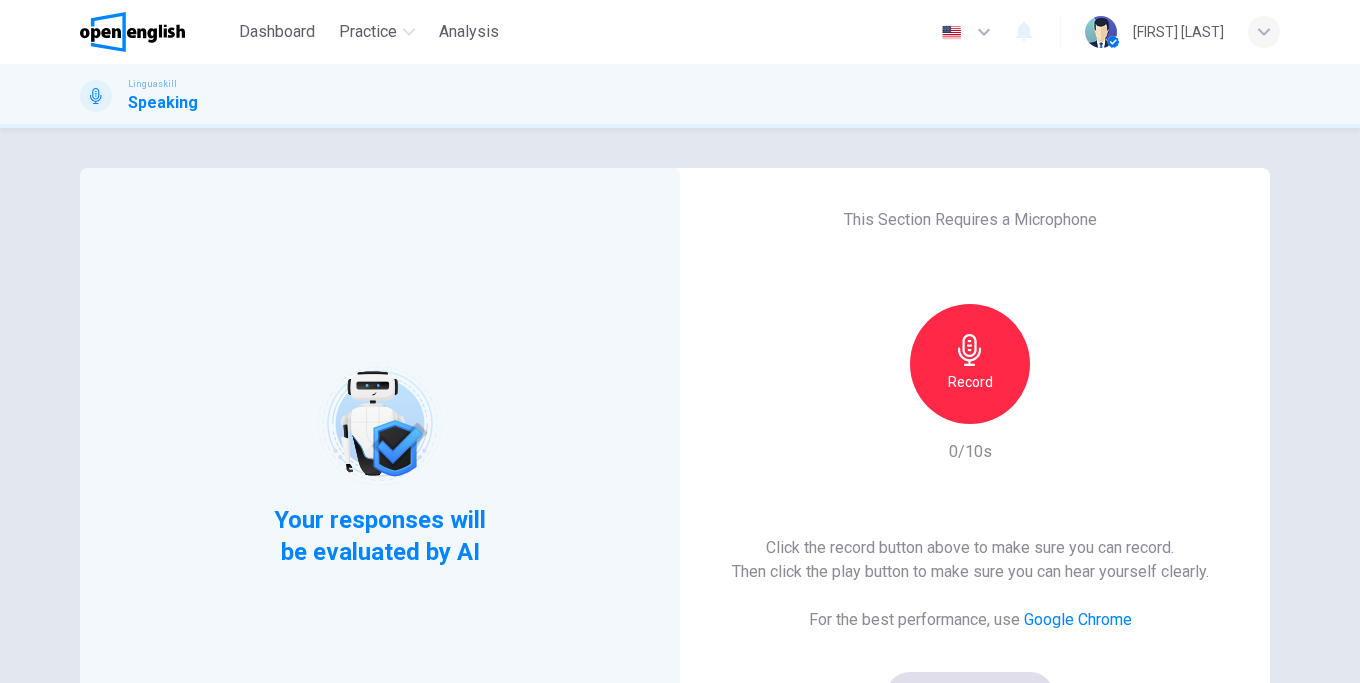 click on "Record" at bounding box center (970, 364) 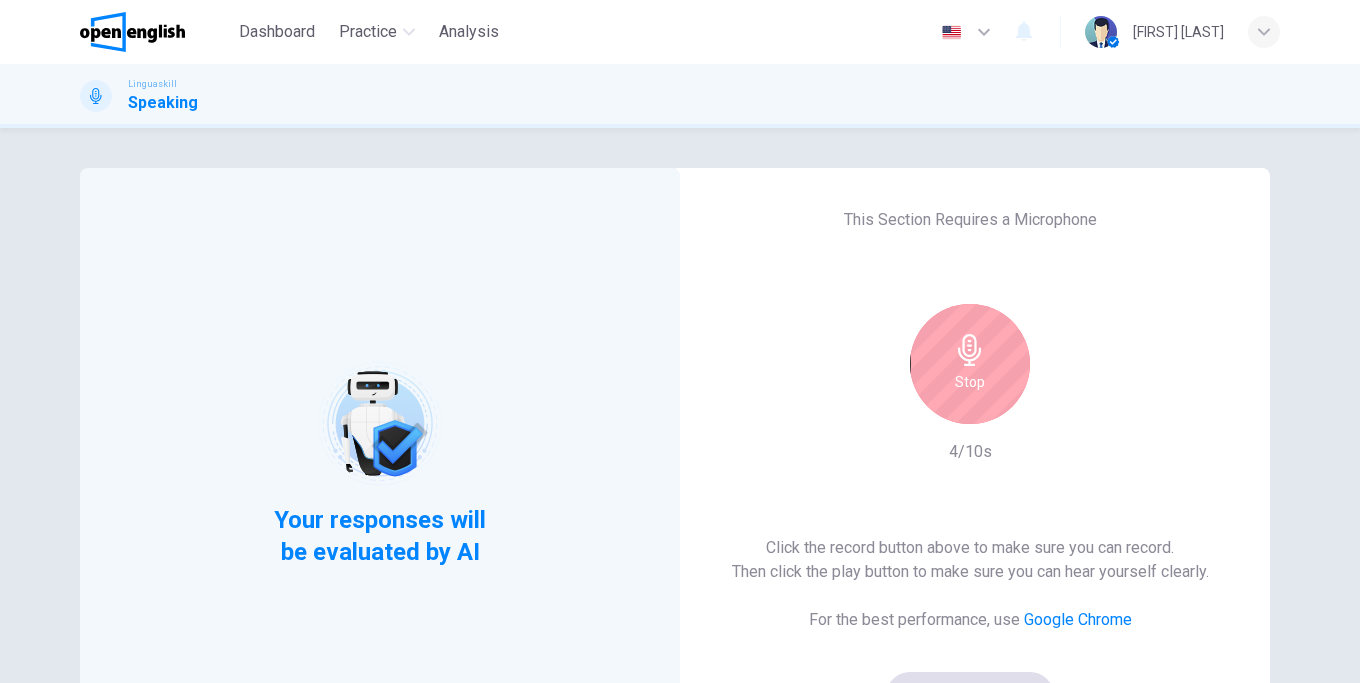 click on "Stop" at bounding box center (970, 364) 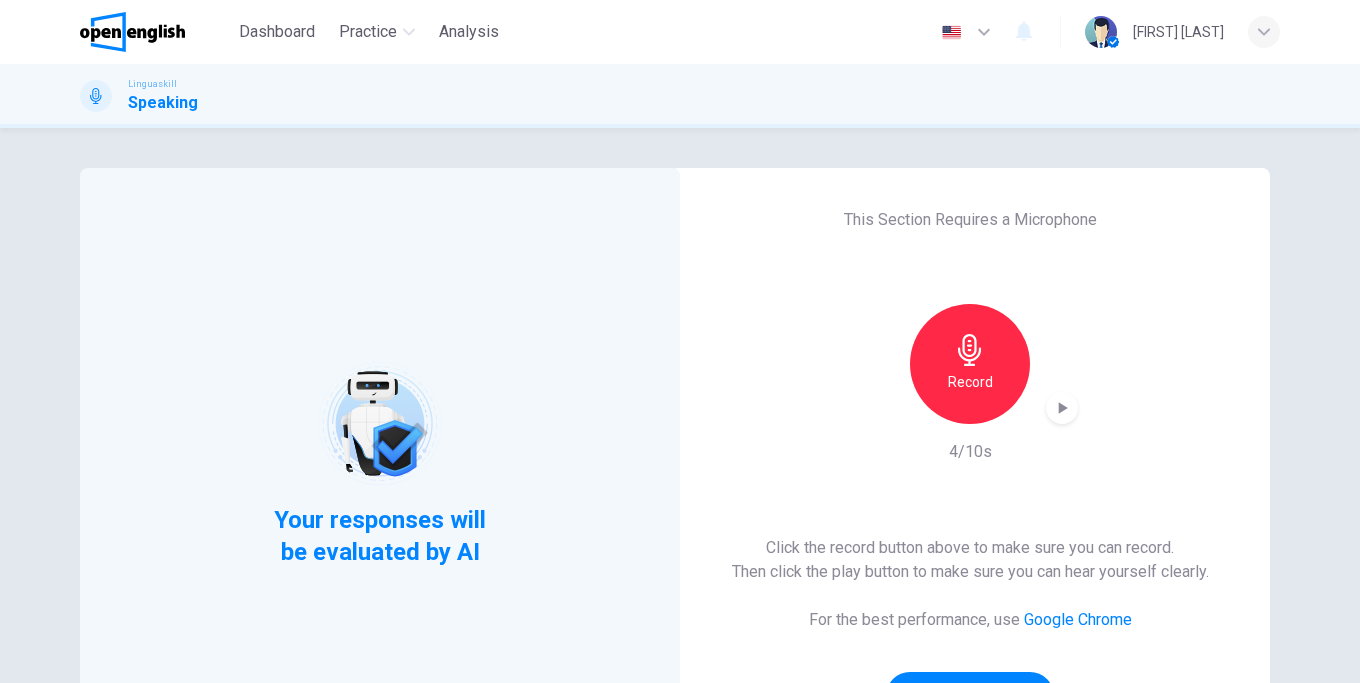 scroll, scrollTop: 114, scrollLeft: 0, axis: vertical 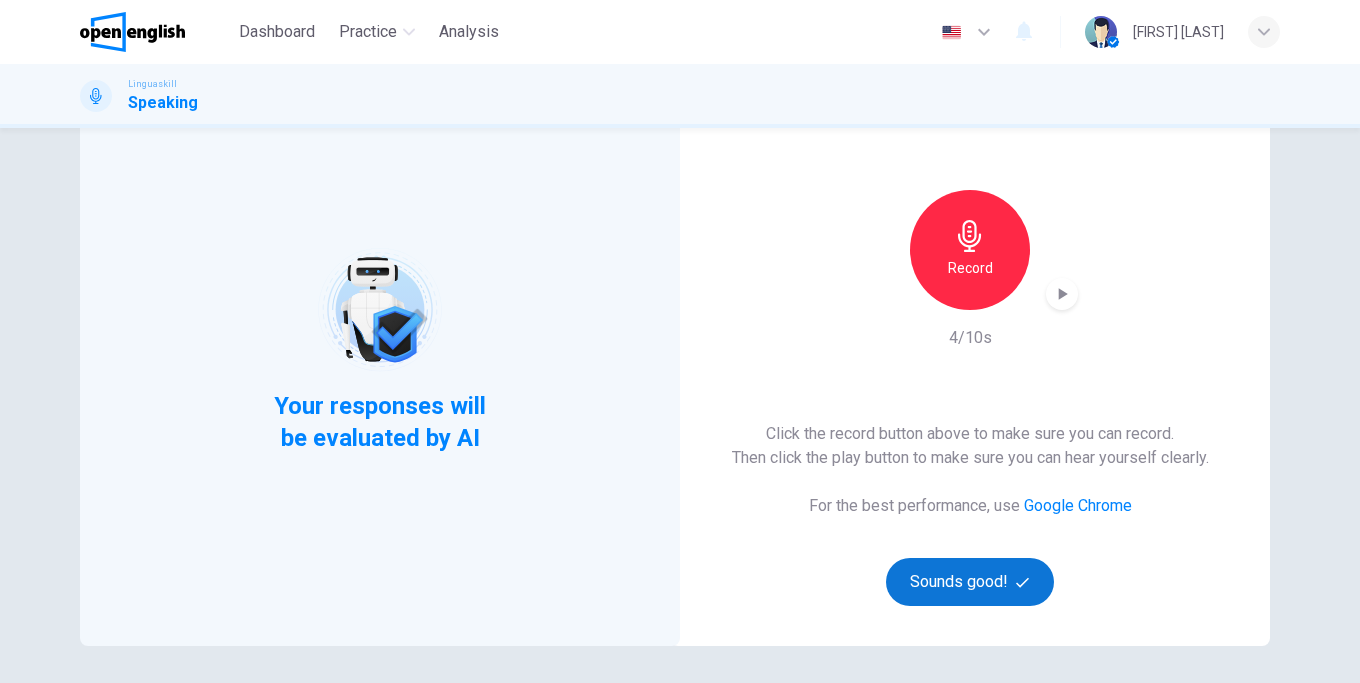 click on "Sounds good!" at bounding box center [970, 582] 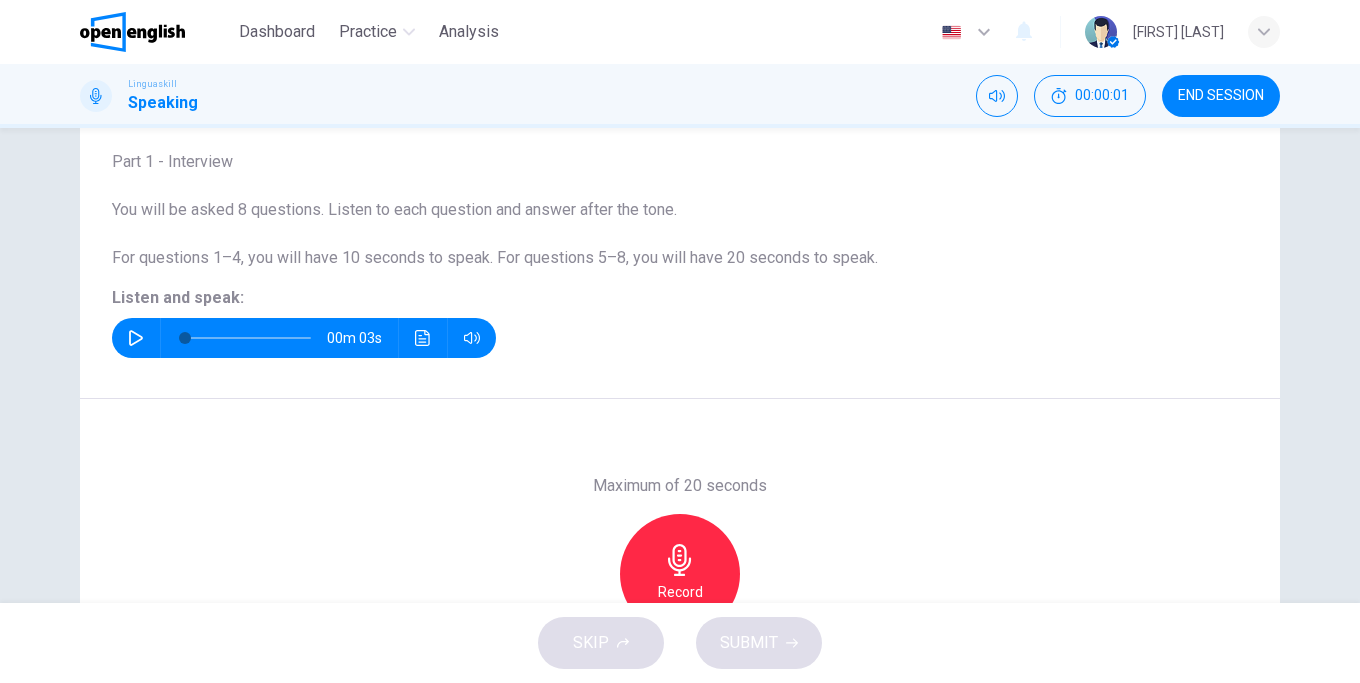 scroll, scrollTop: 300, scrollLeft: 0, axis: vertical 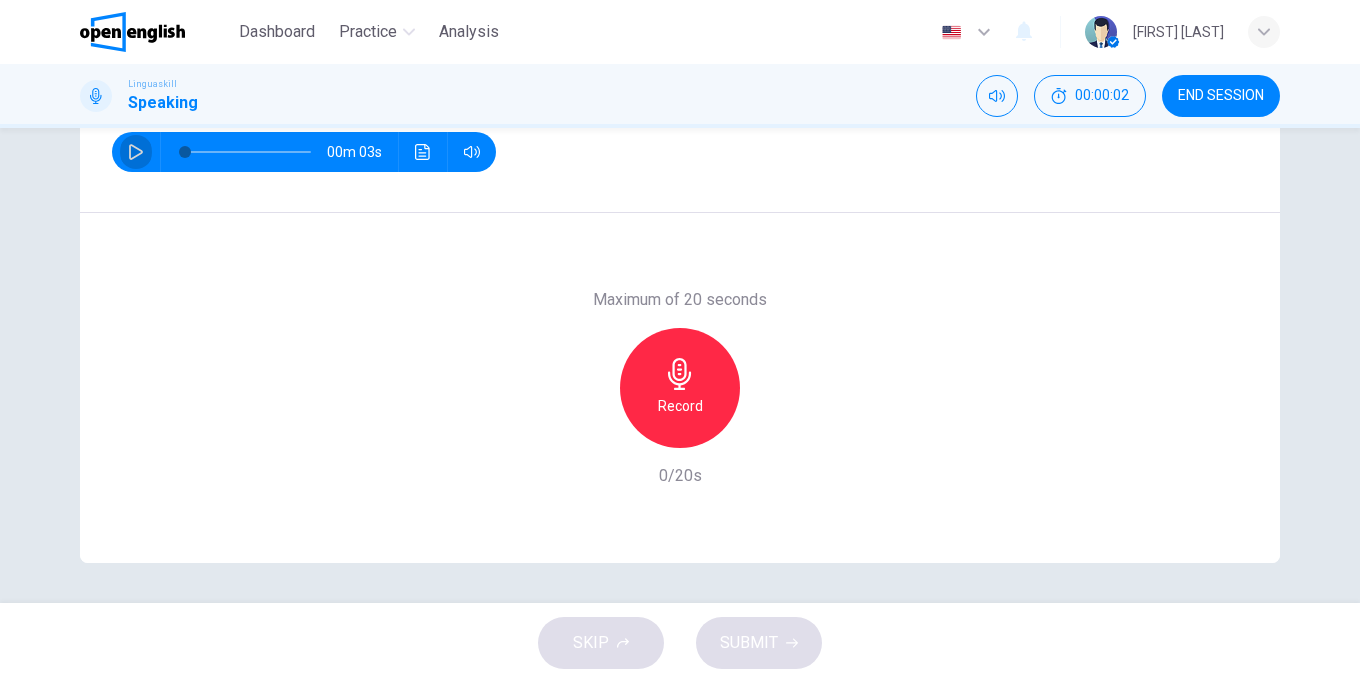 click 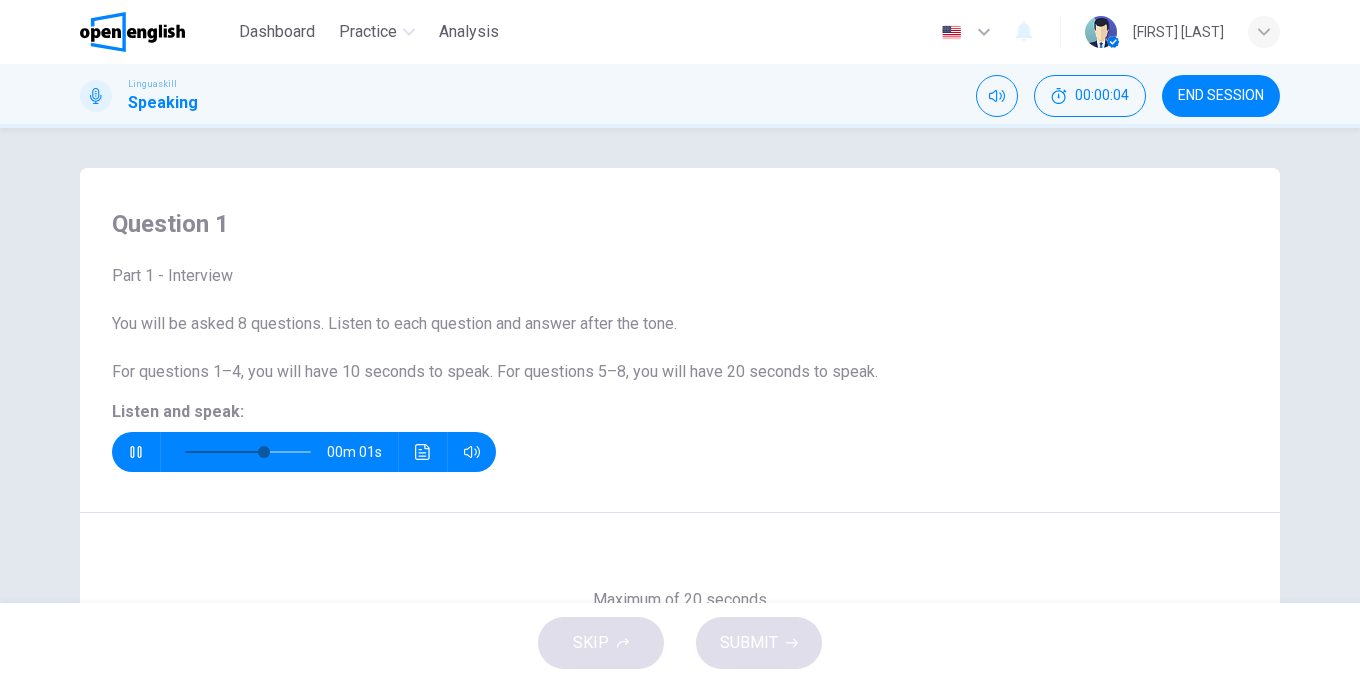scroll, scrollTop: 300, scrollLeft: 0, axis: vertical 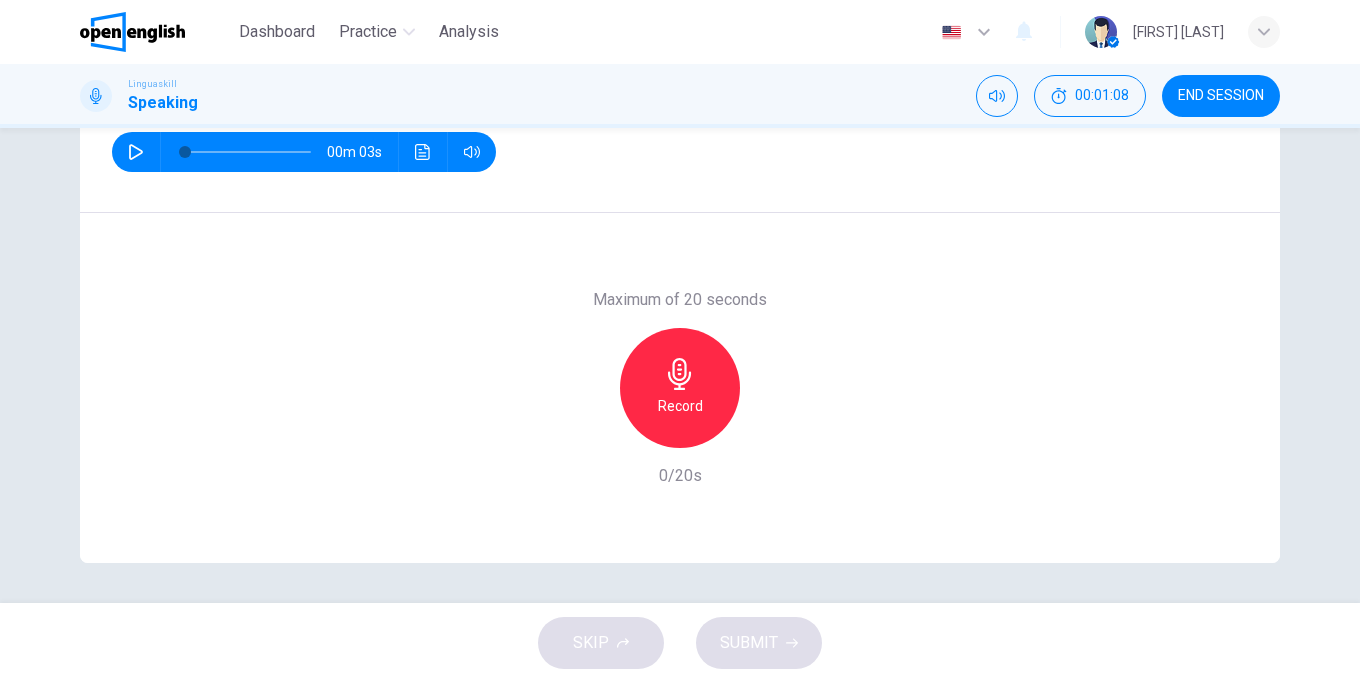 click 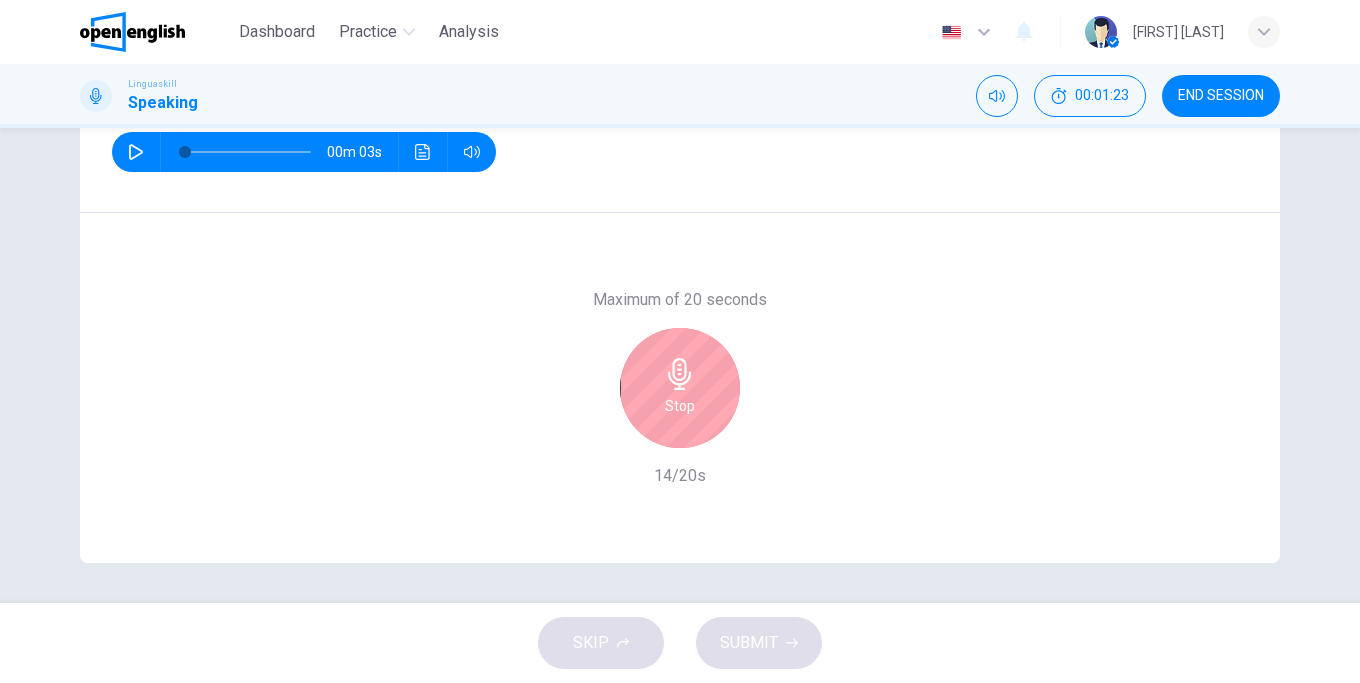 click 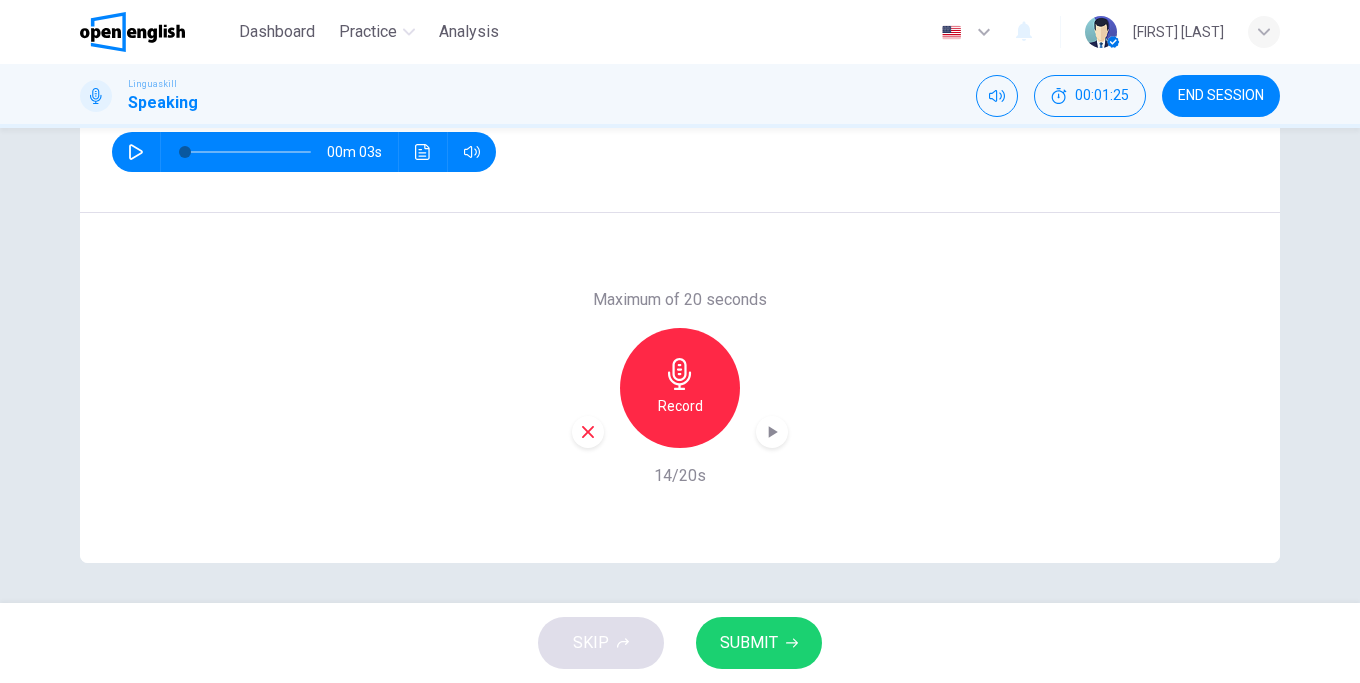 click on "SUBMIT" at bounding box center [759, 643] 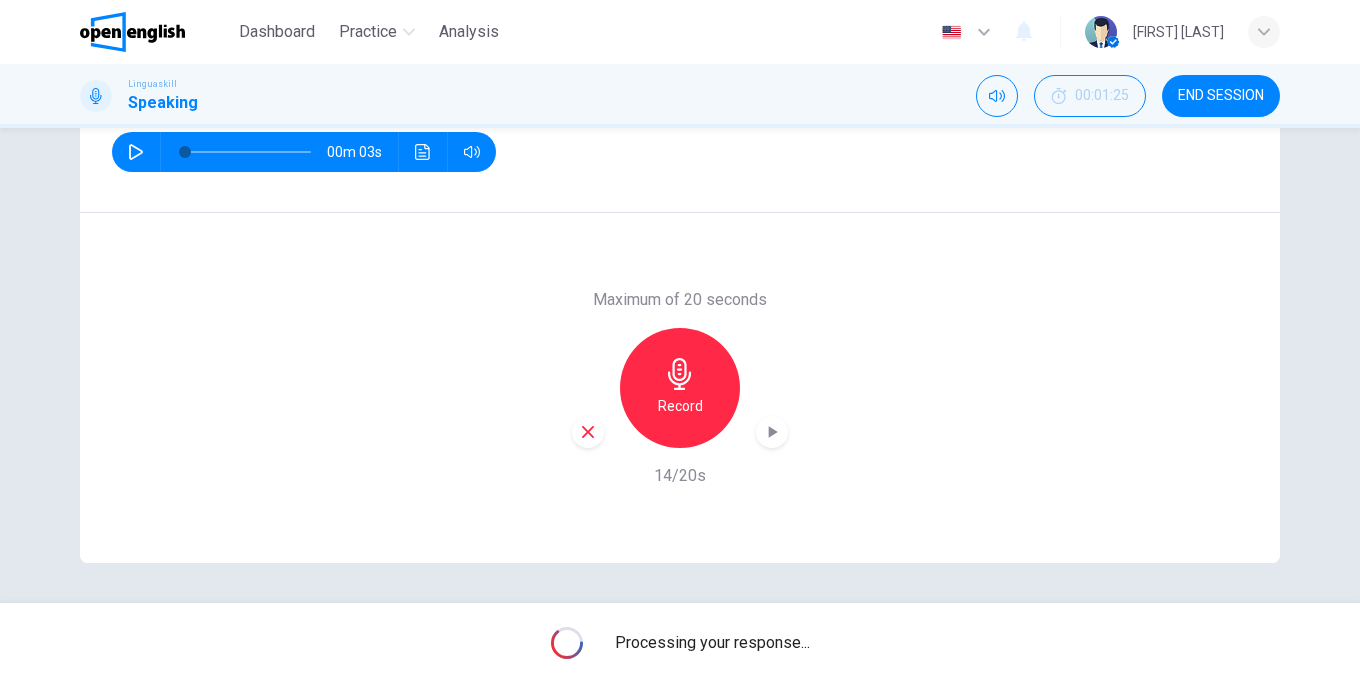 click 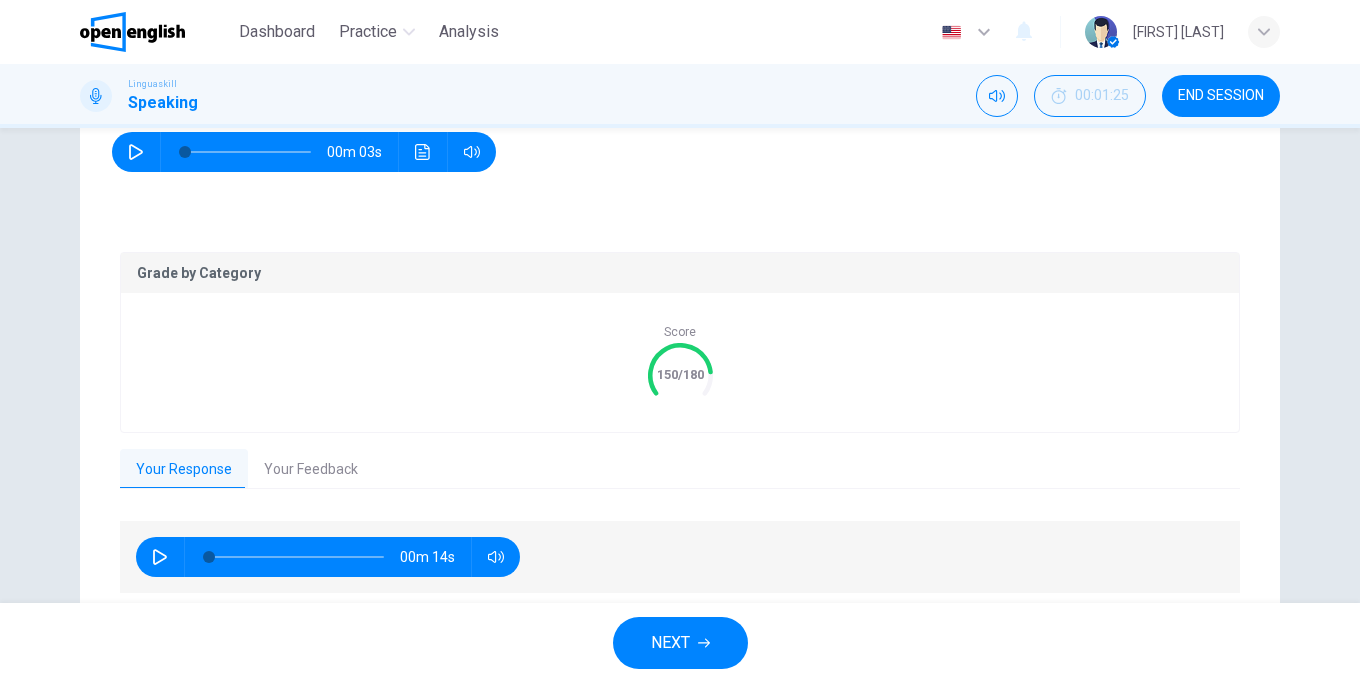 click on "NEXT" at bounding box center (670, 643) 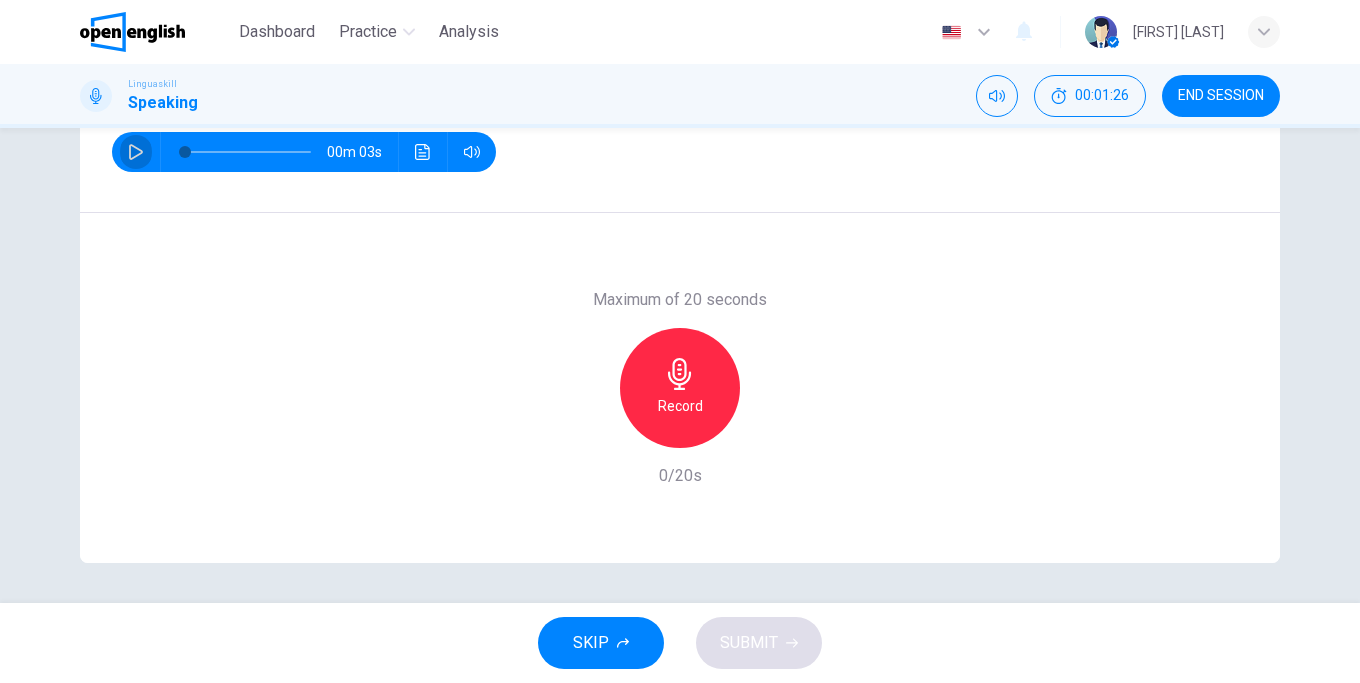 click 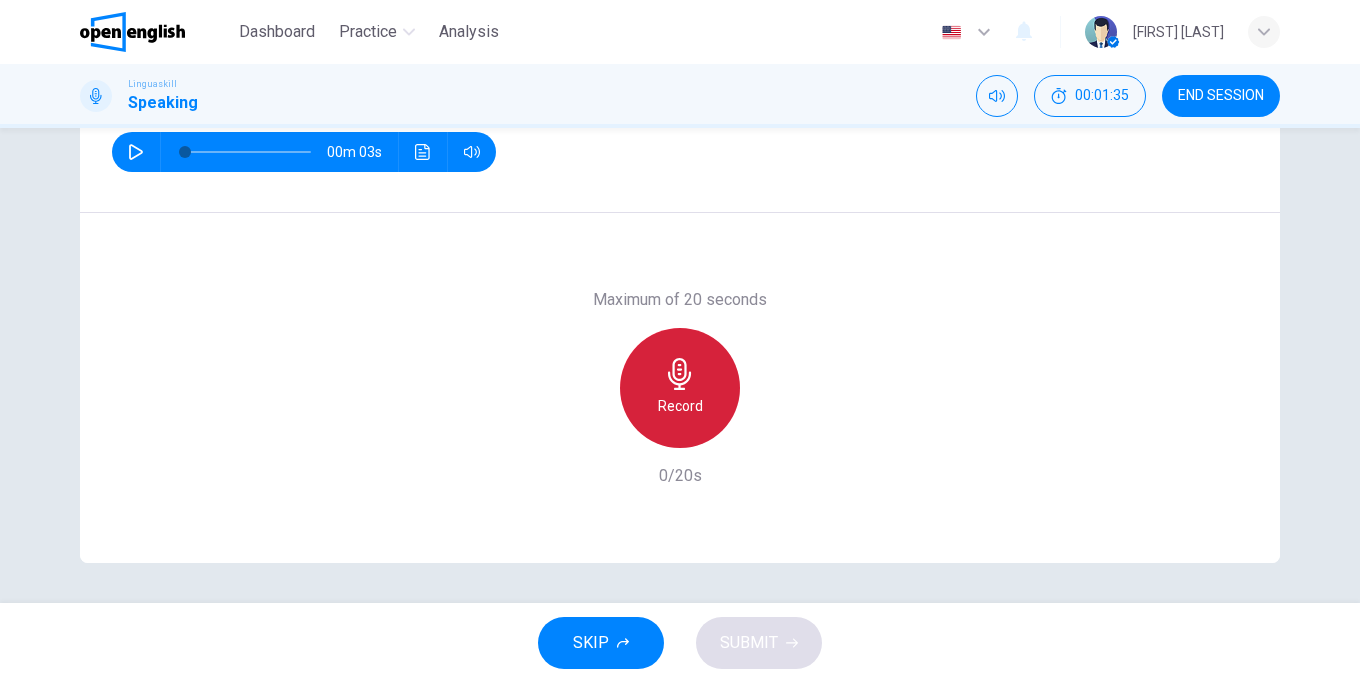 click on "Record" at bounding box center [680, 406] 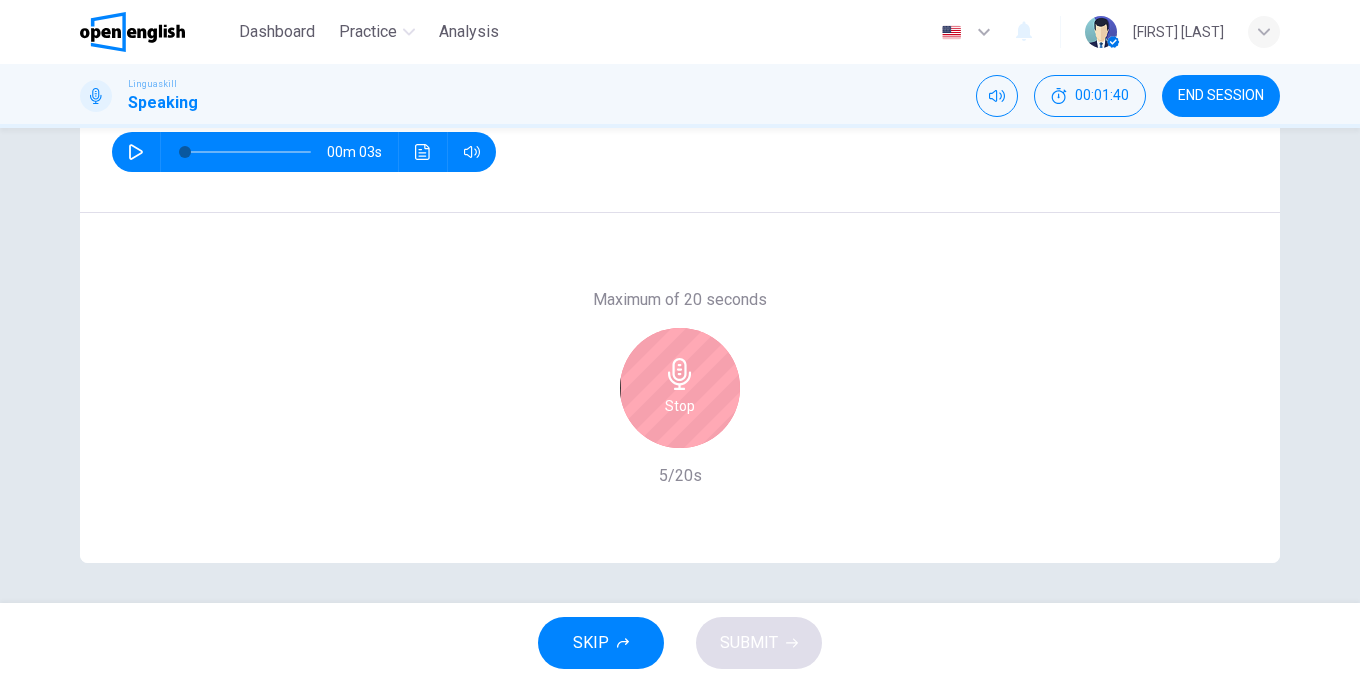 click on "Stop" at bounding box center [680, 388] 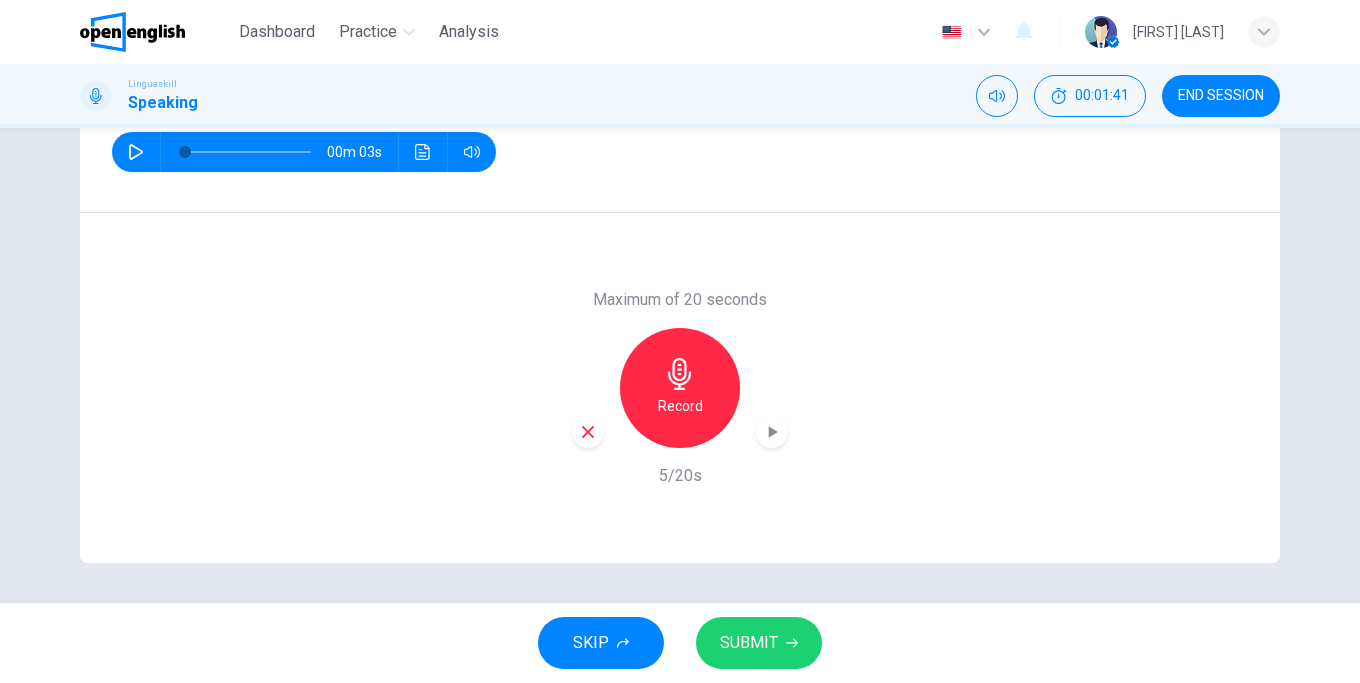 click at bounding box center (588, 432) 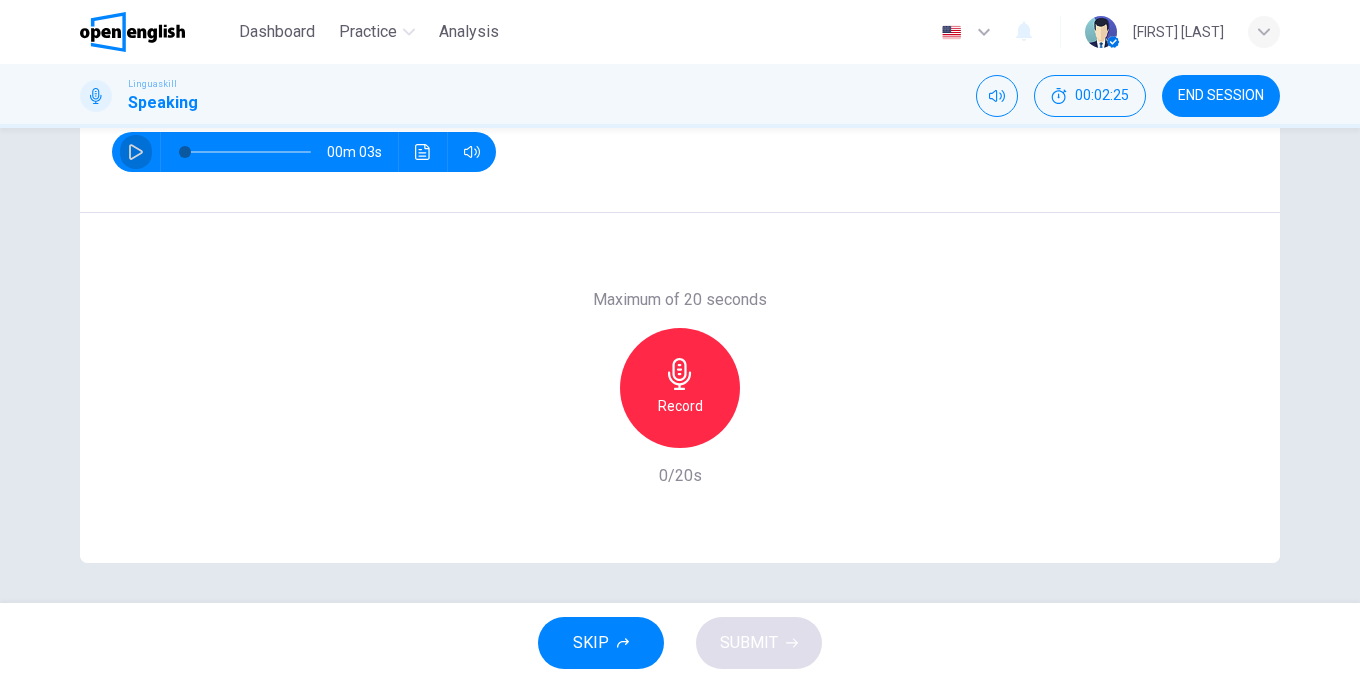 click at bounding box center (136, 152) 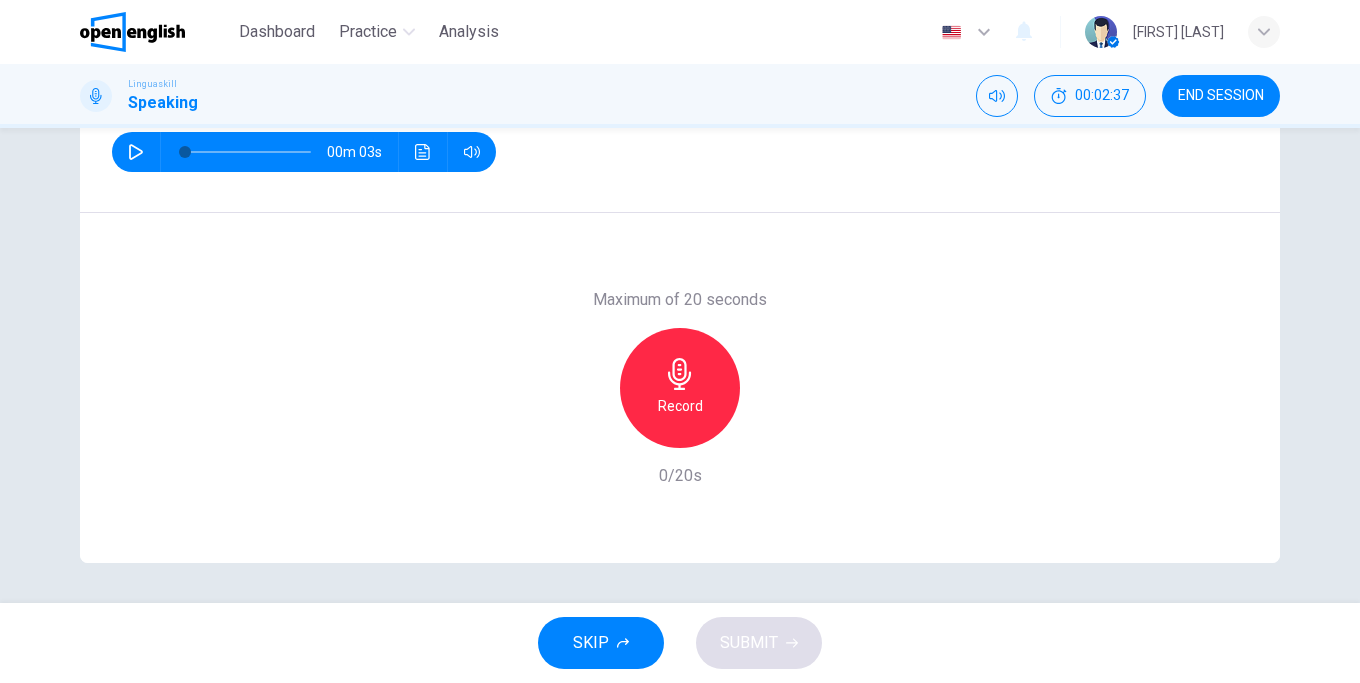 click on "Record" at bounding box center [680, 406] 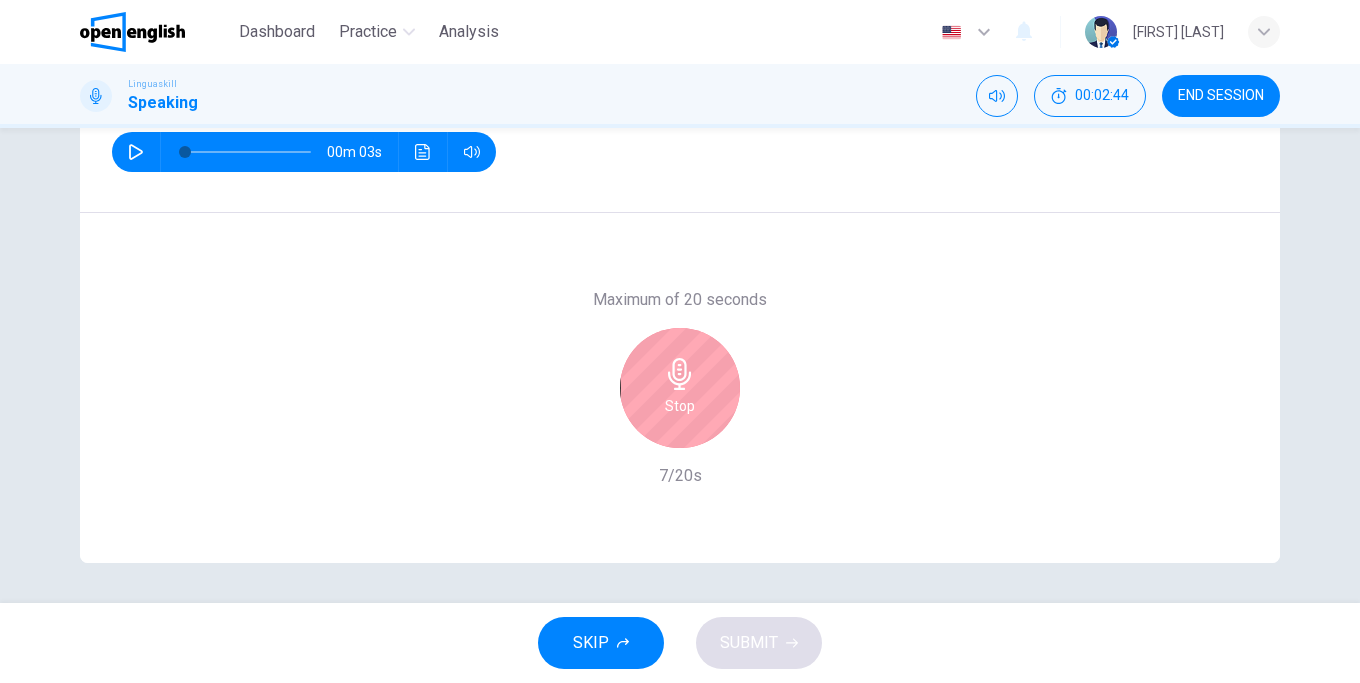 click on "Stop" at bounding box center [680, 388] 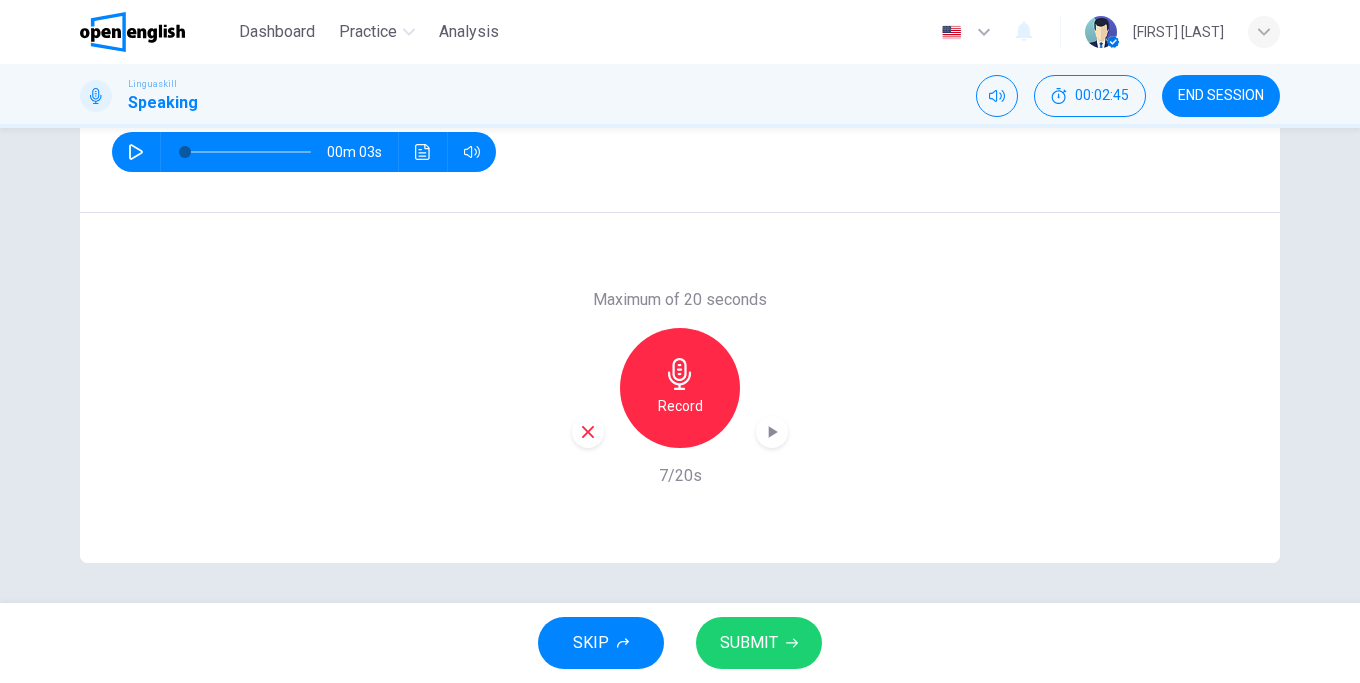 click 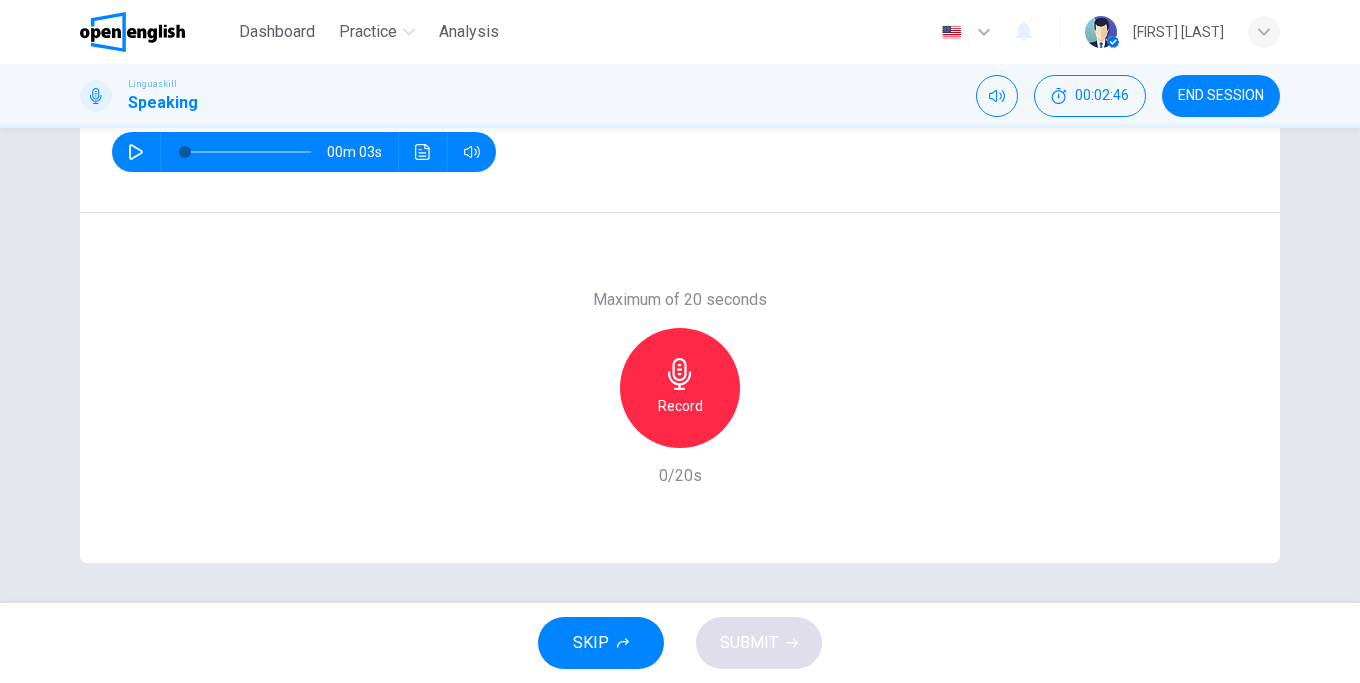 click on "Record" at bounding box center (680, 388) 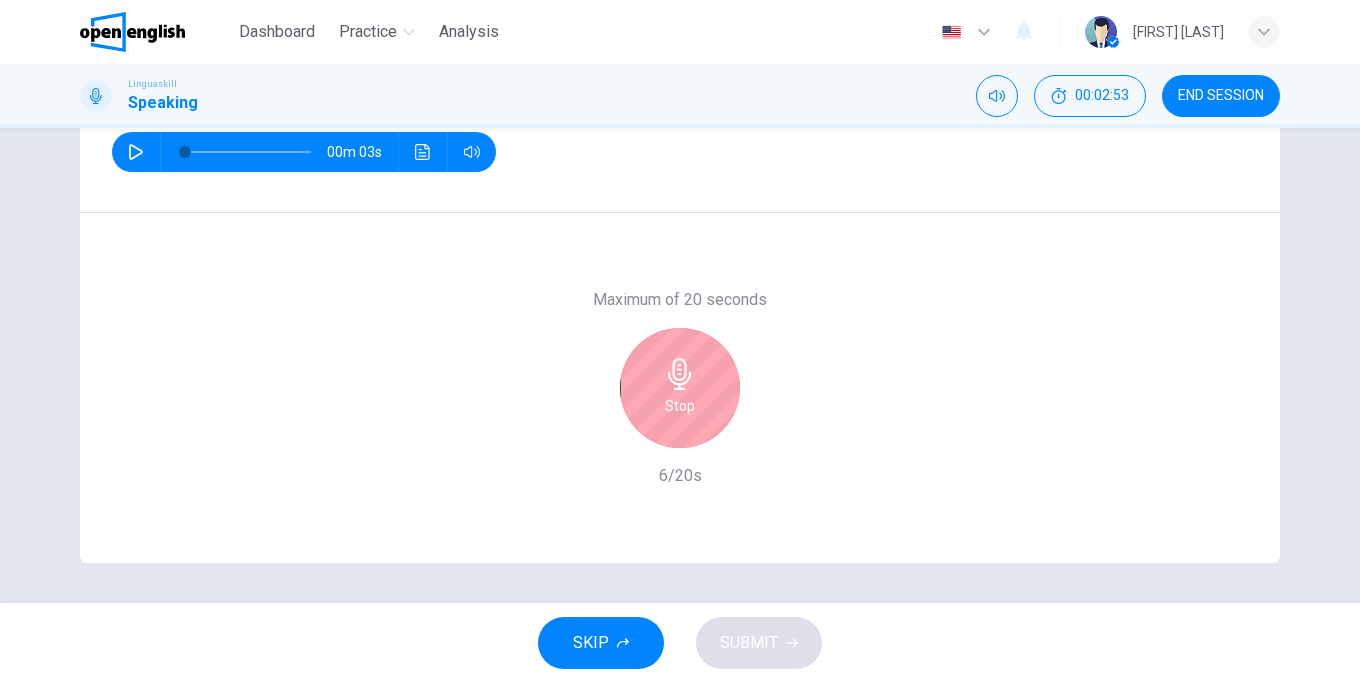 click on "Stop" at bounding box center [680, 388] 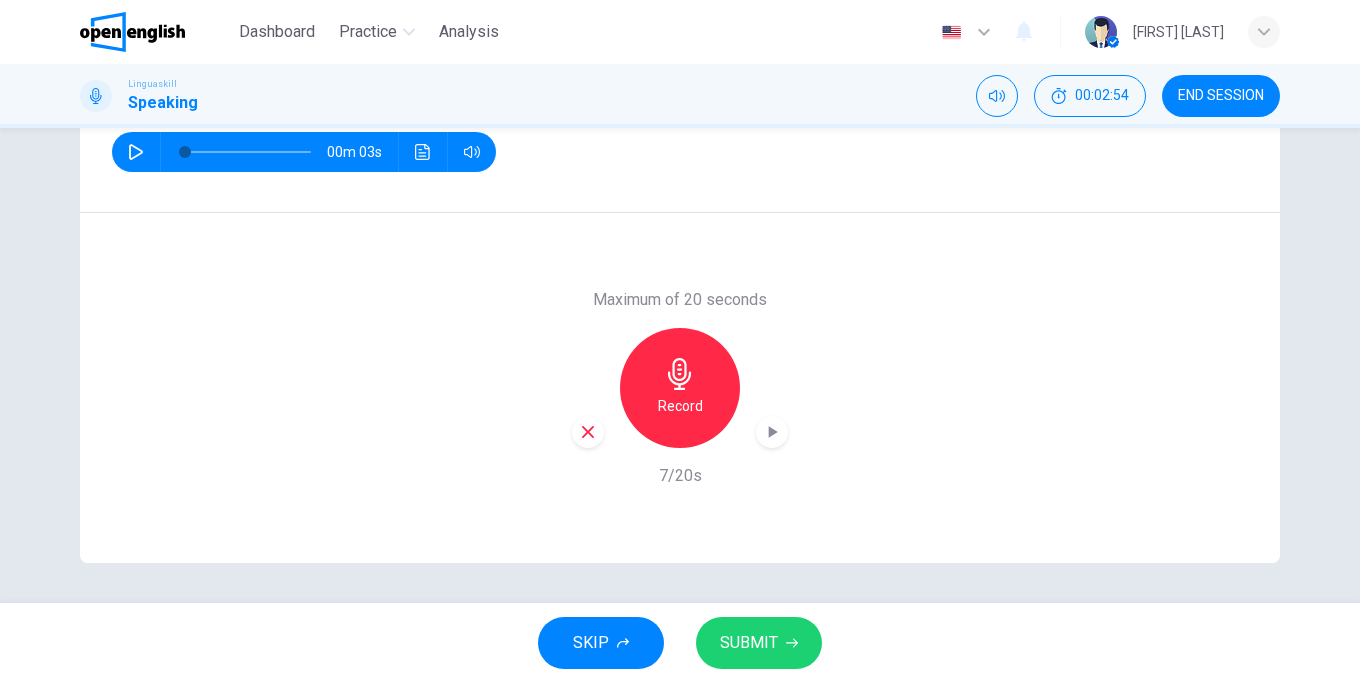 click 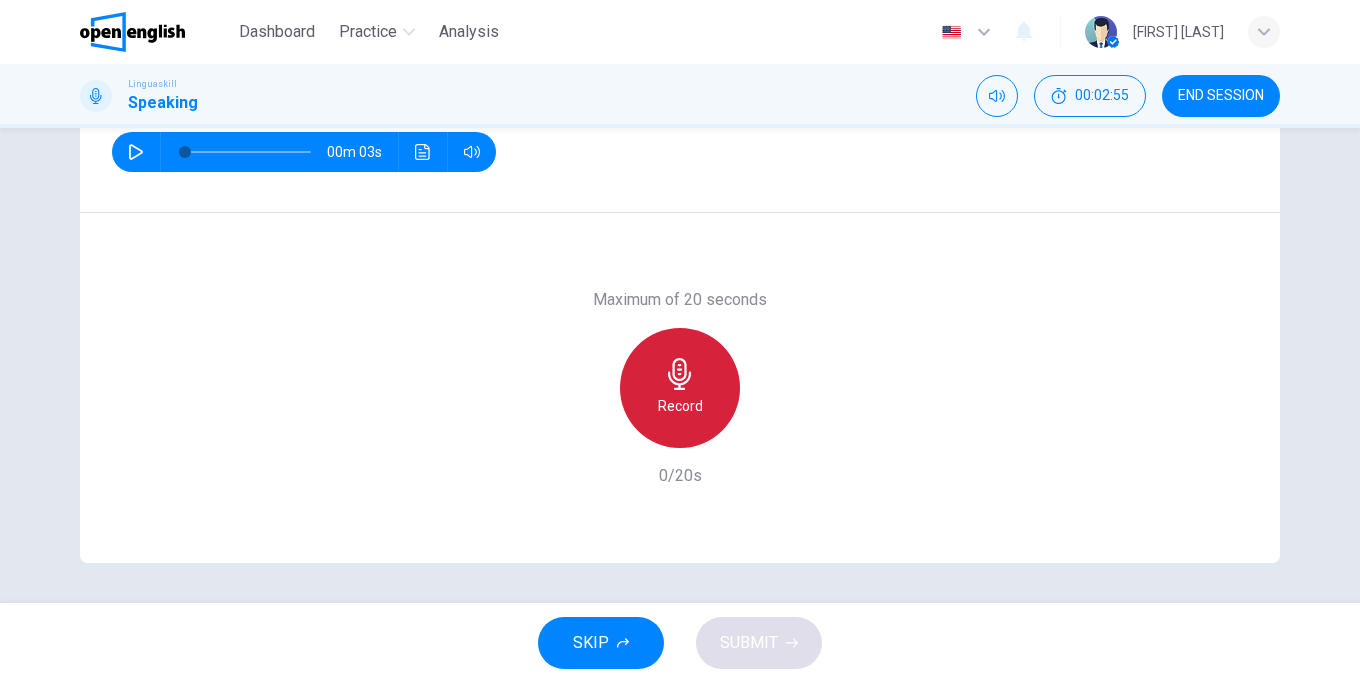 click on "Record" at bounding box center (680, 388) 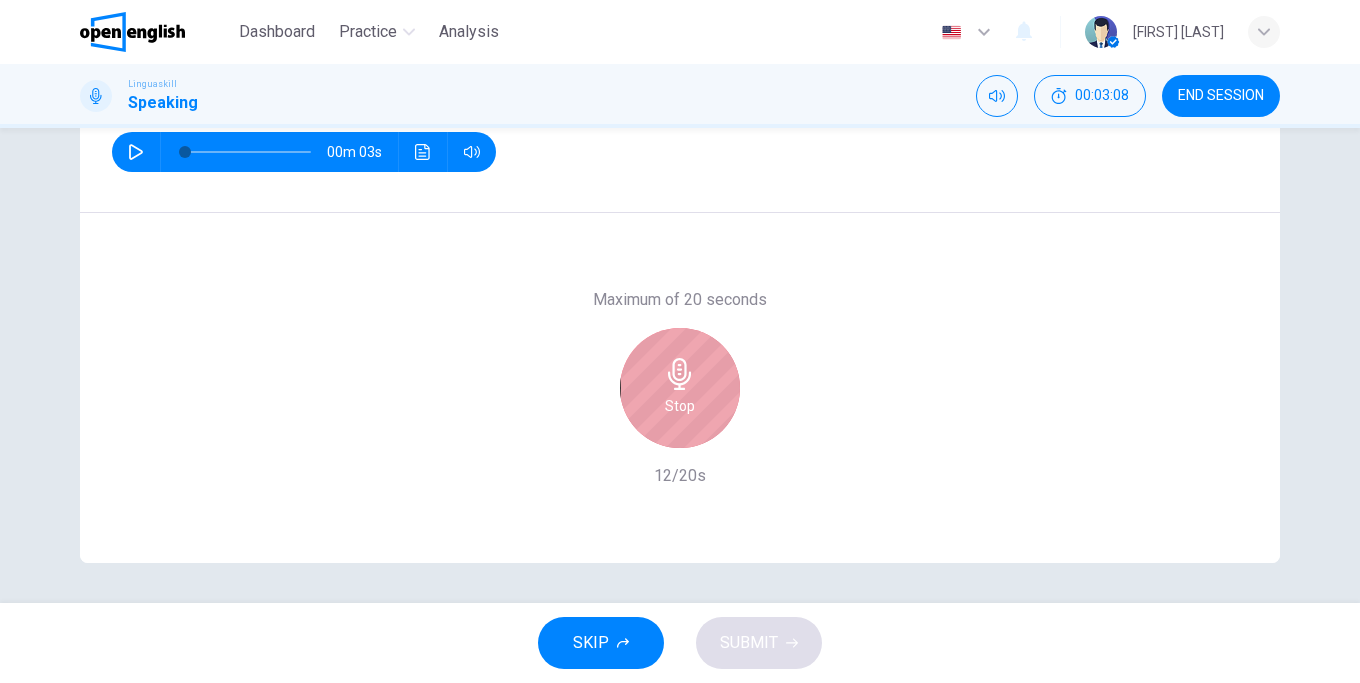 click 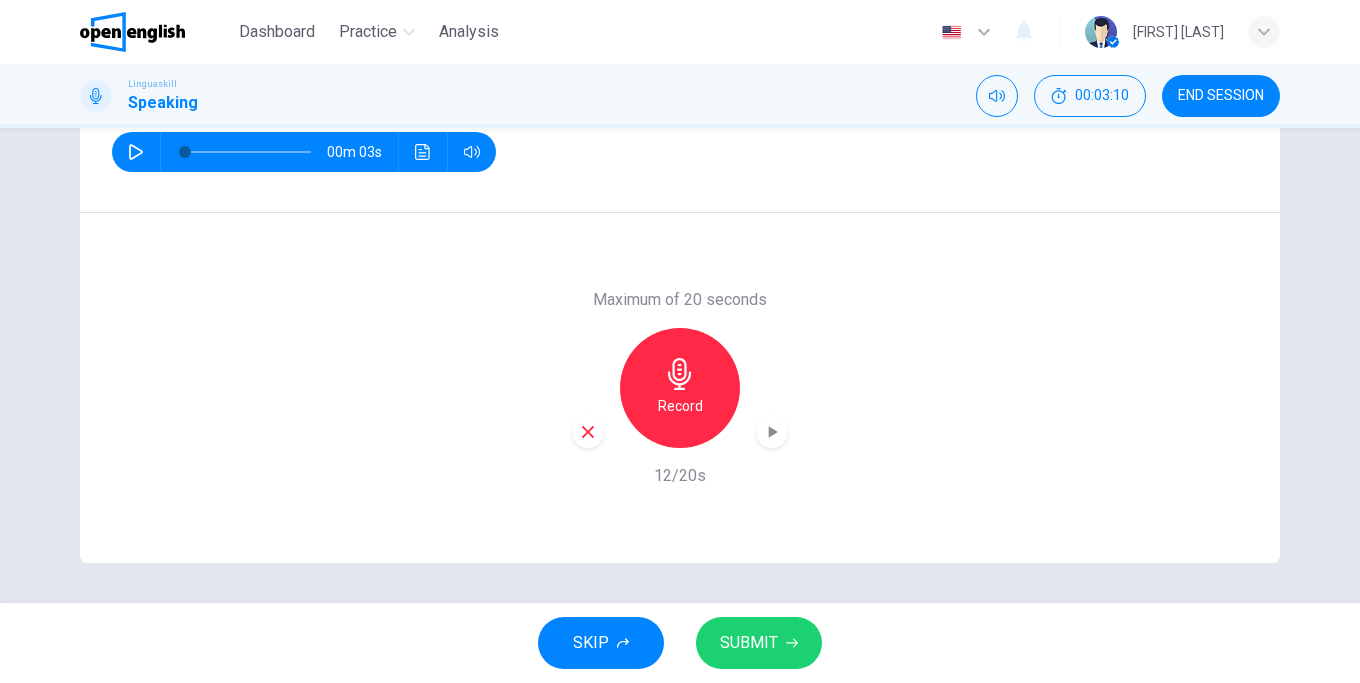 click 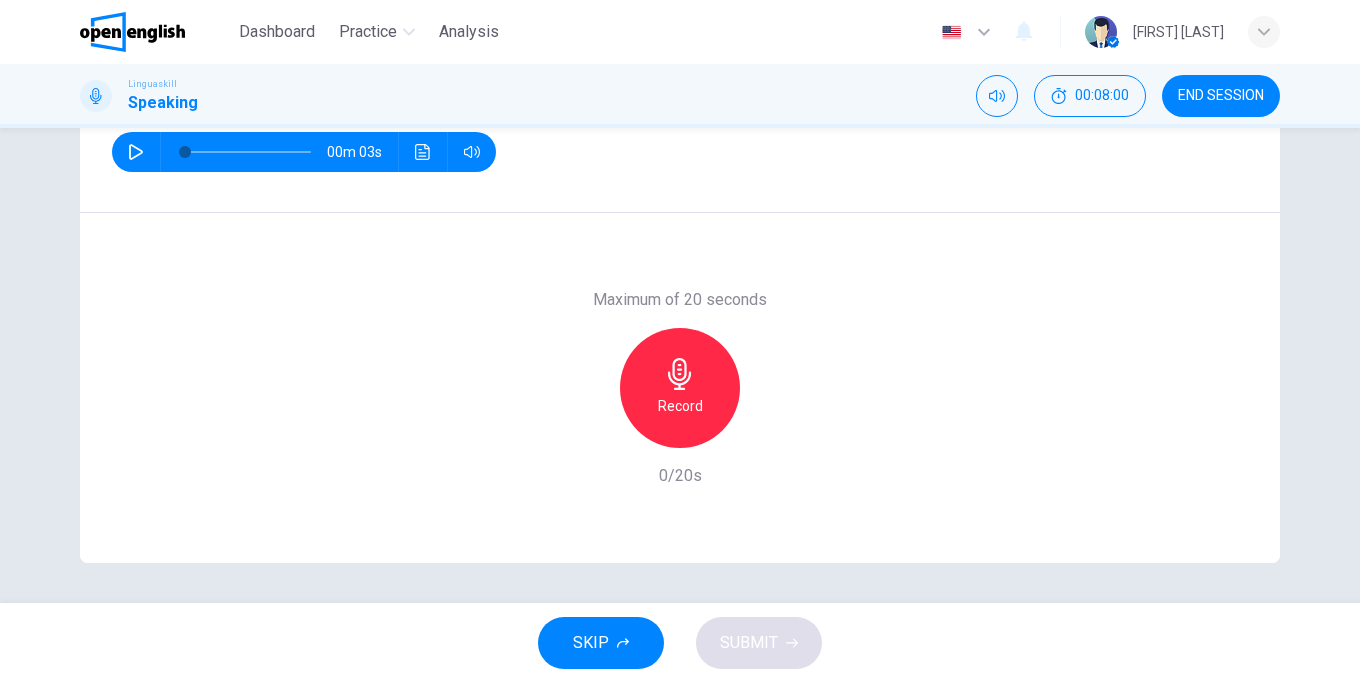 click on "Record" at bounding box center (680, 388) 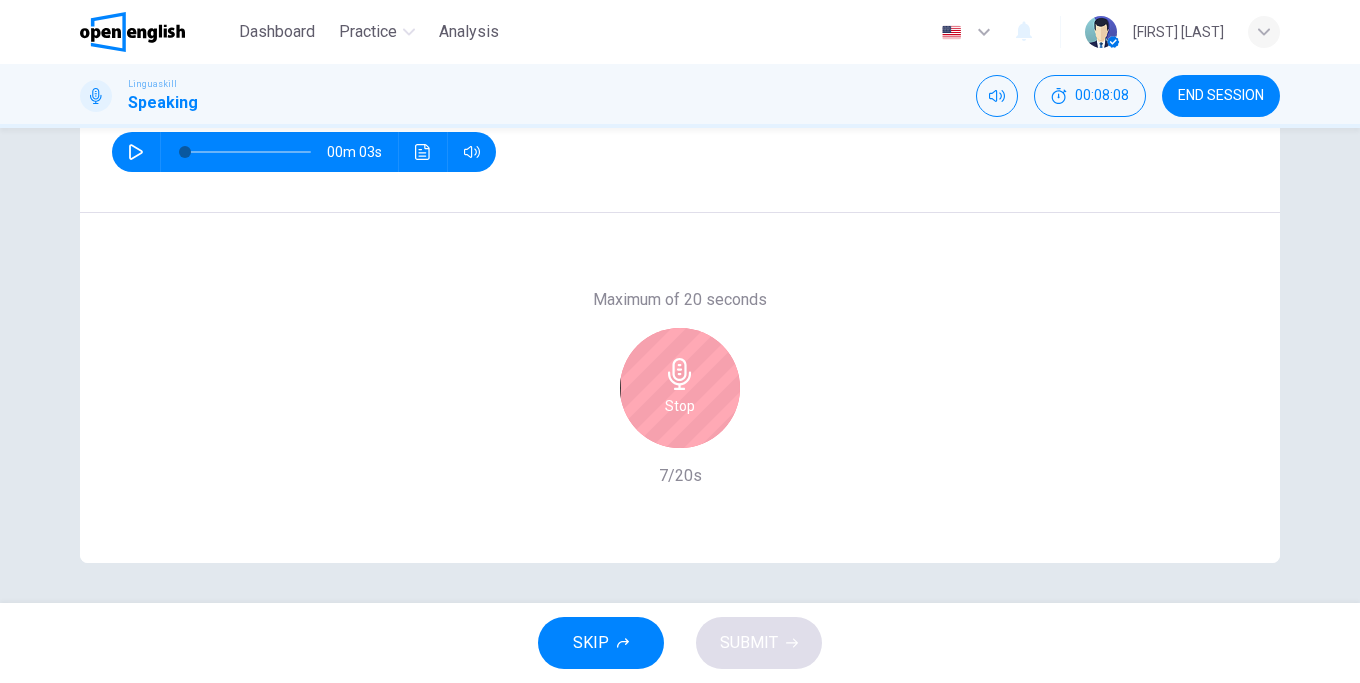 click 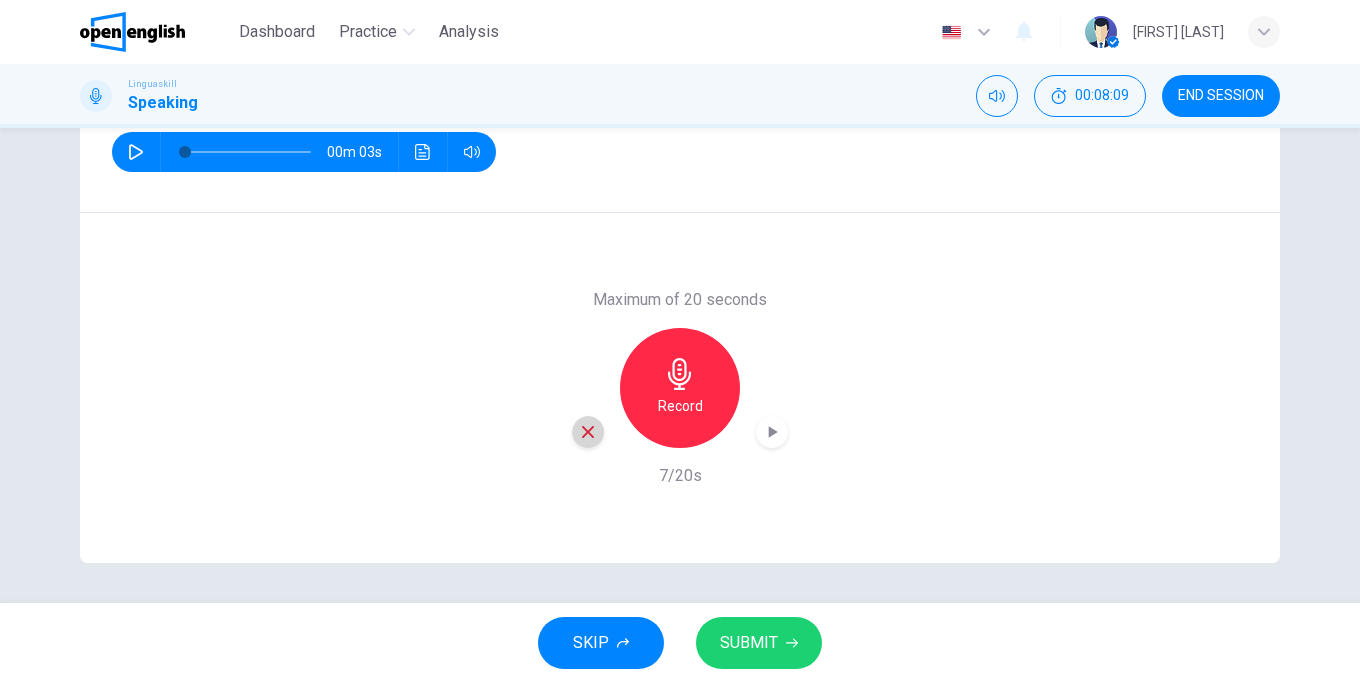 click 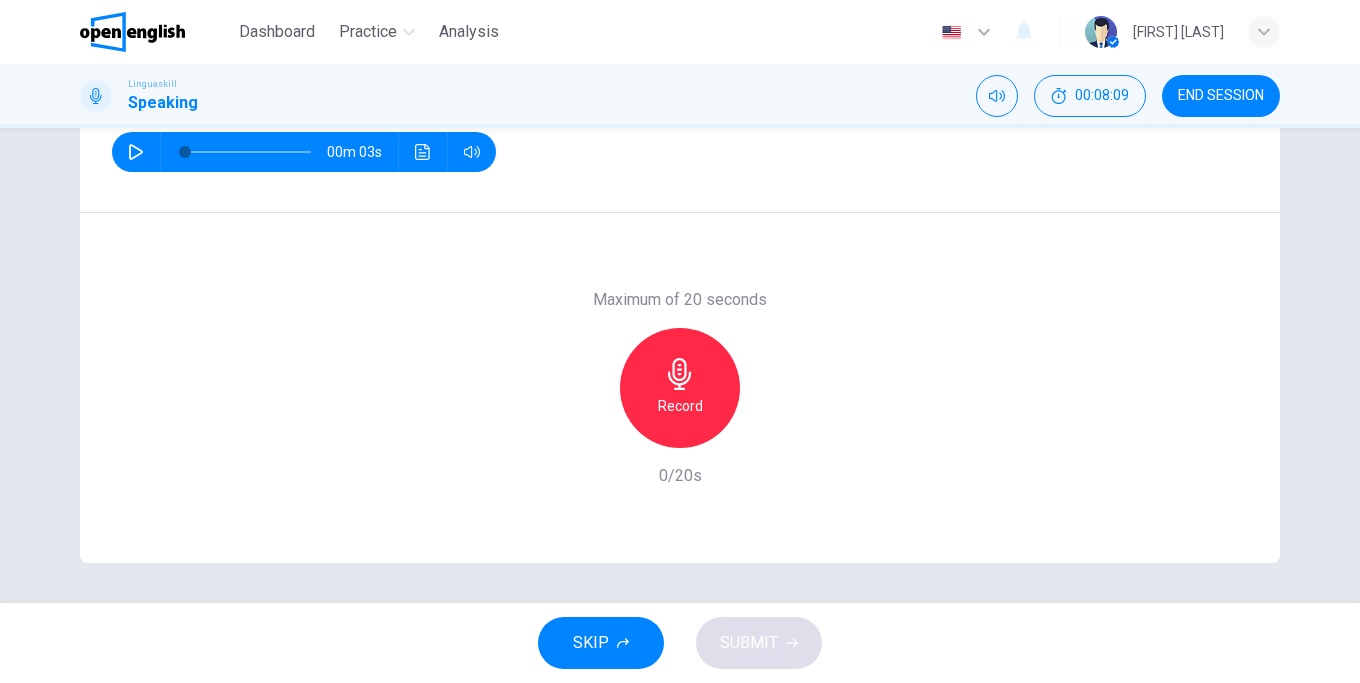 click on "Record" at bounding box center (680, 388) 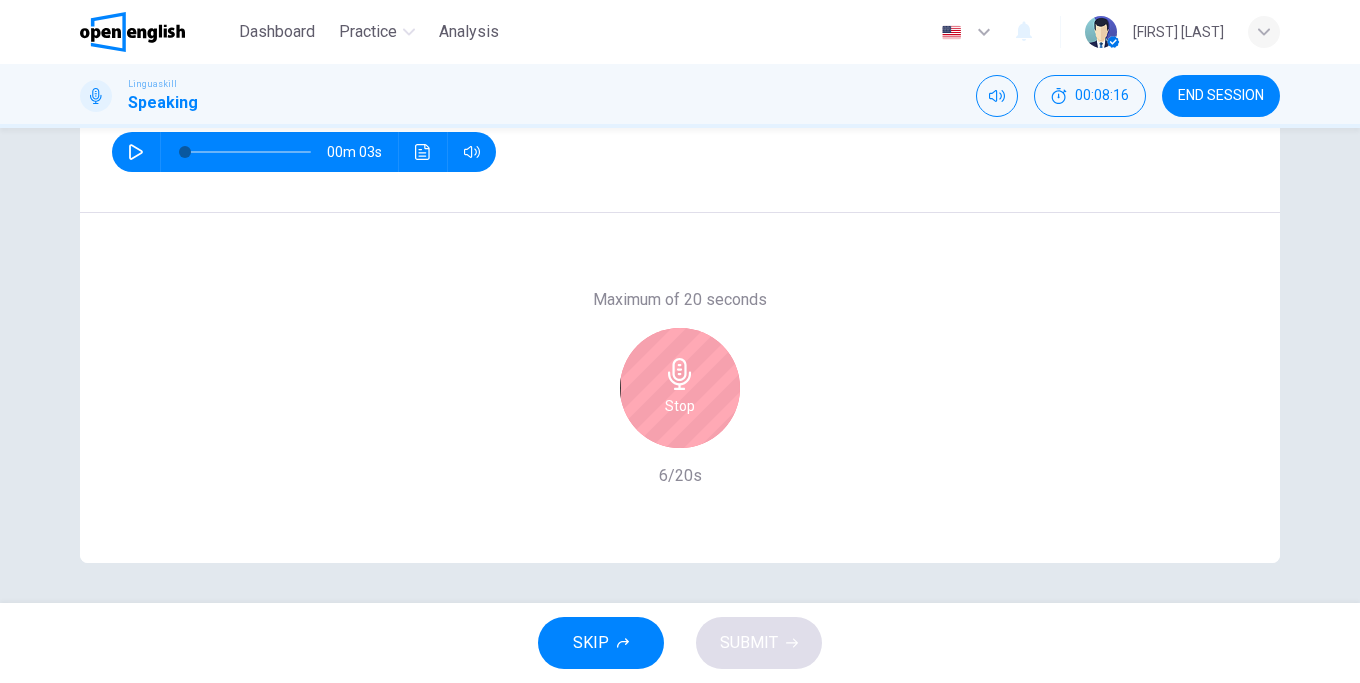 click on "Stop" at bounding box center [680, 388] 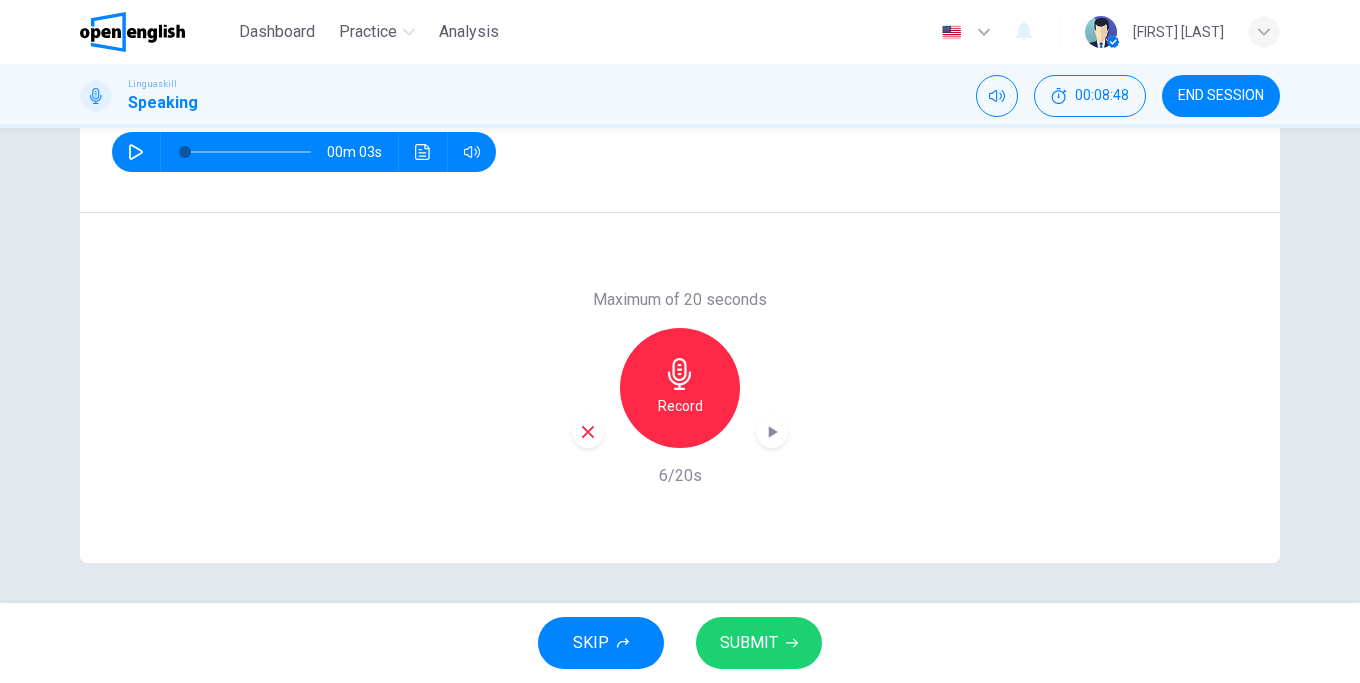 click 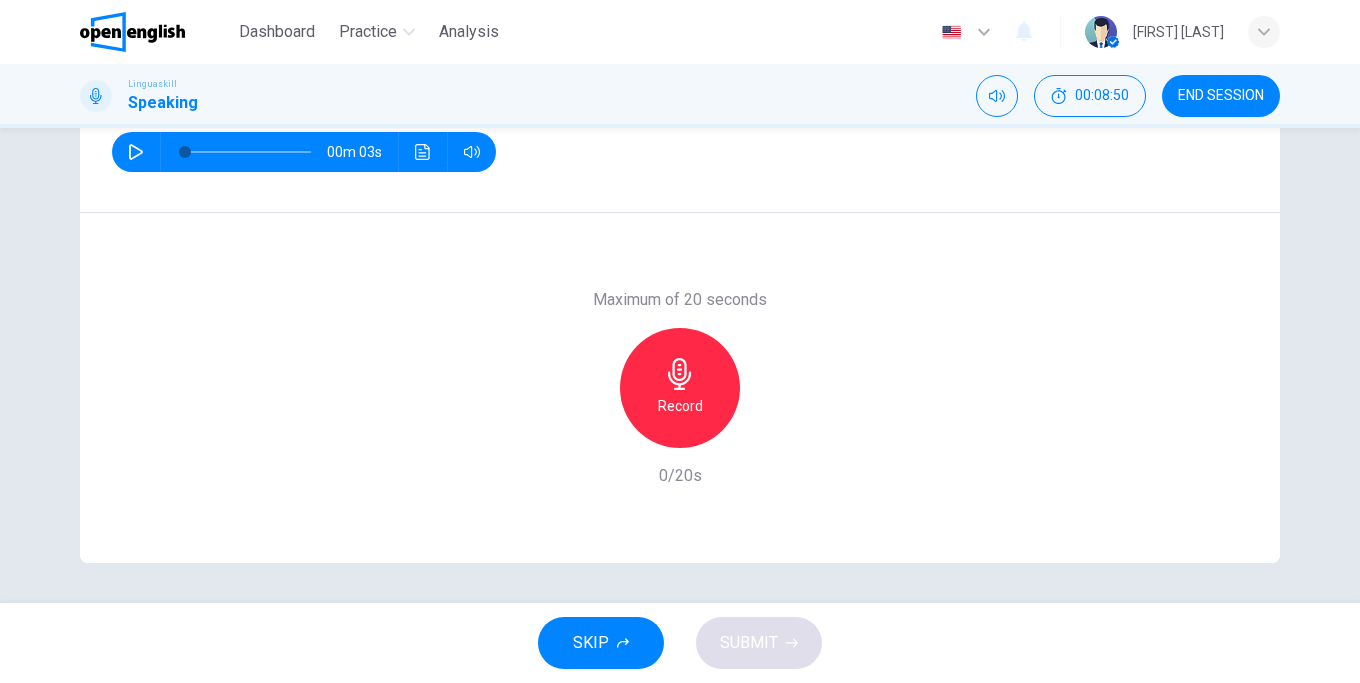click on "Record" at bounding box center [680, 388] 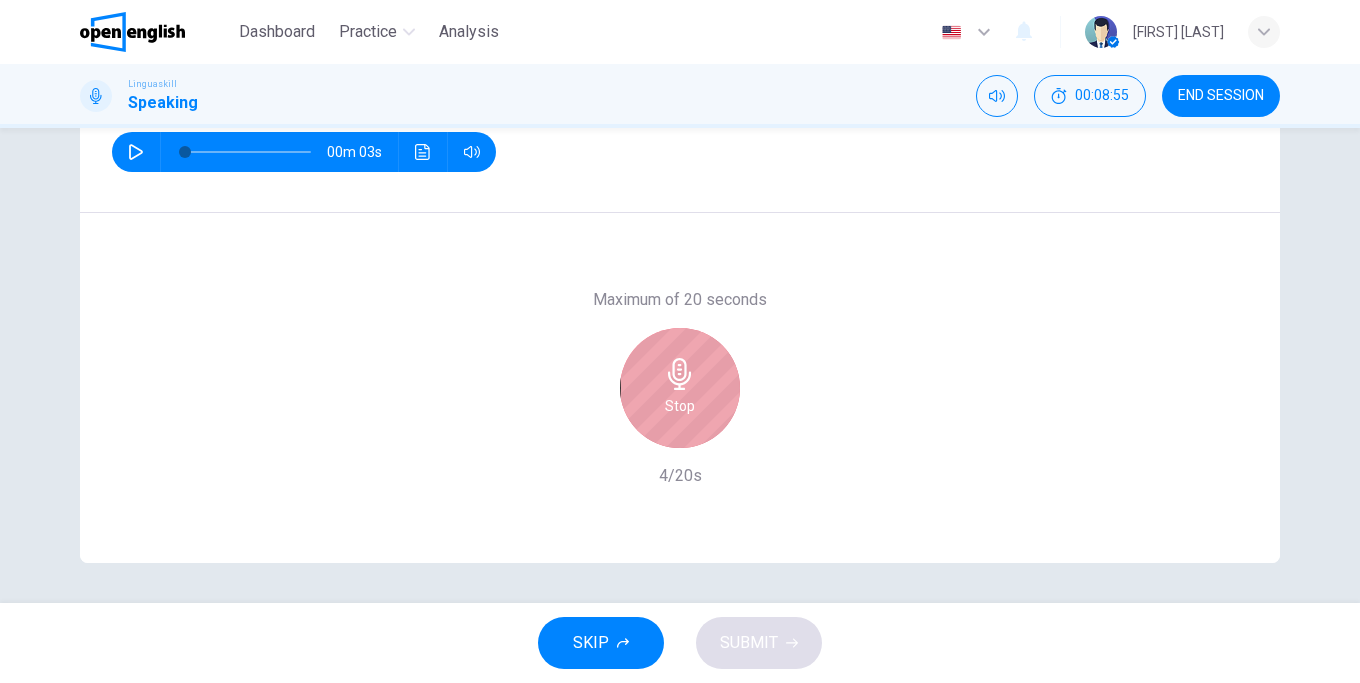 click on "Stop" at bounding box center [680, 388] 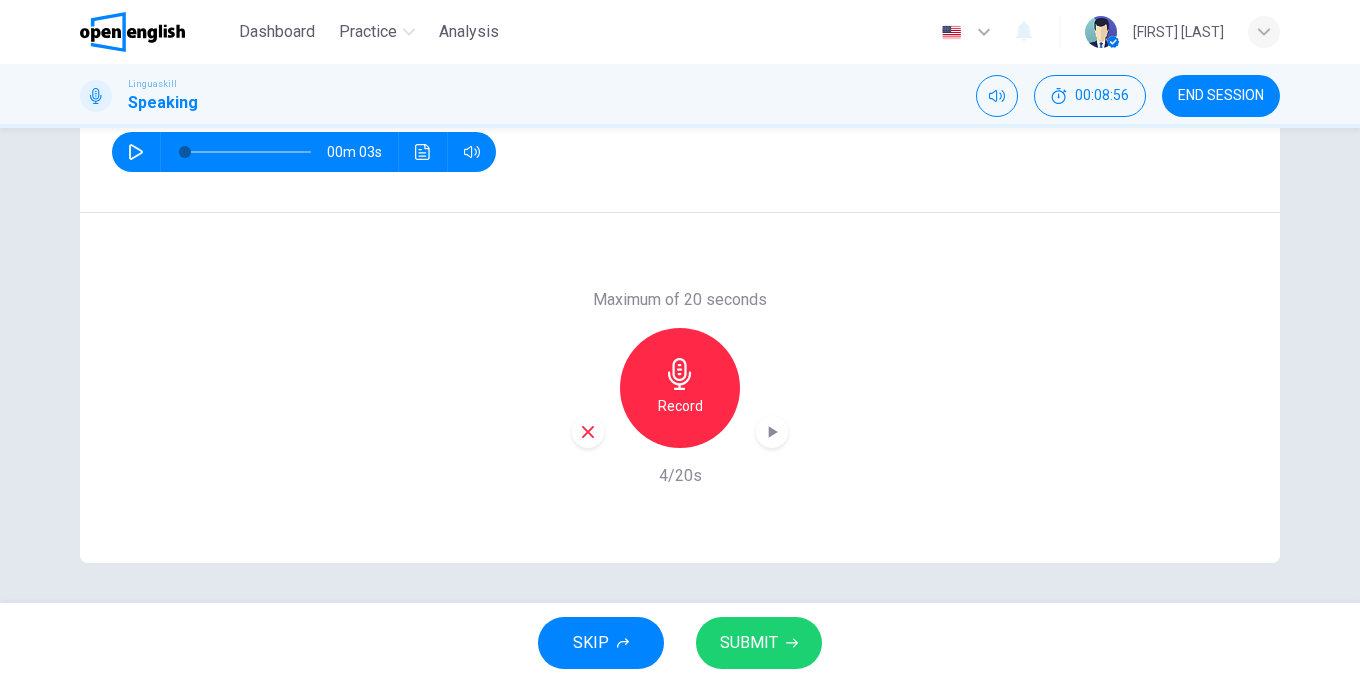 click at bounding box center [588, 432] 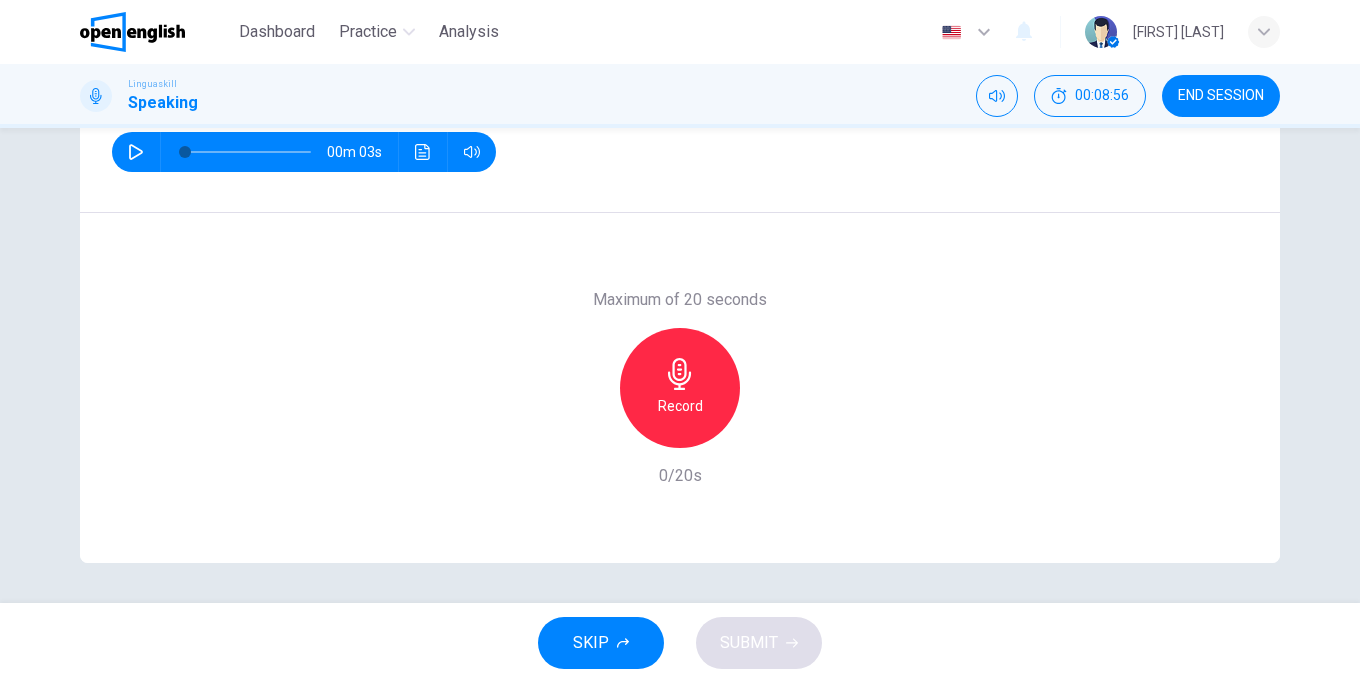 click 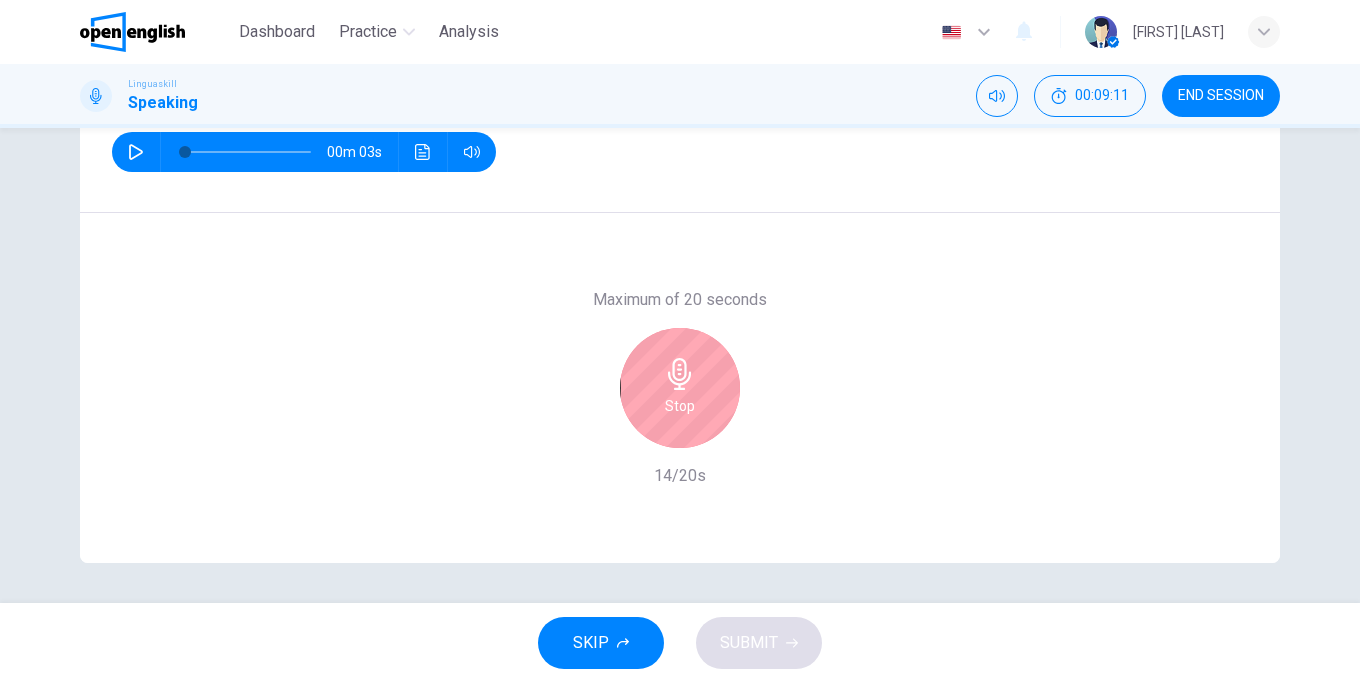 click on "Stop" at bounding box center [680, 388] 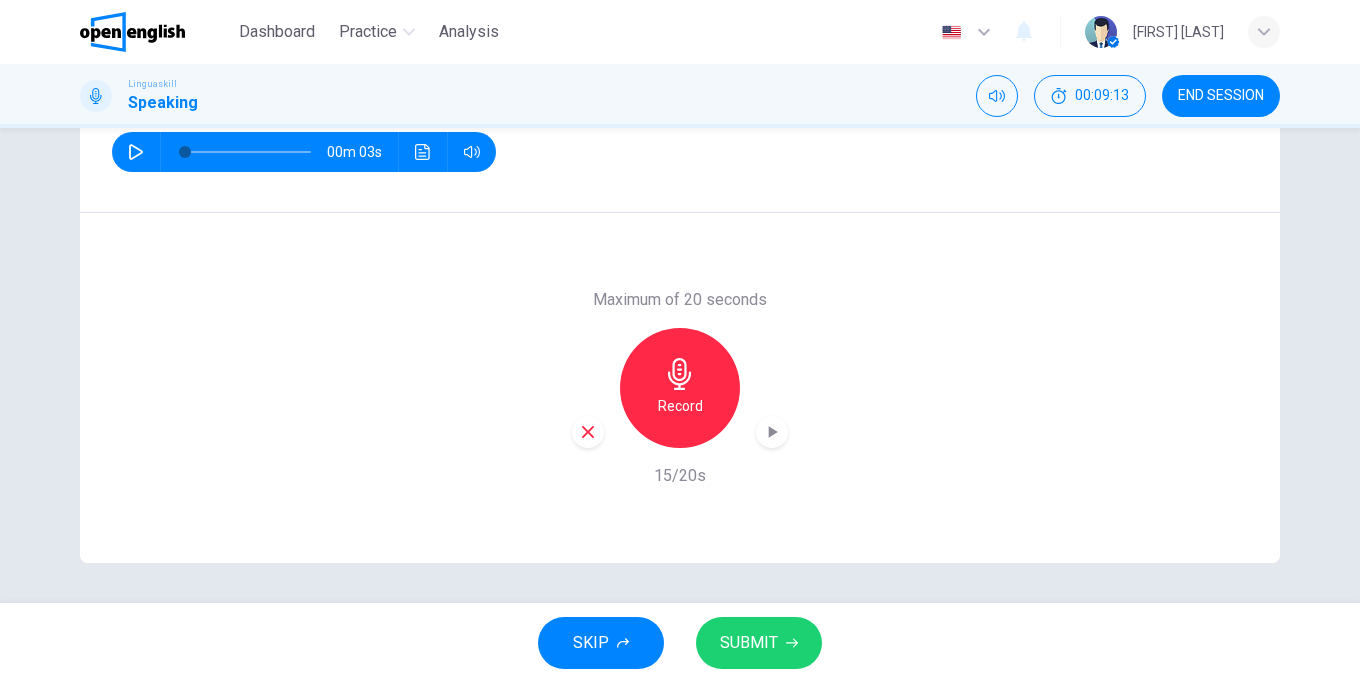 click 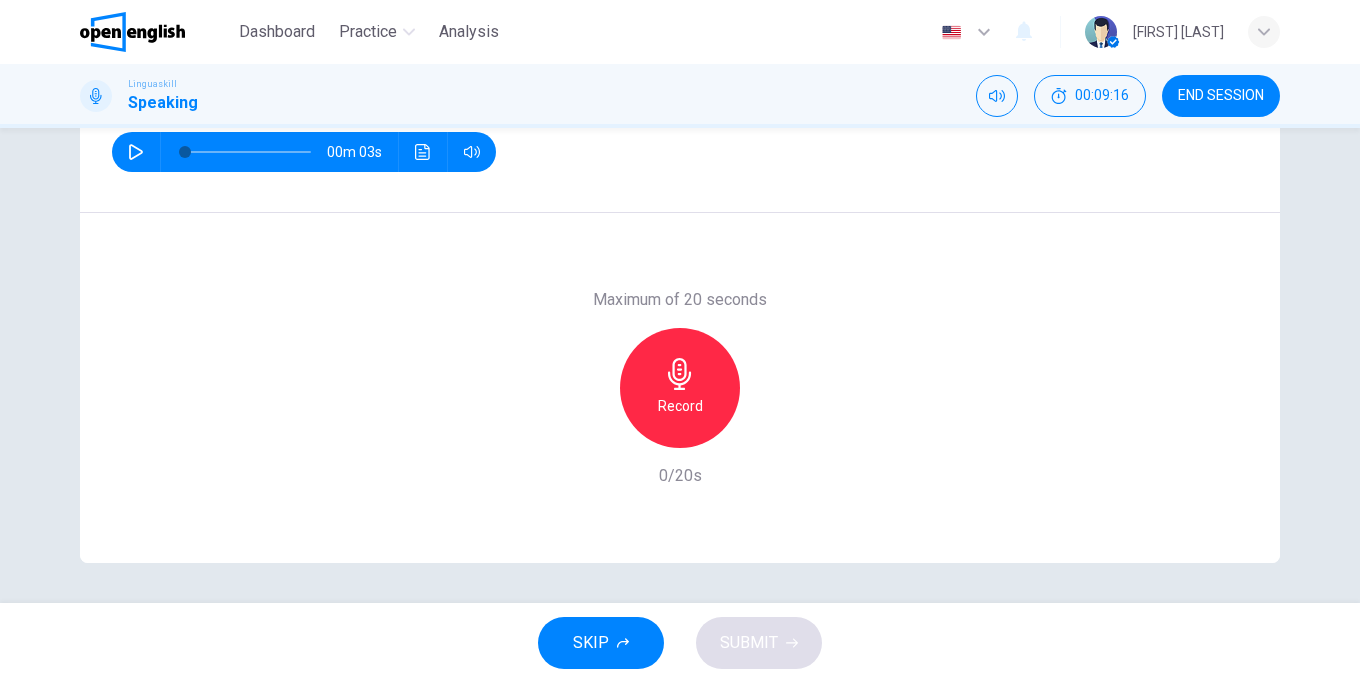 click at bounding box center (136, 152) 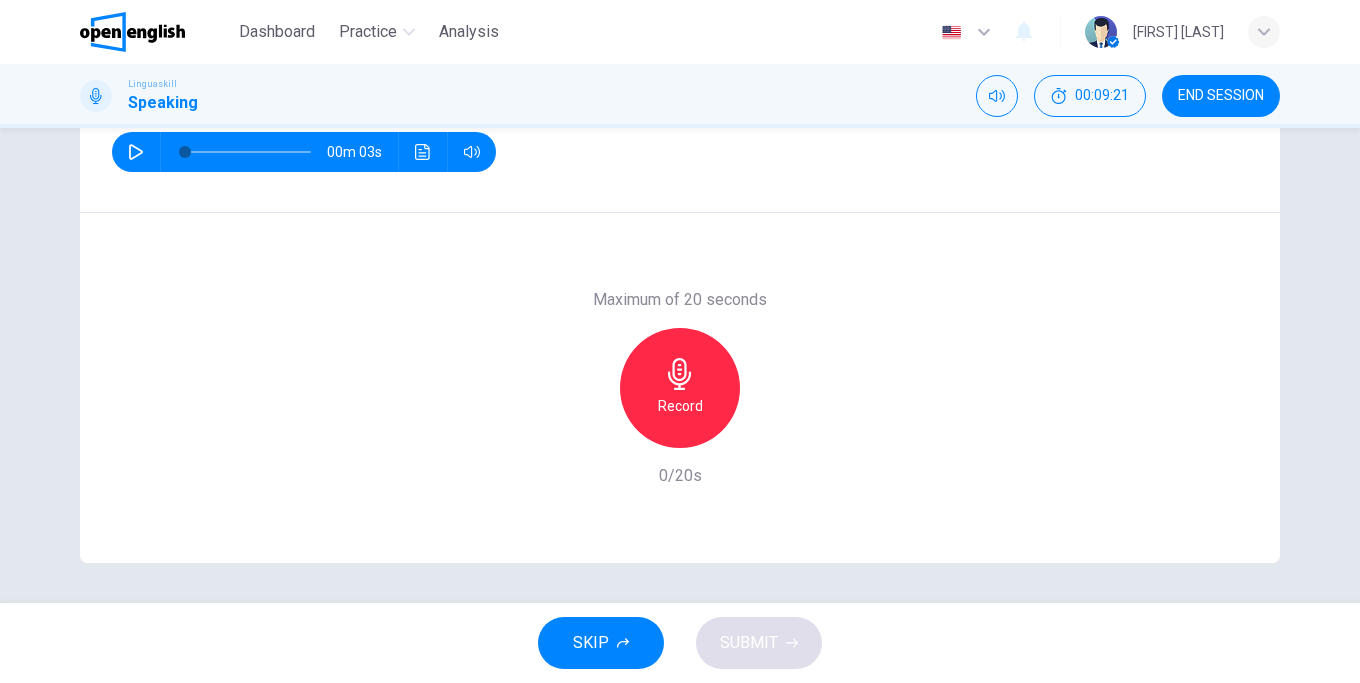 click on "Record" at bounding box center [680, 388] 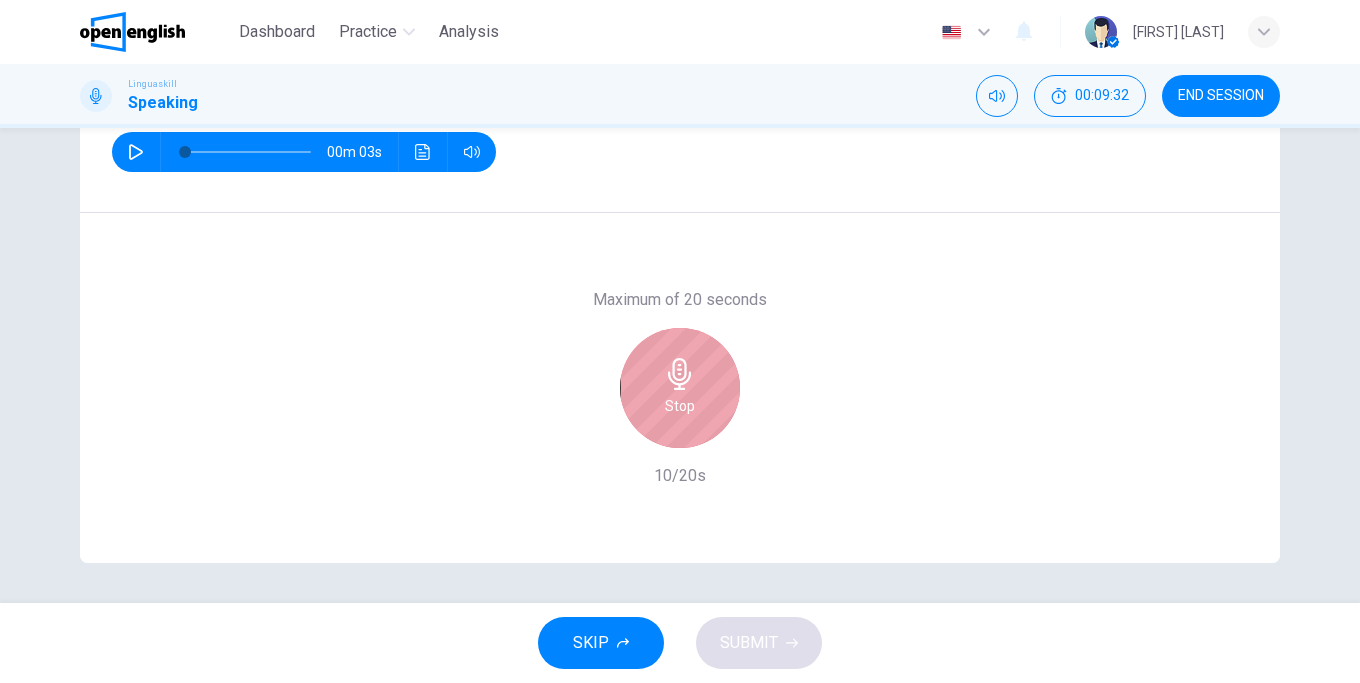 click on "Stop" at bounding box center [680, 388] 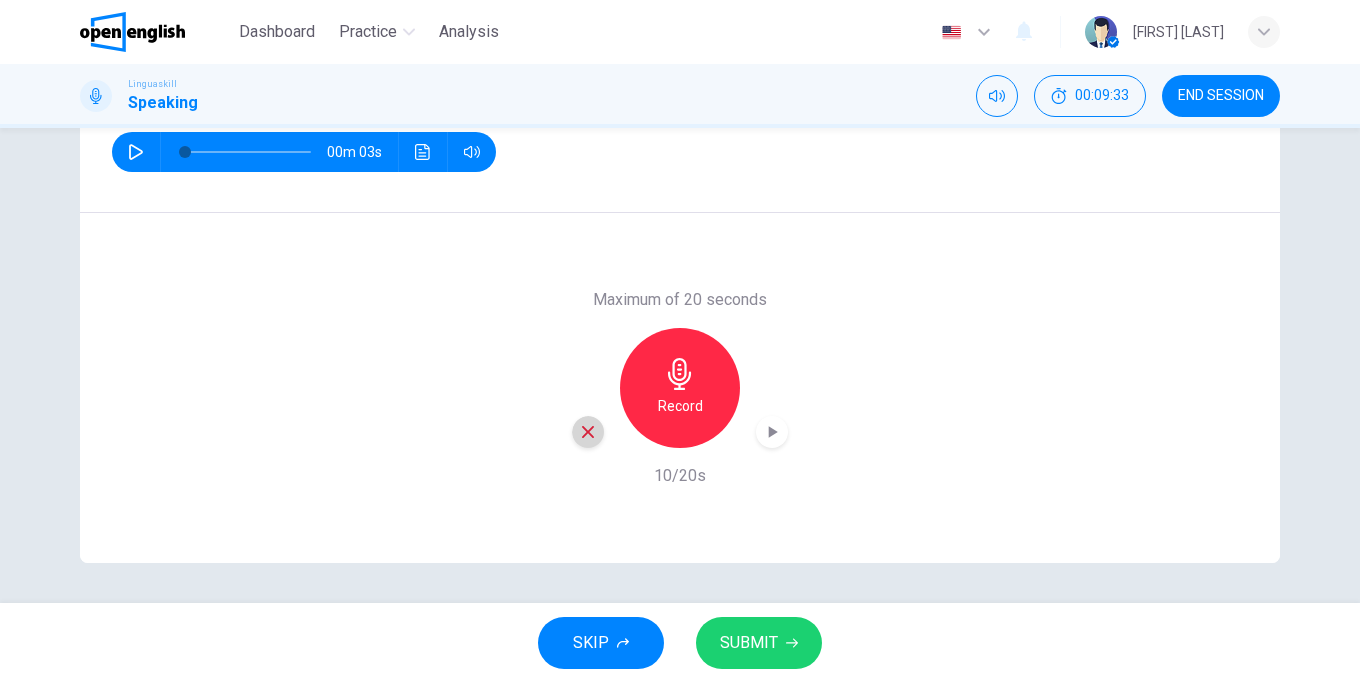 click at bounding box center [588, 432] 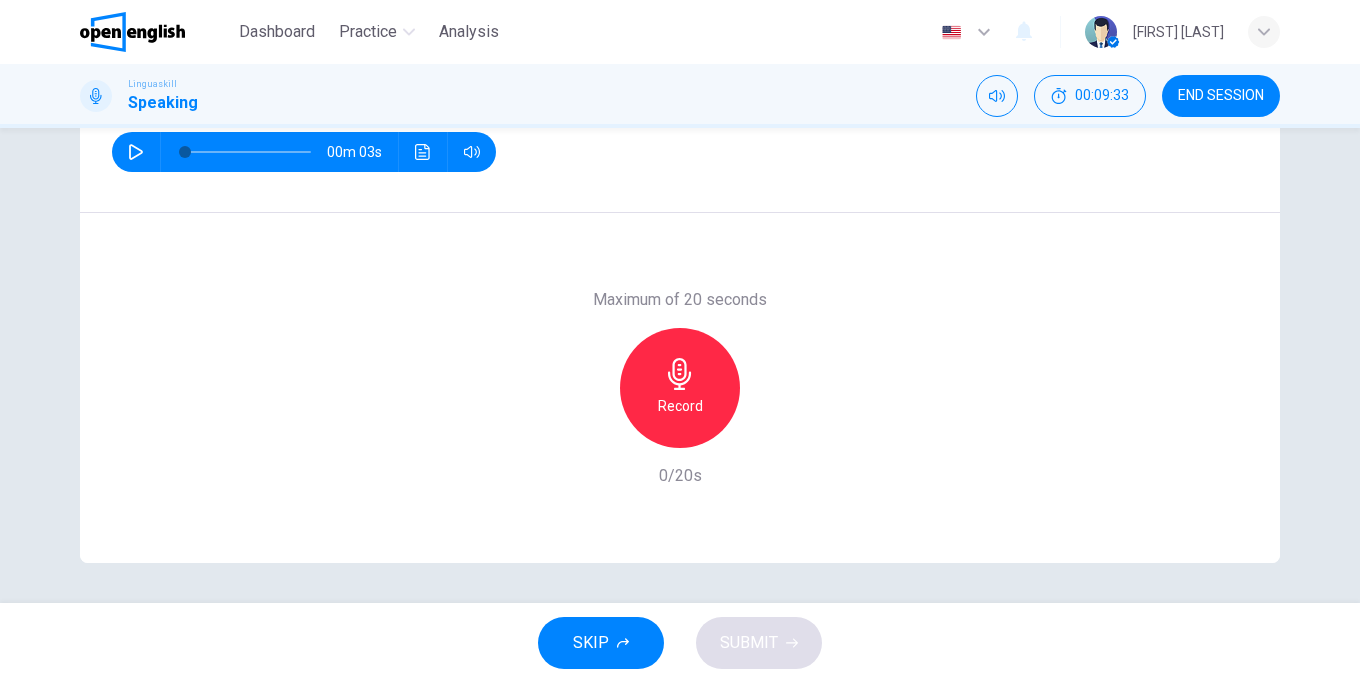 click on "Record" at bounding box center [680, 406] 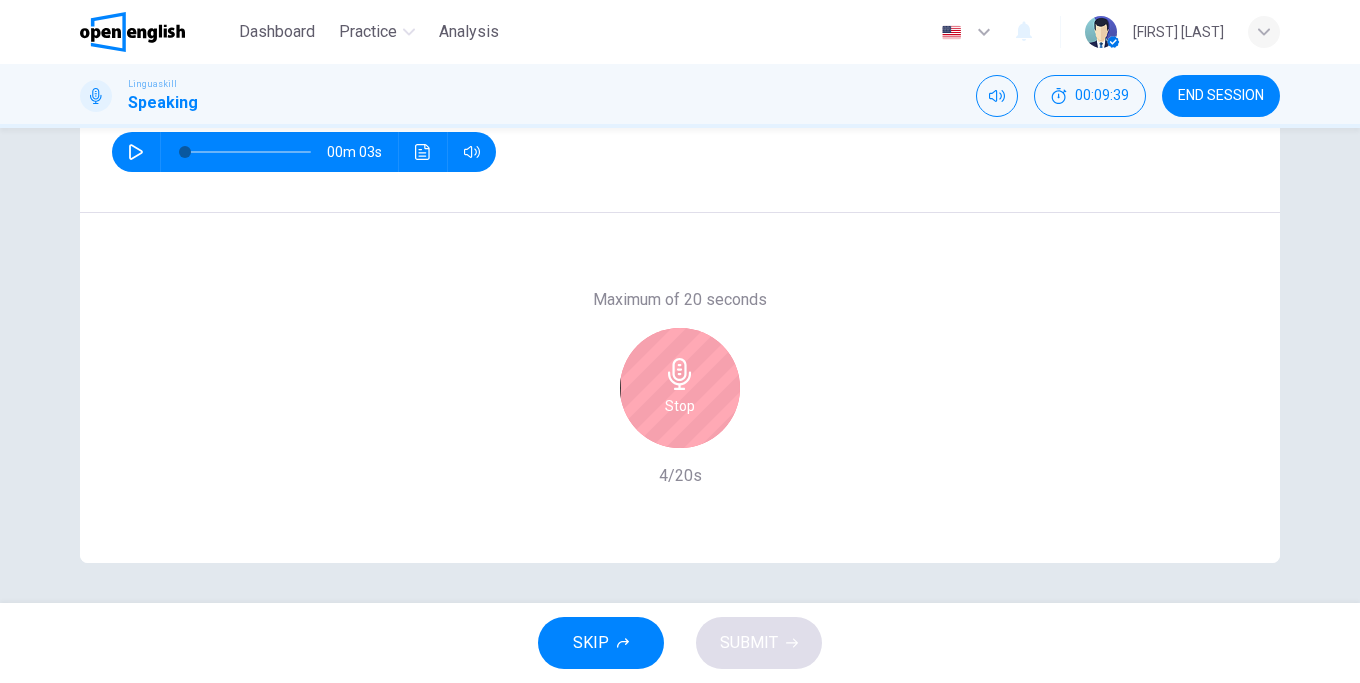 drag, startPoint x: 659, startPoint y: 408, endPoint x: 612, endPoint y: 401, distance: 47.518417 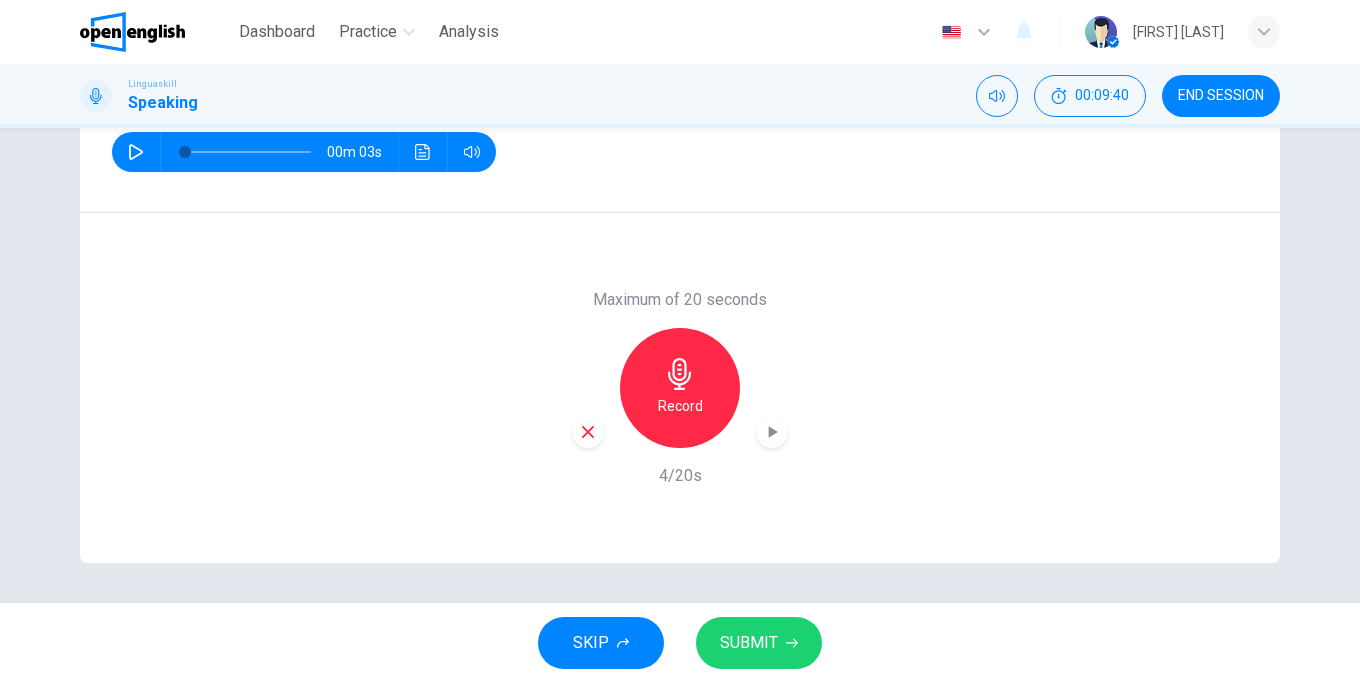 click at bounding box center (588, 432) 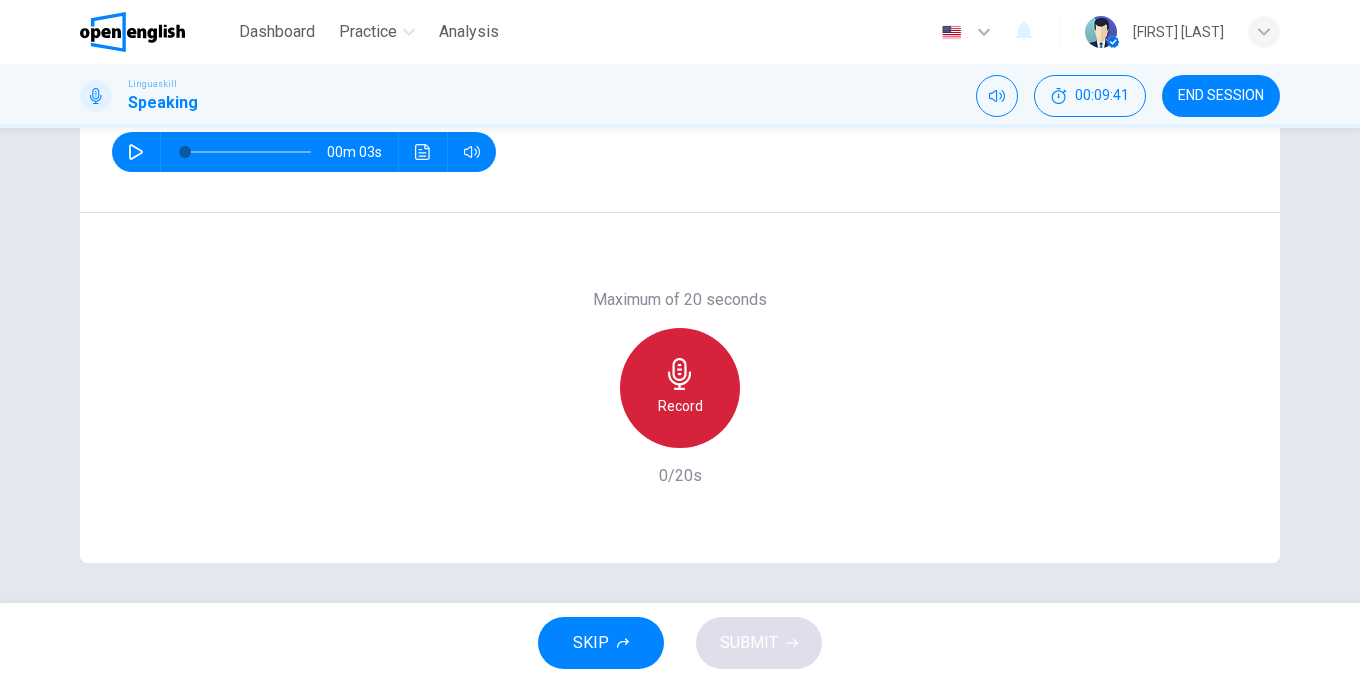 click on "Record" at bounding box center (680, 406) 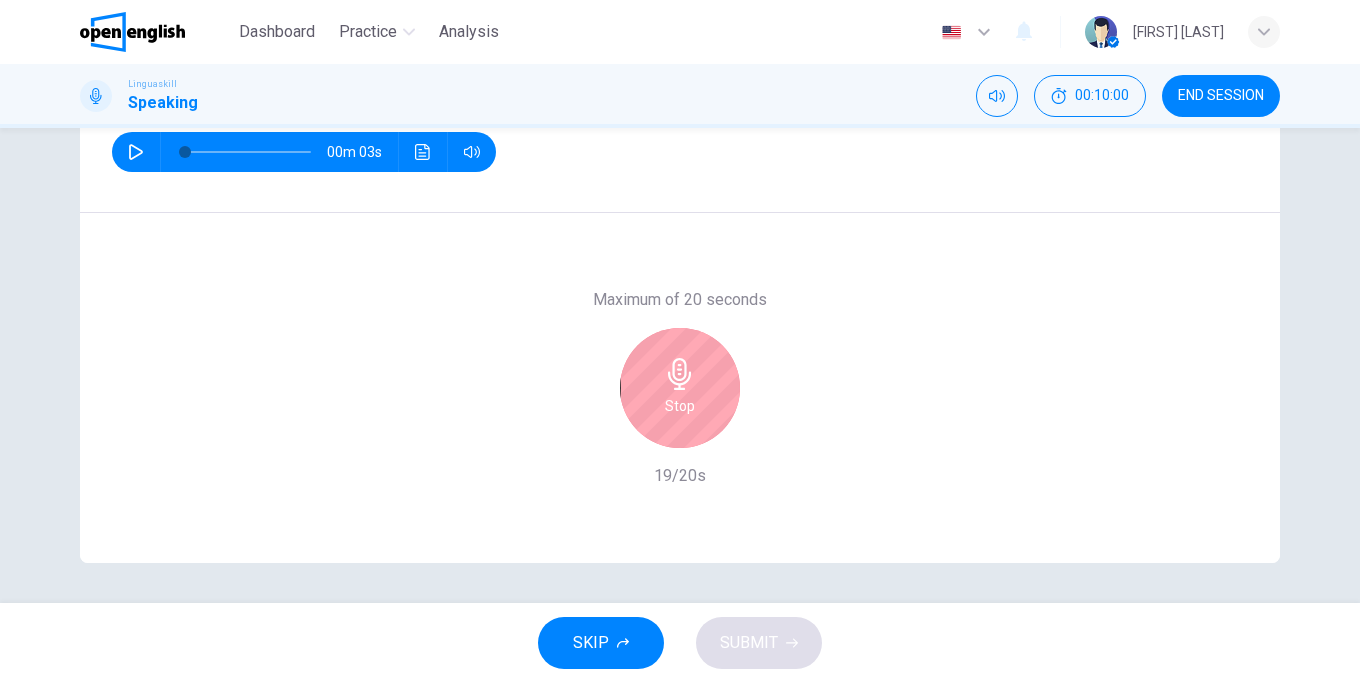 click on "Stop" at bounding box center [680, 406] 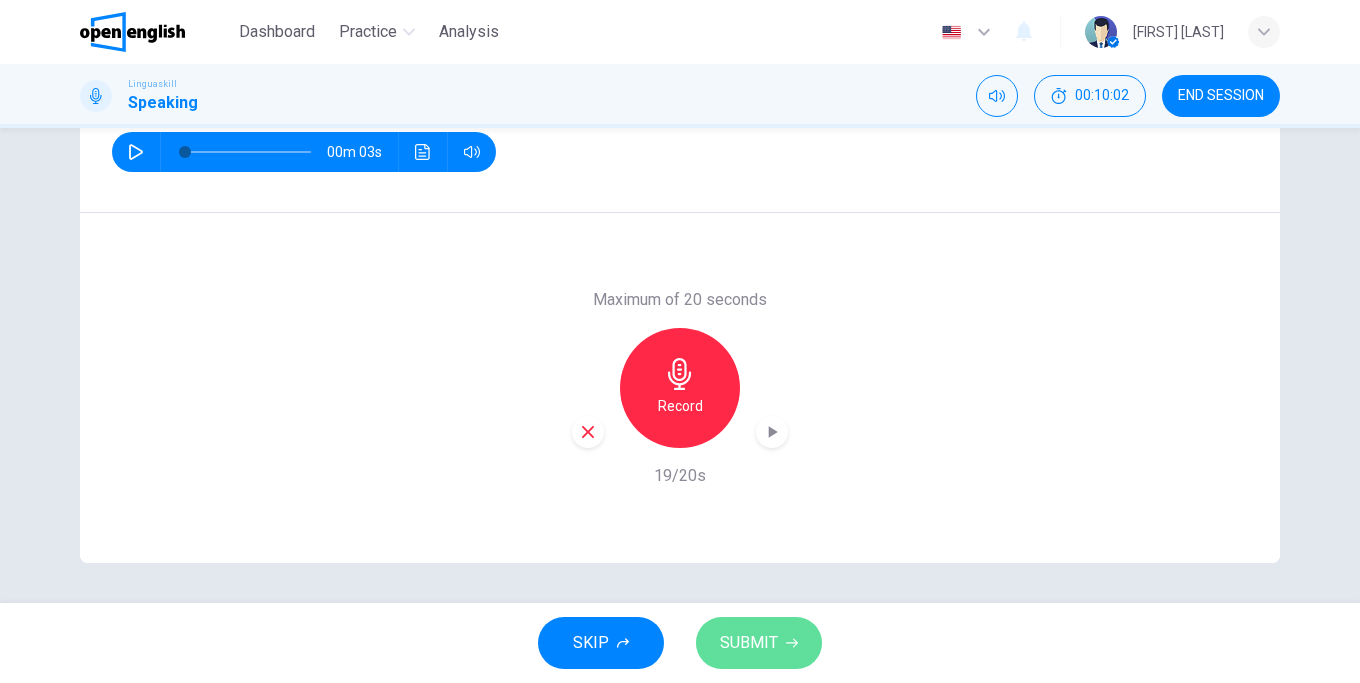 click on "SUBMIT" at bounding box center [749, 643] 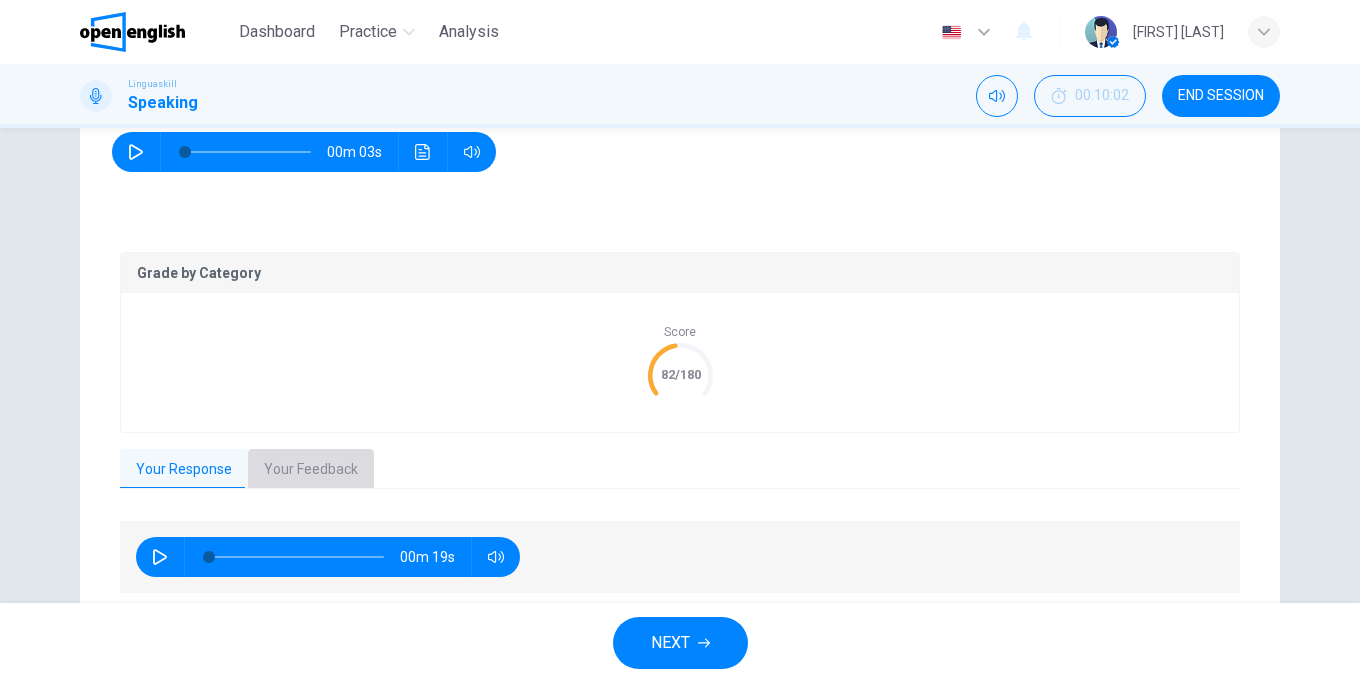 click on "Your Feedback" at bounding box center [311, 470] 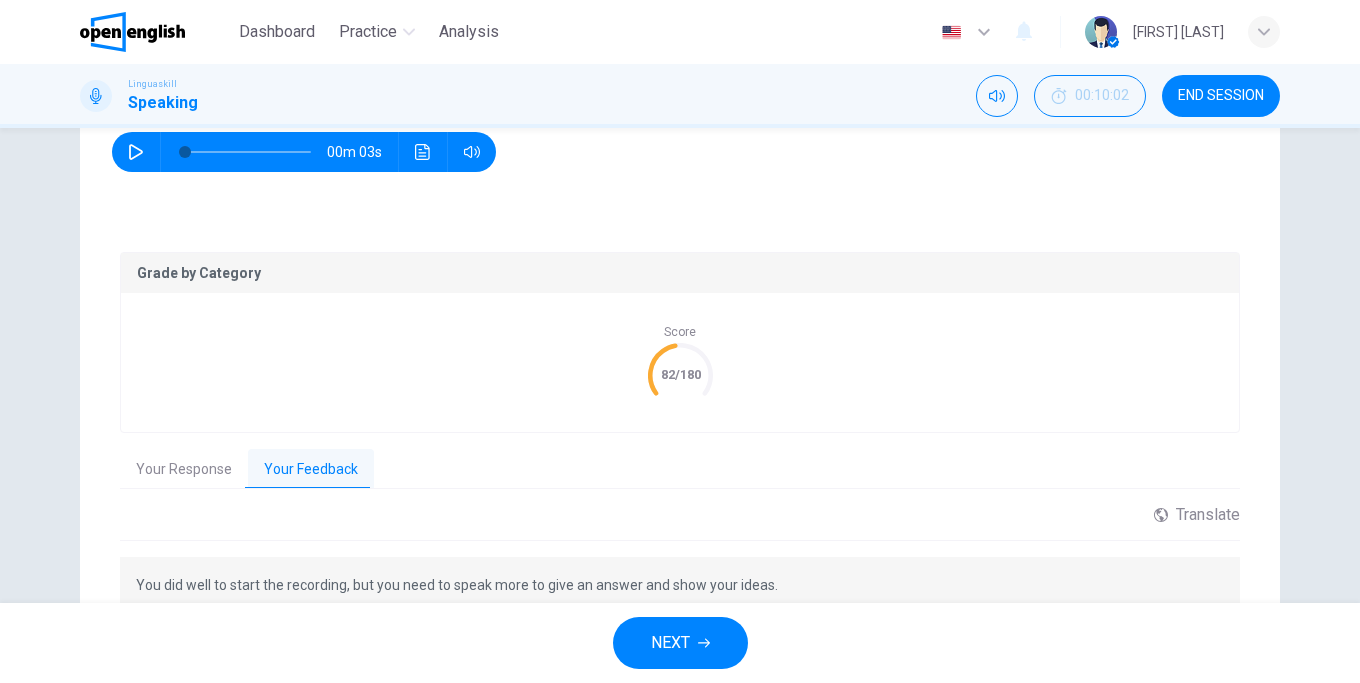 scroll, scrollTop: 422, scrollLeft: 0, axis: vertical 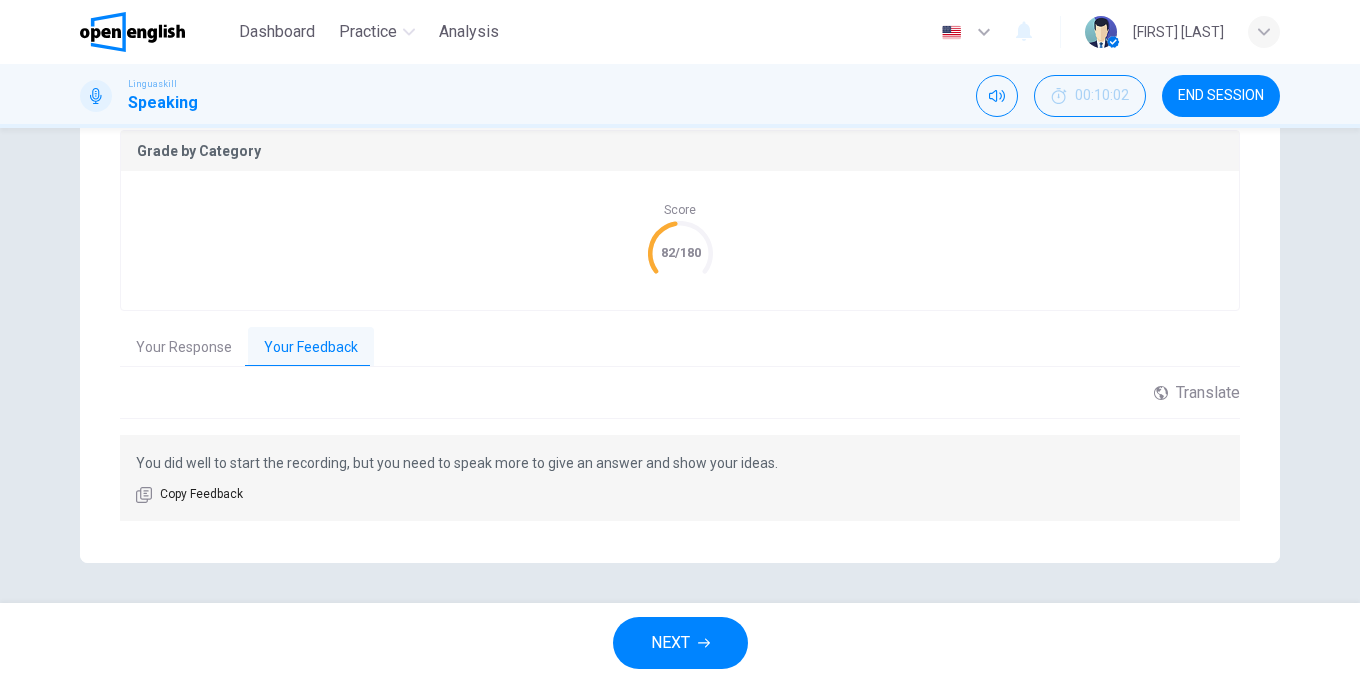 click on "NEXT" at bounding box center [680, 643] 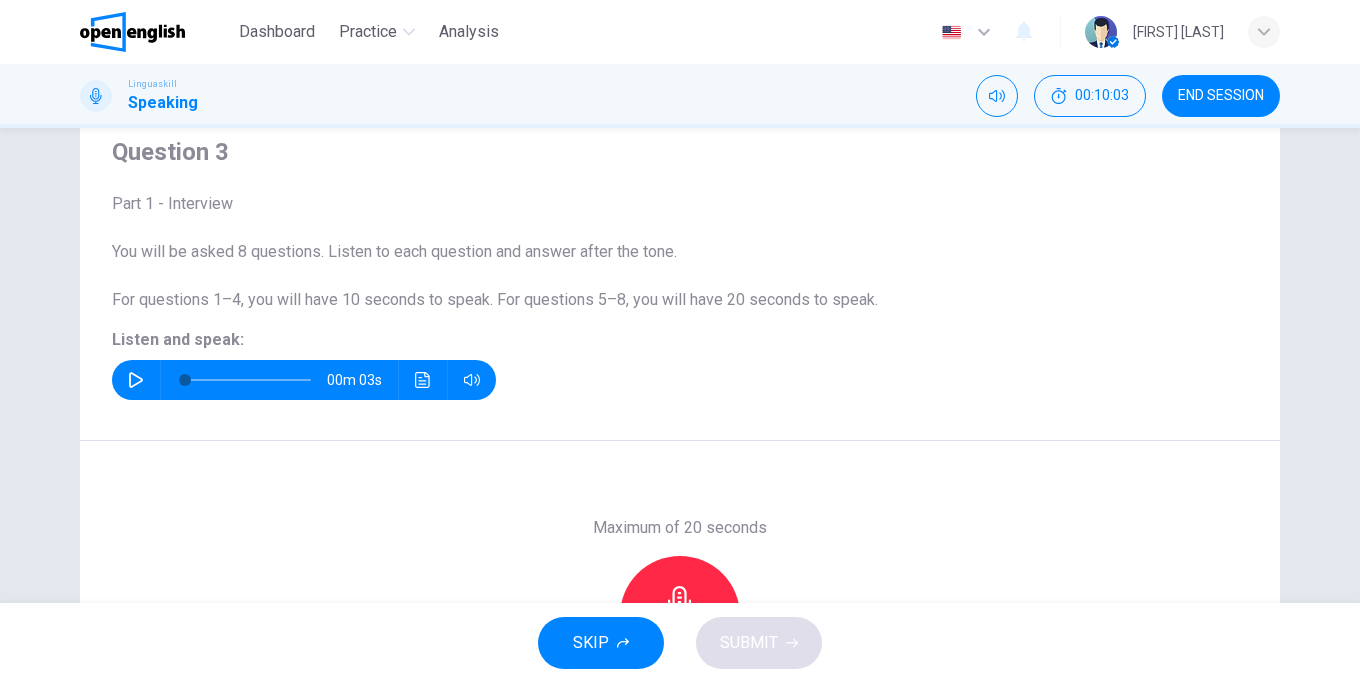 scroll, scrollTop: 0, scrollLeft: 0, axis: both 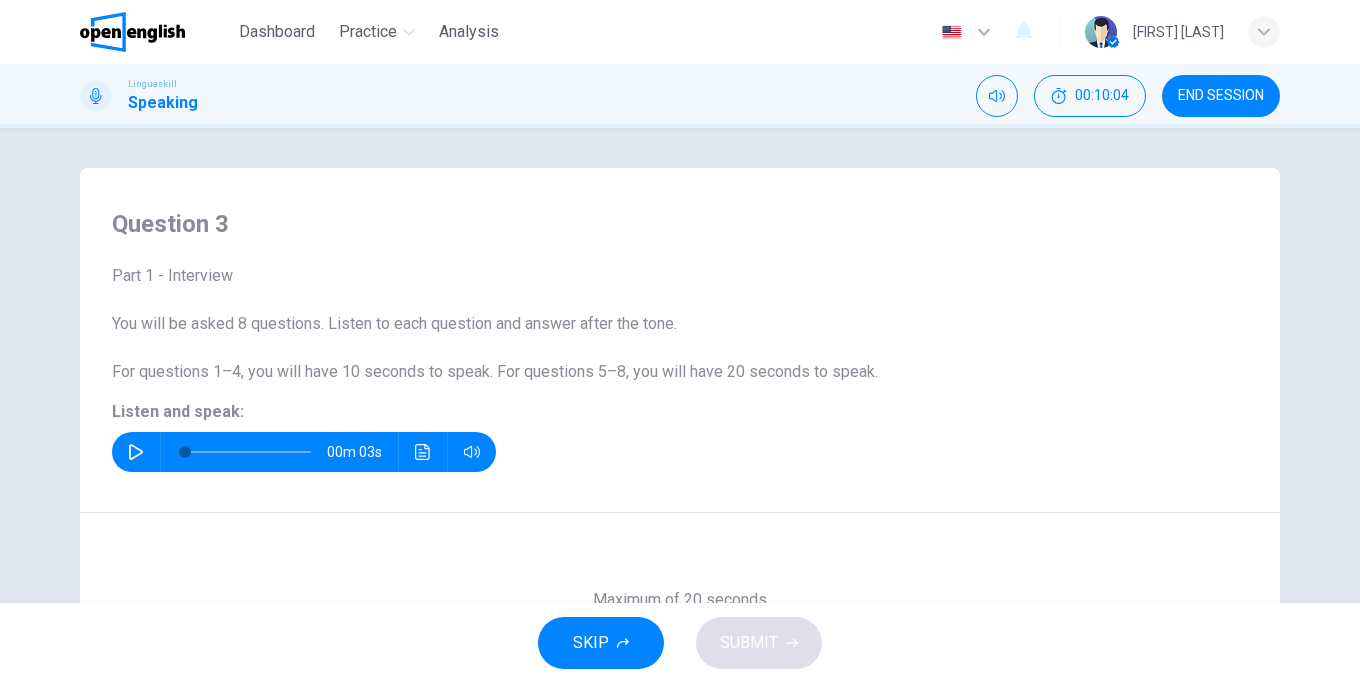 click 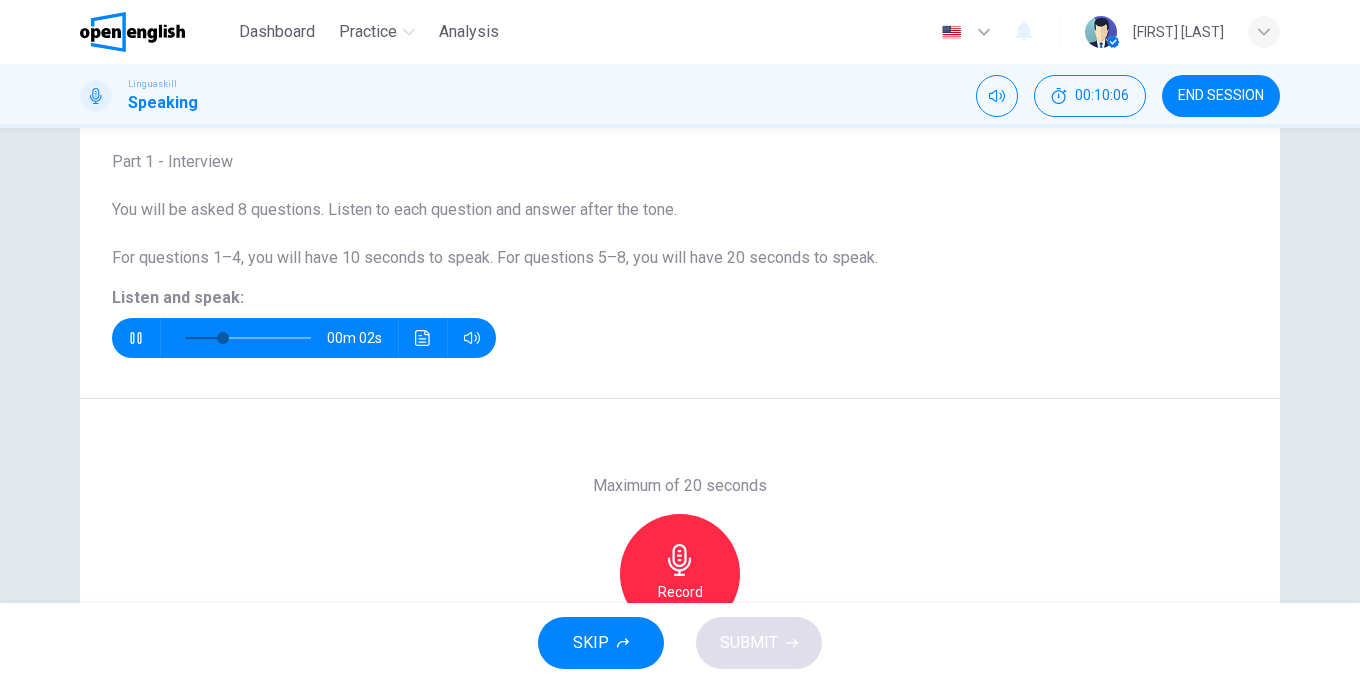 scroll, scrollTop: 228, scrollLeft: 0, axis: vertical 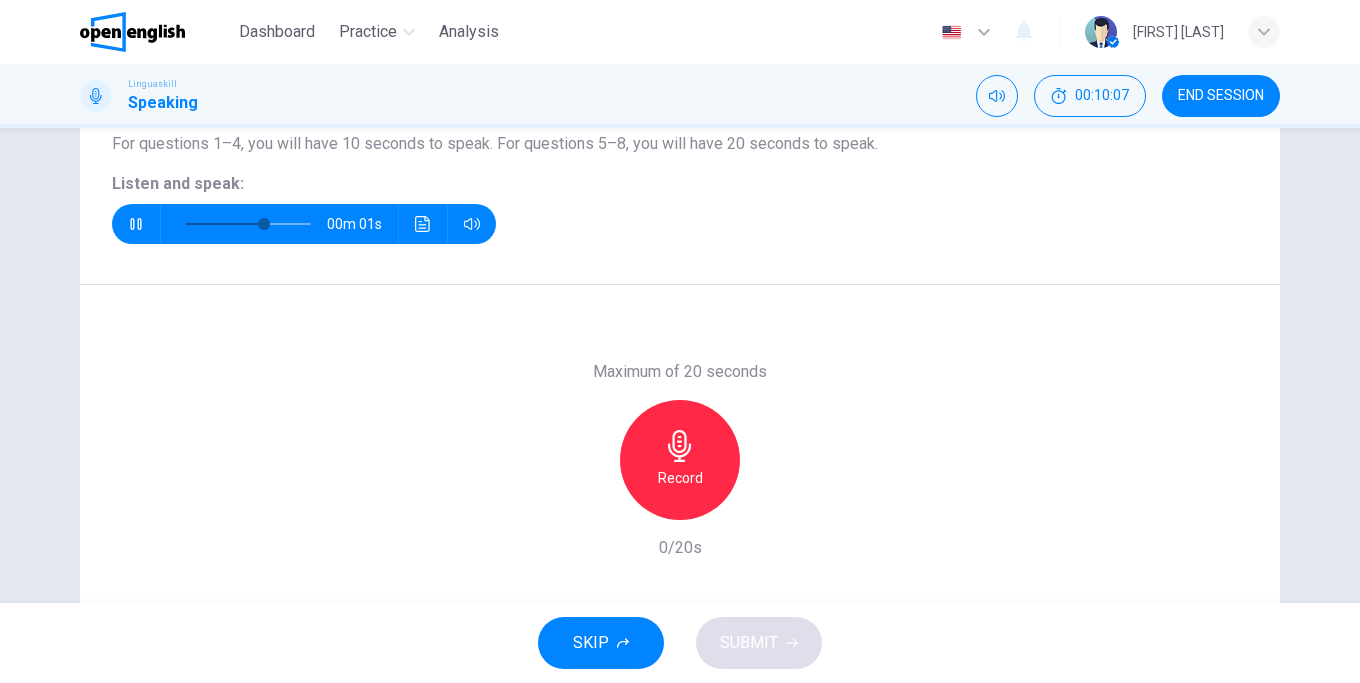 type on "*" 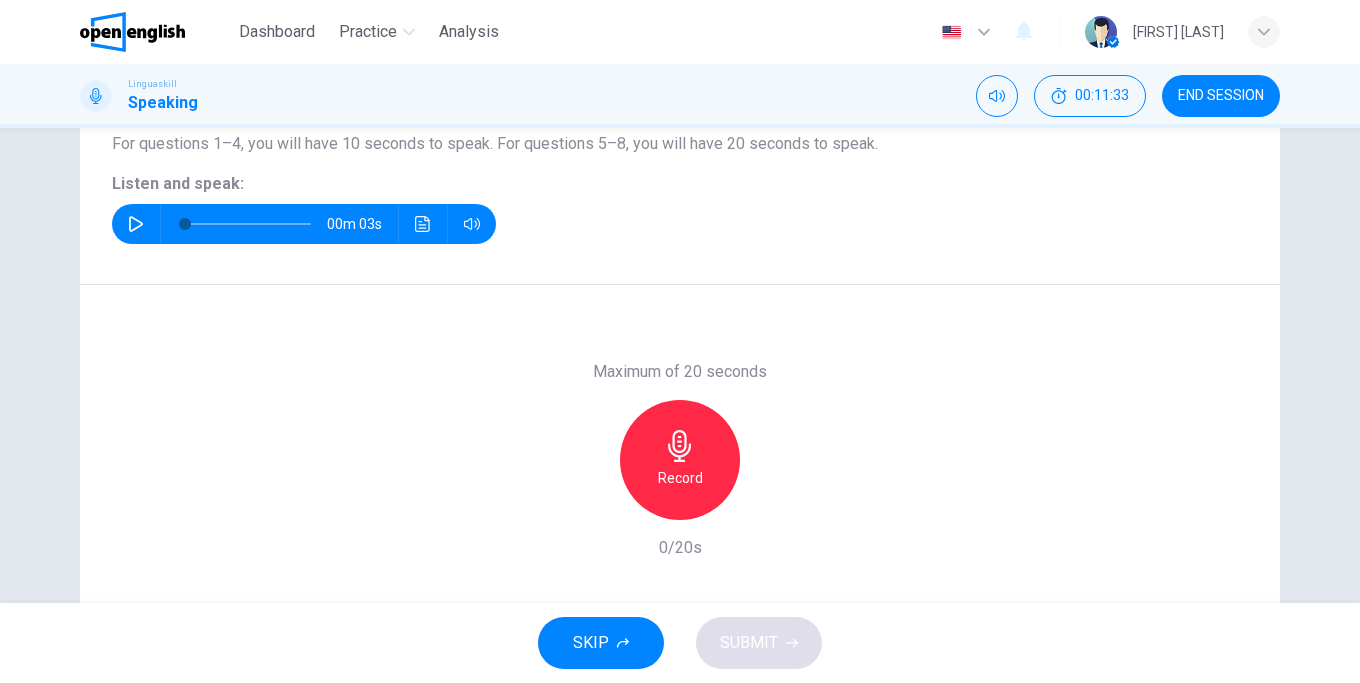 click on "Record" at bounding box center [680, 460] 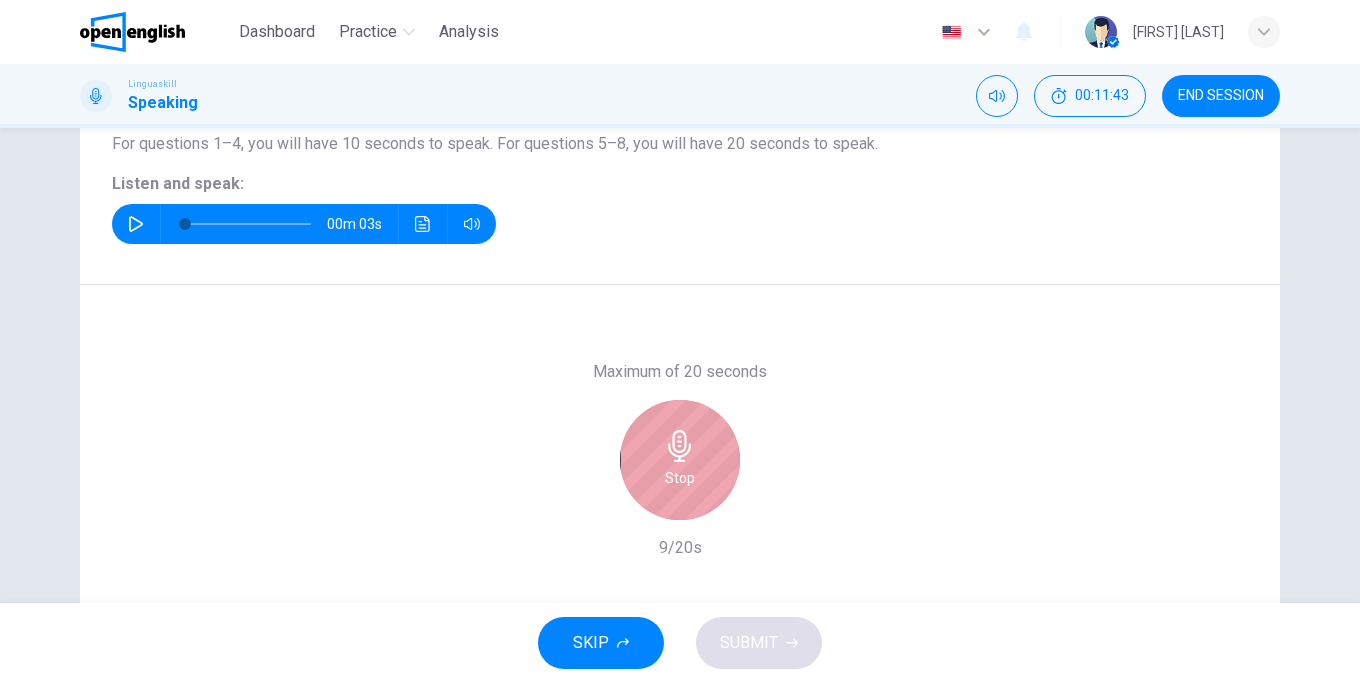 click on "Stop" at bounding box center [680, 460] 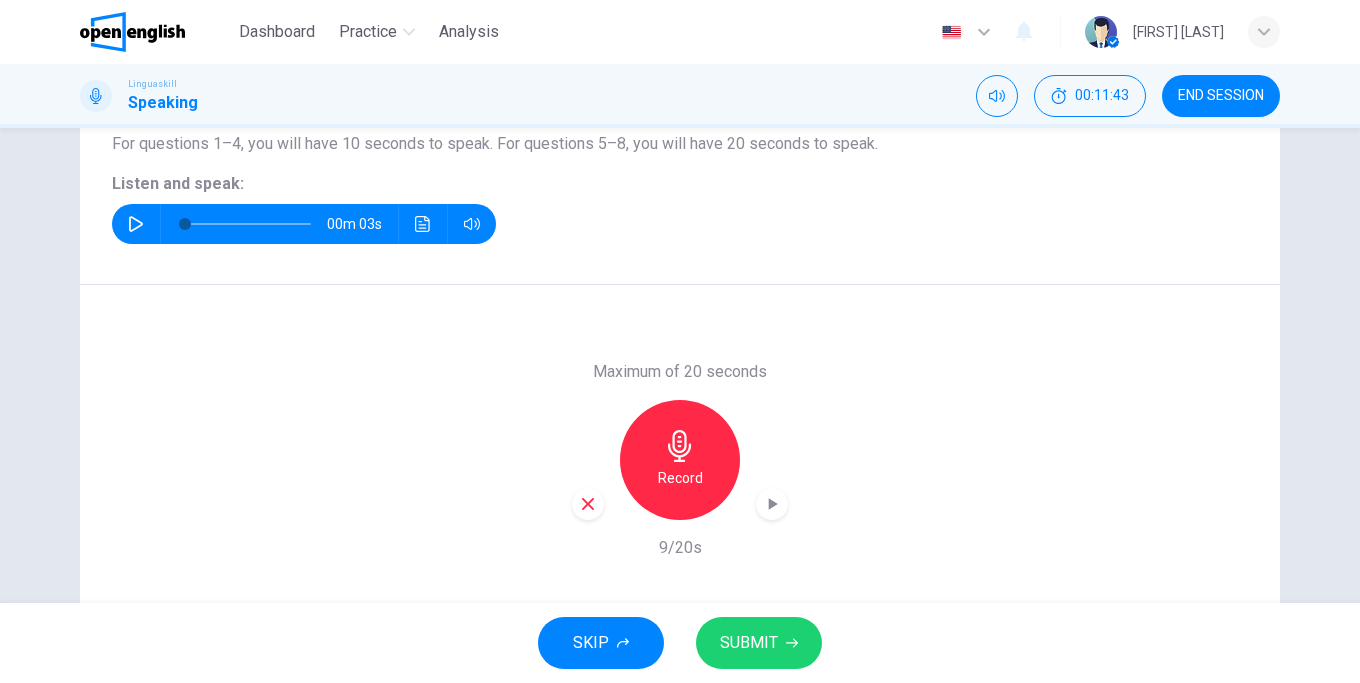 click on "SUBMIT" at bounding box center (759, 643) 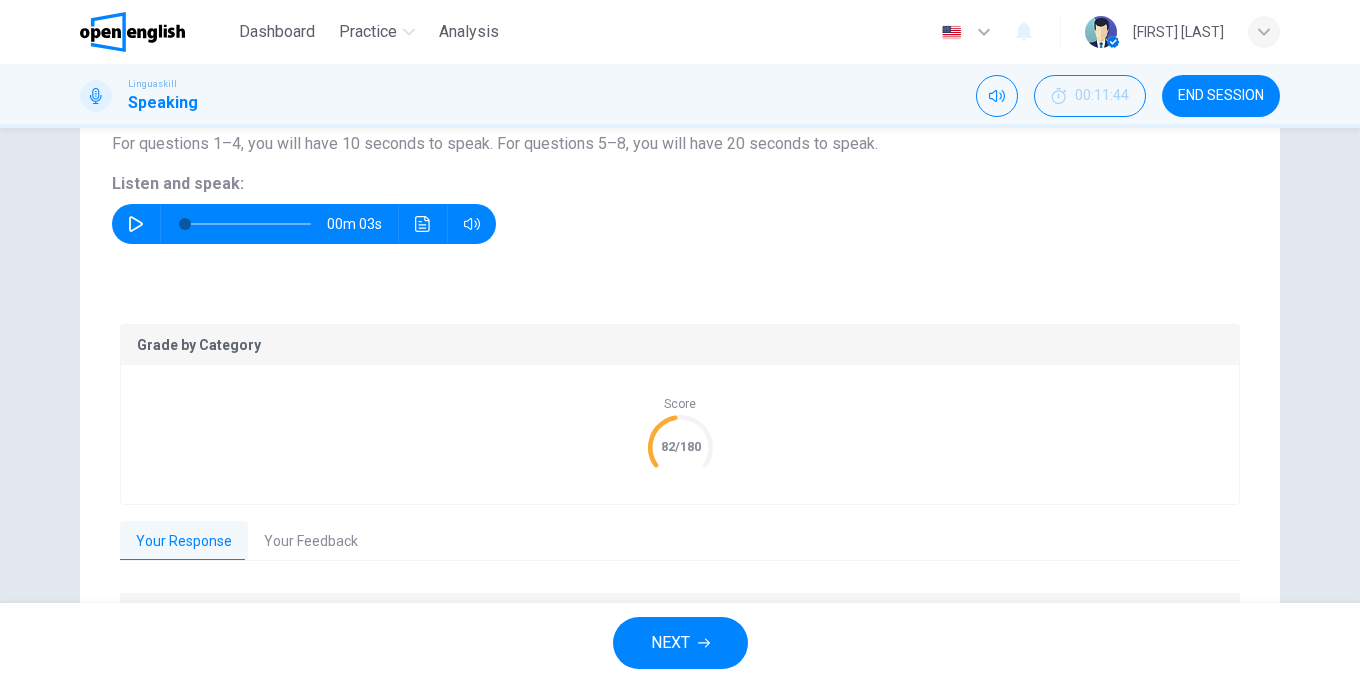 scroll, scrollTop: 373, scrollLeft: 0, axis: vertical 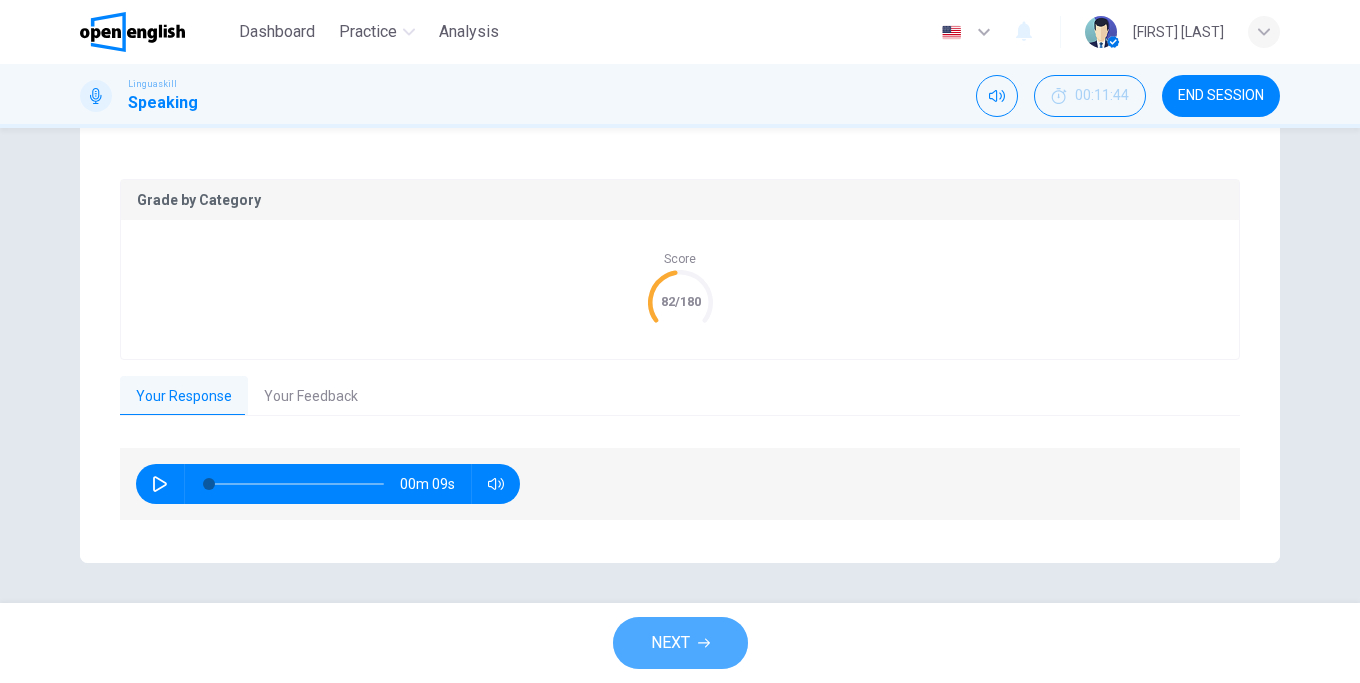 click on "NEXT" at bounding box center [680, 643] 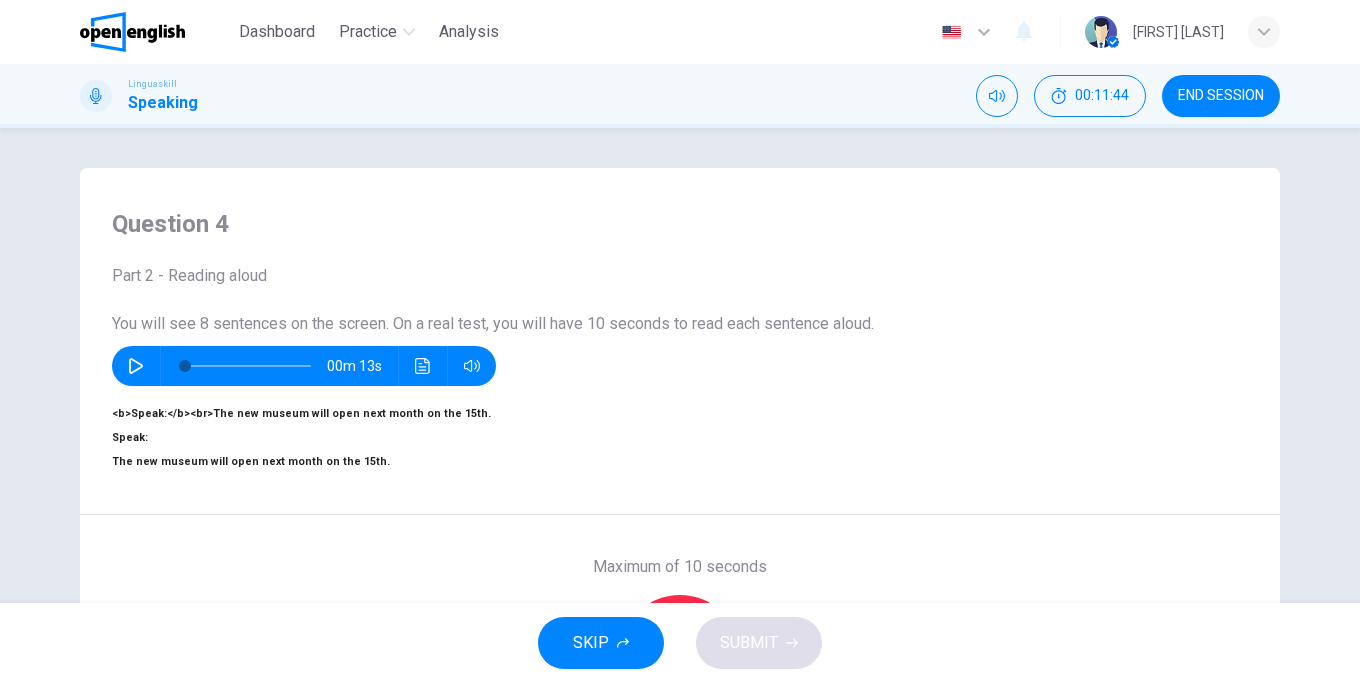 click at bounding box center [136, 366] 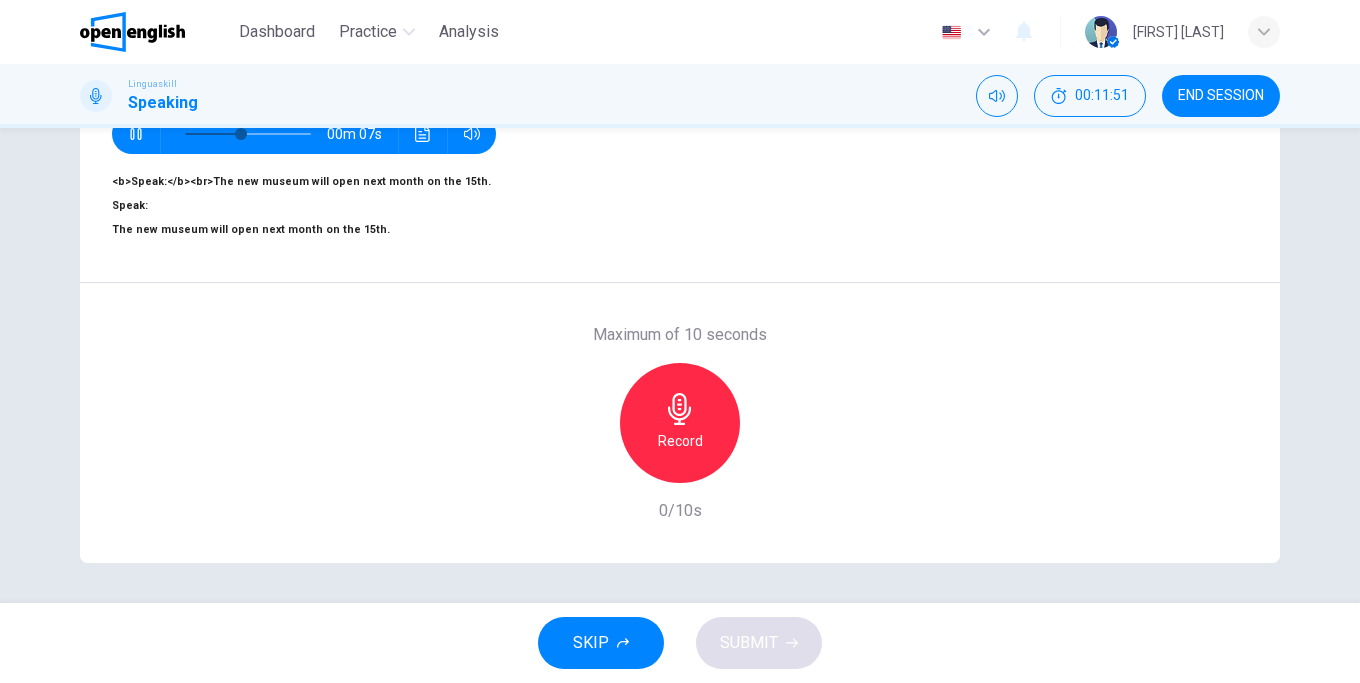 scroll, scrollTop: 186, scrollLeft: 0, axis: vertical 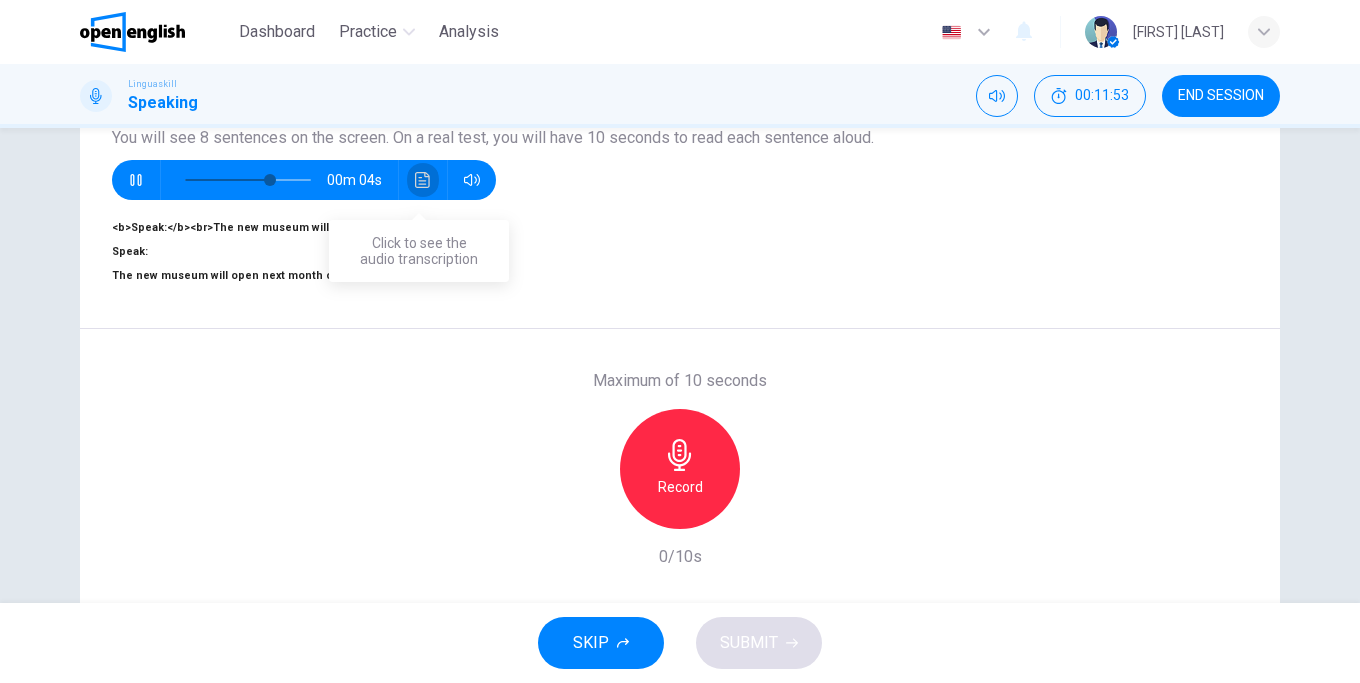 click 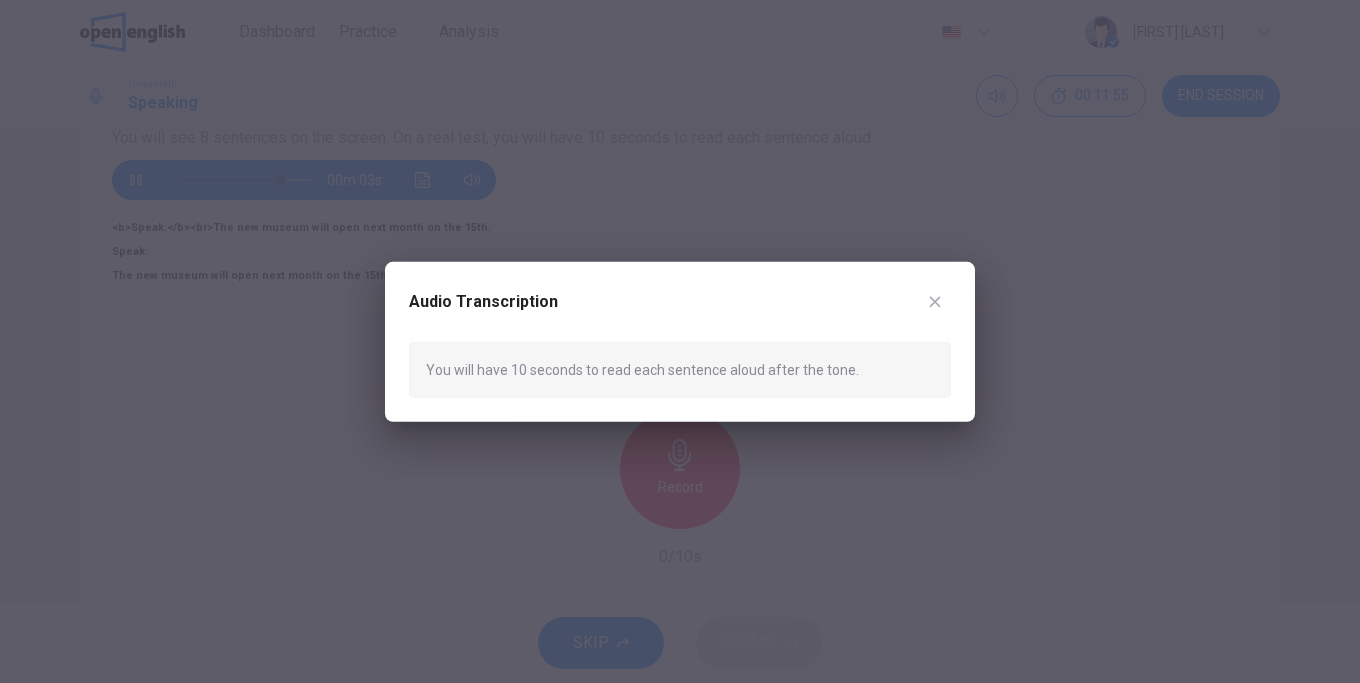 click 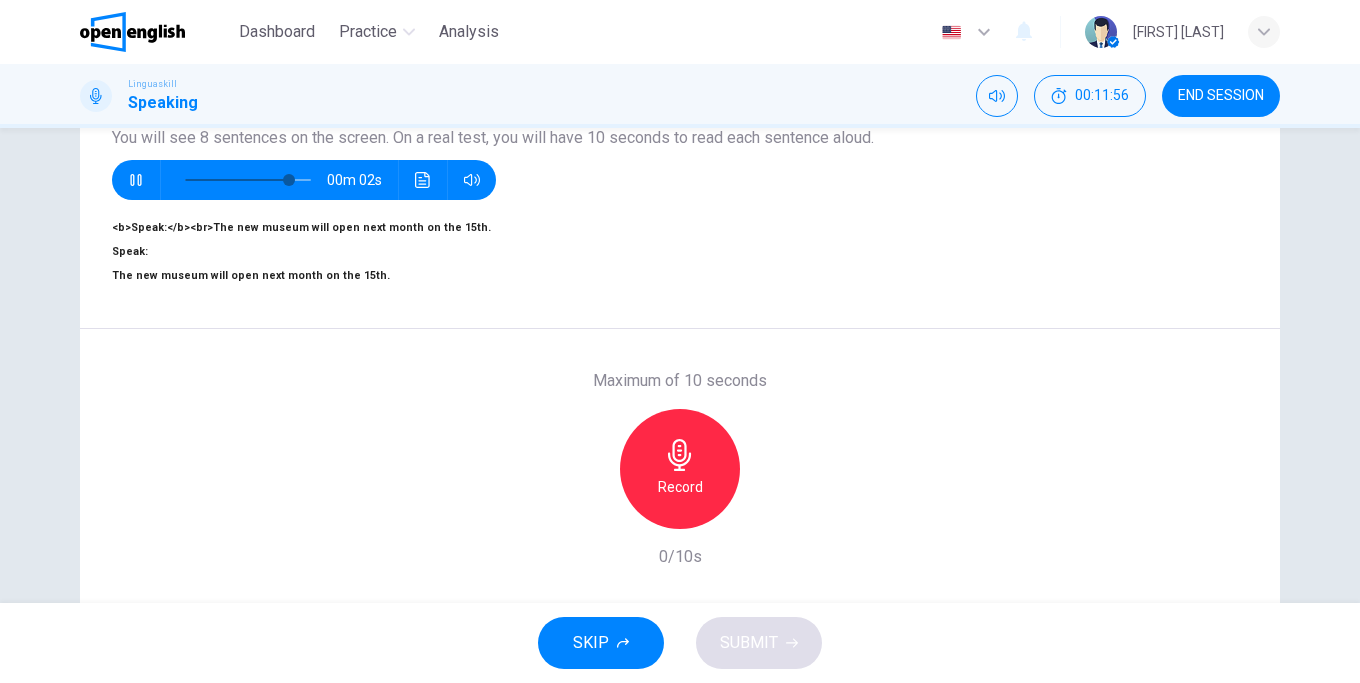 scroll, scrollTop: 300, scrollLeft: 0, axis: vertical 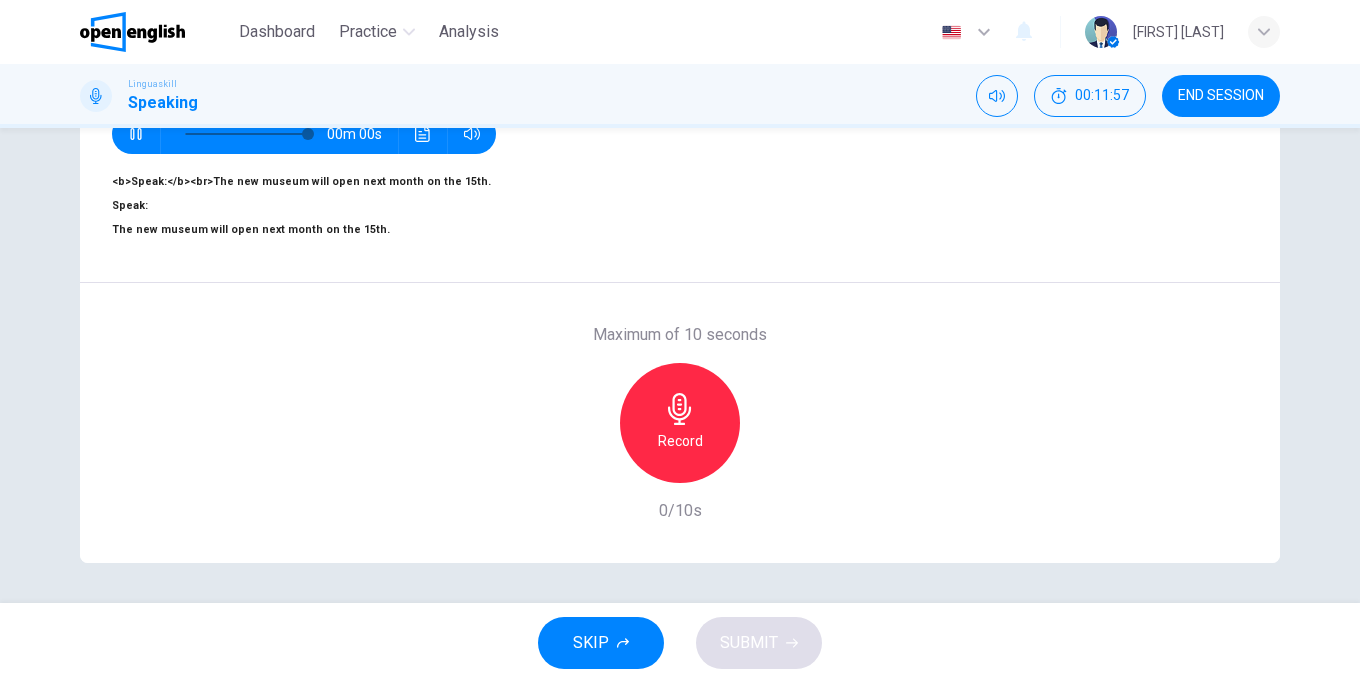 type on "*" 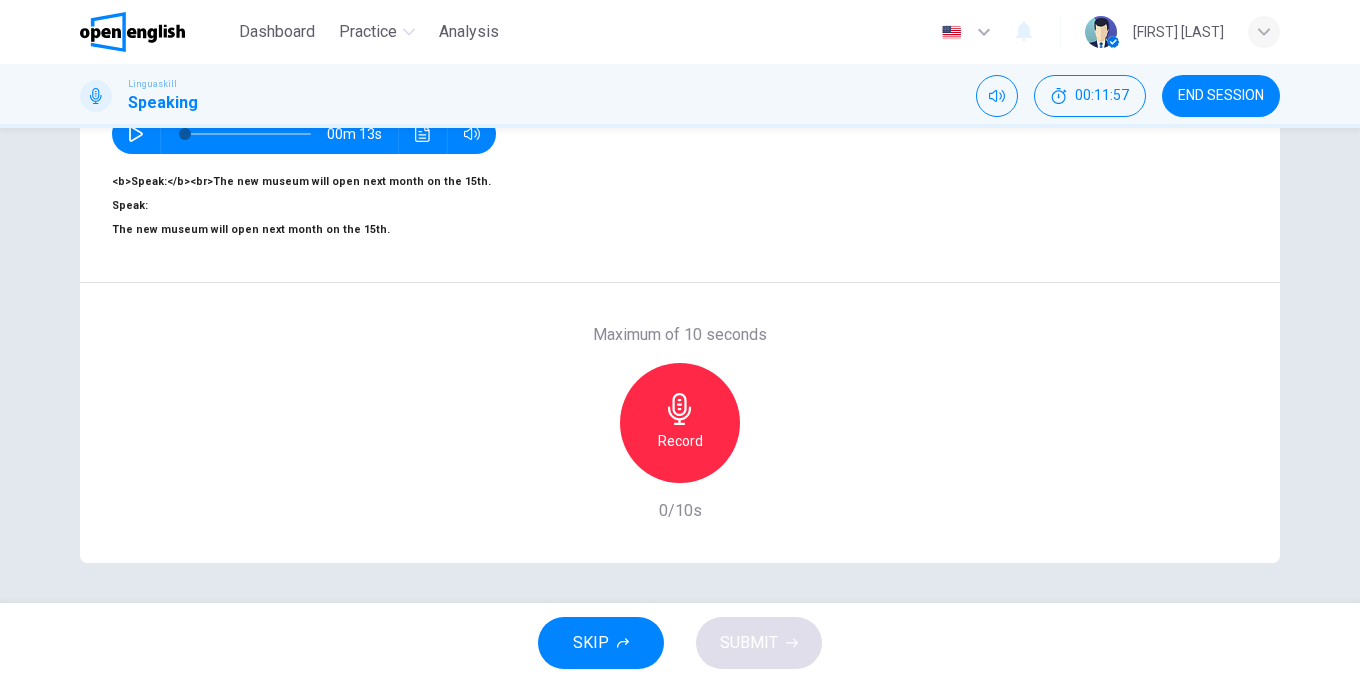 scroll, scrollTop: 186, scrollLeft: 0, axis: vertical 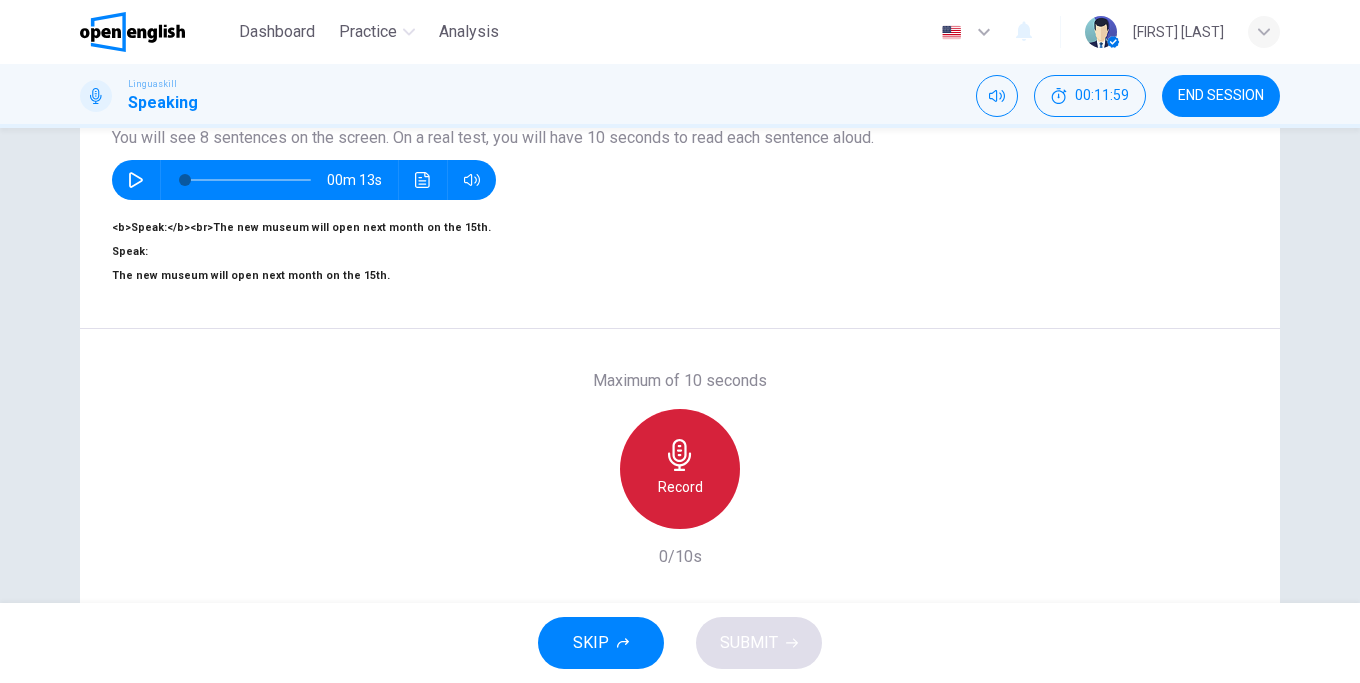 click 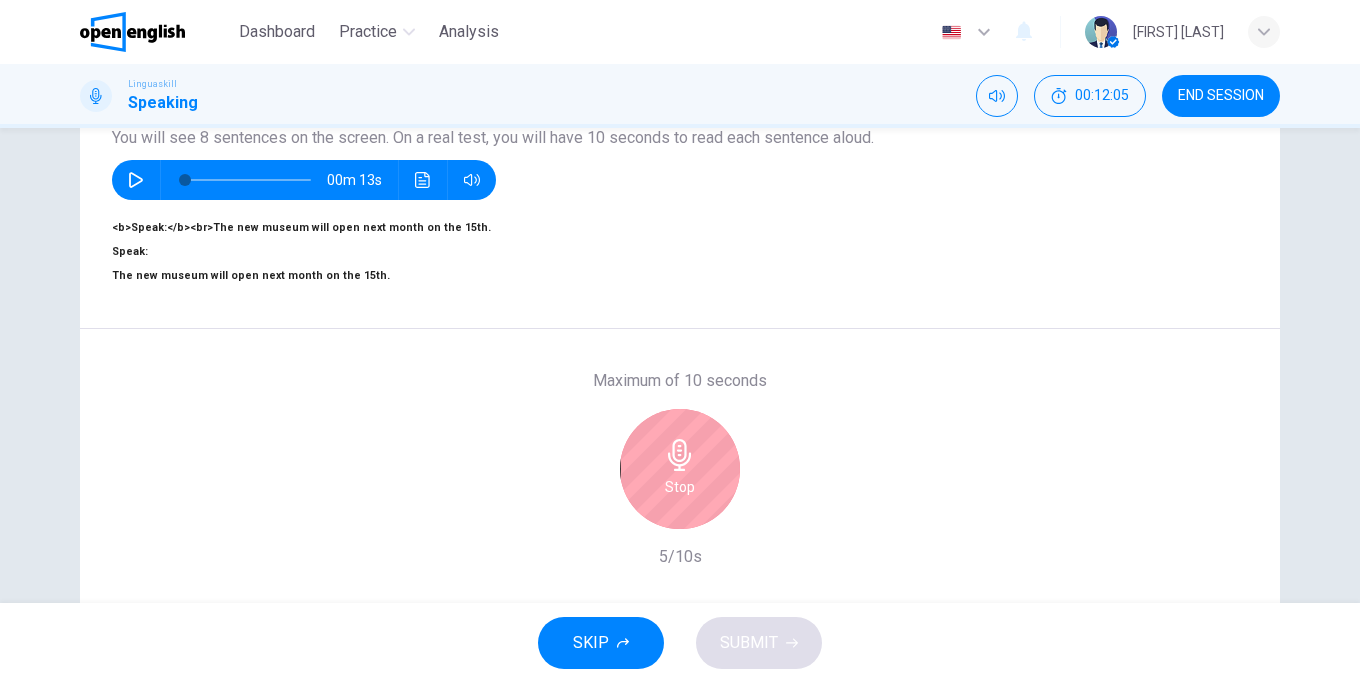click 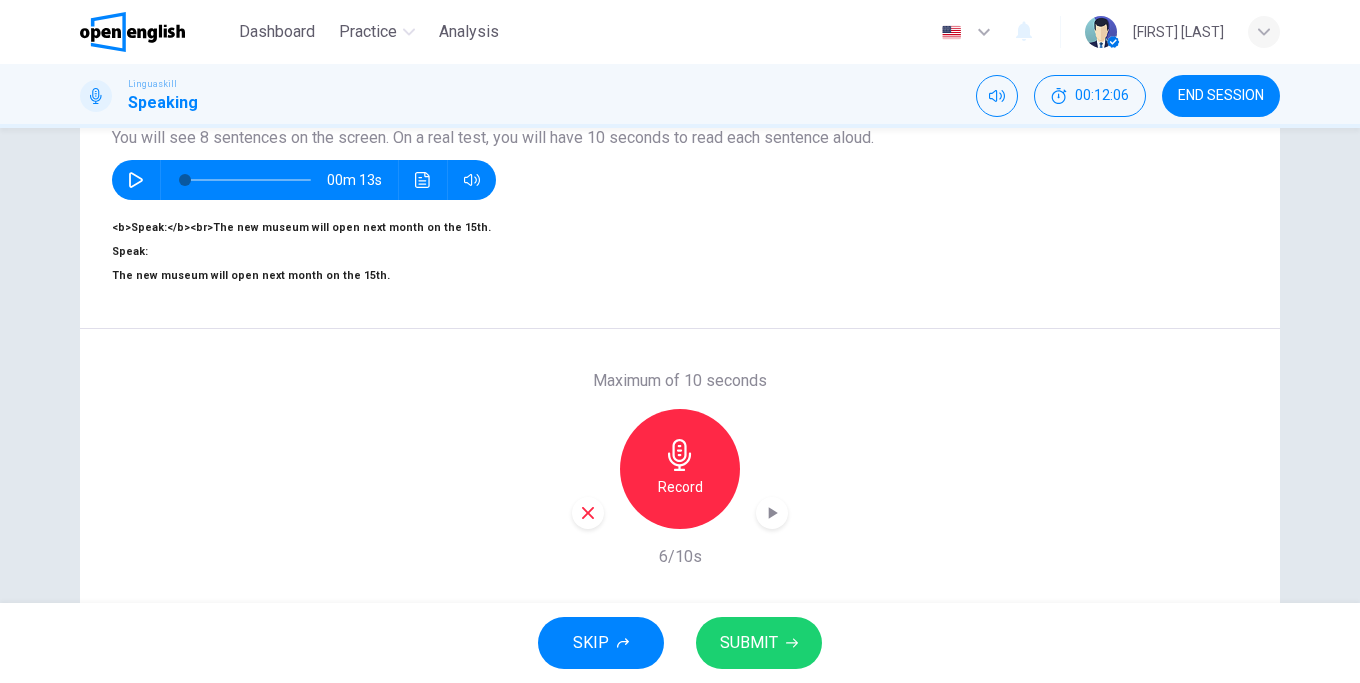 click on "Record" at bounding box center [680, 469] 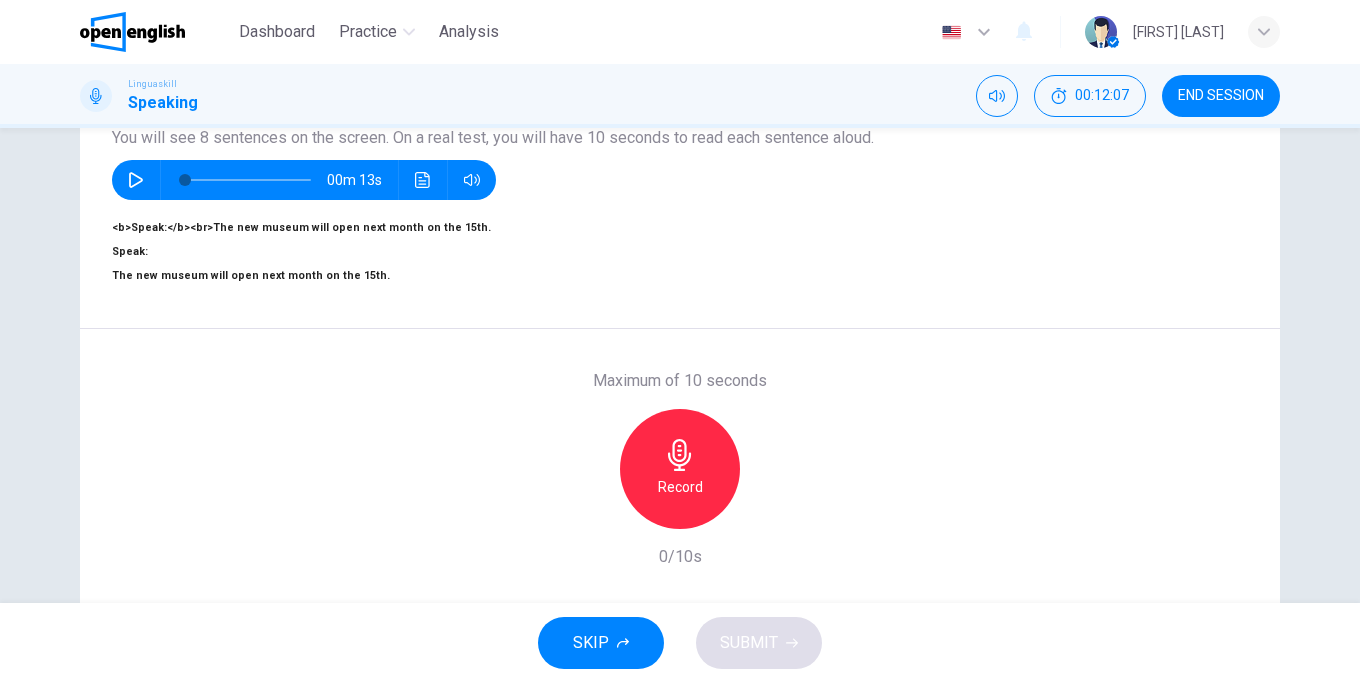 click on "Record" at bounding box center (680, 487) 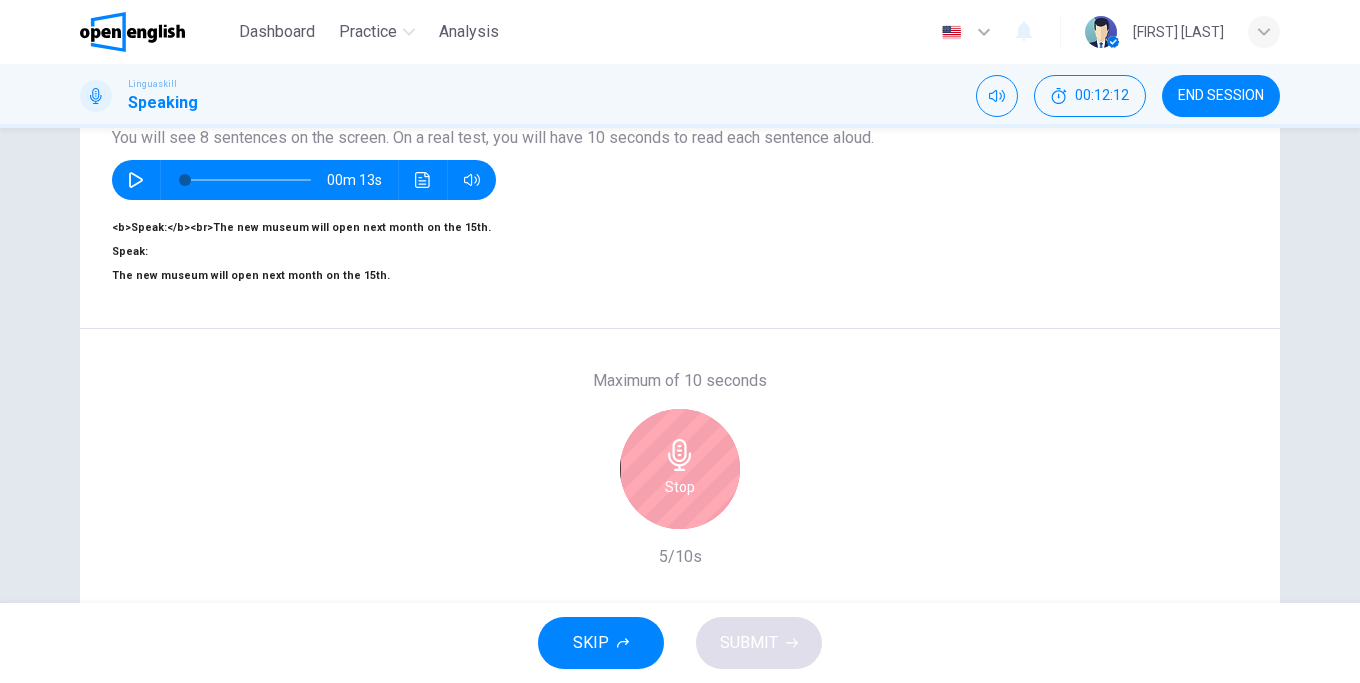 click on "Stop" at bounding box center [680, 487] 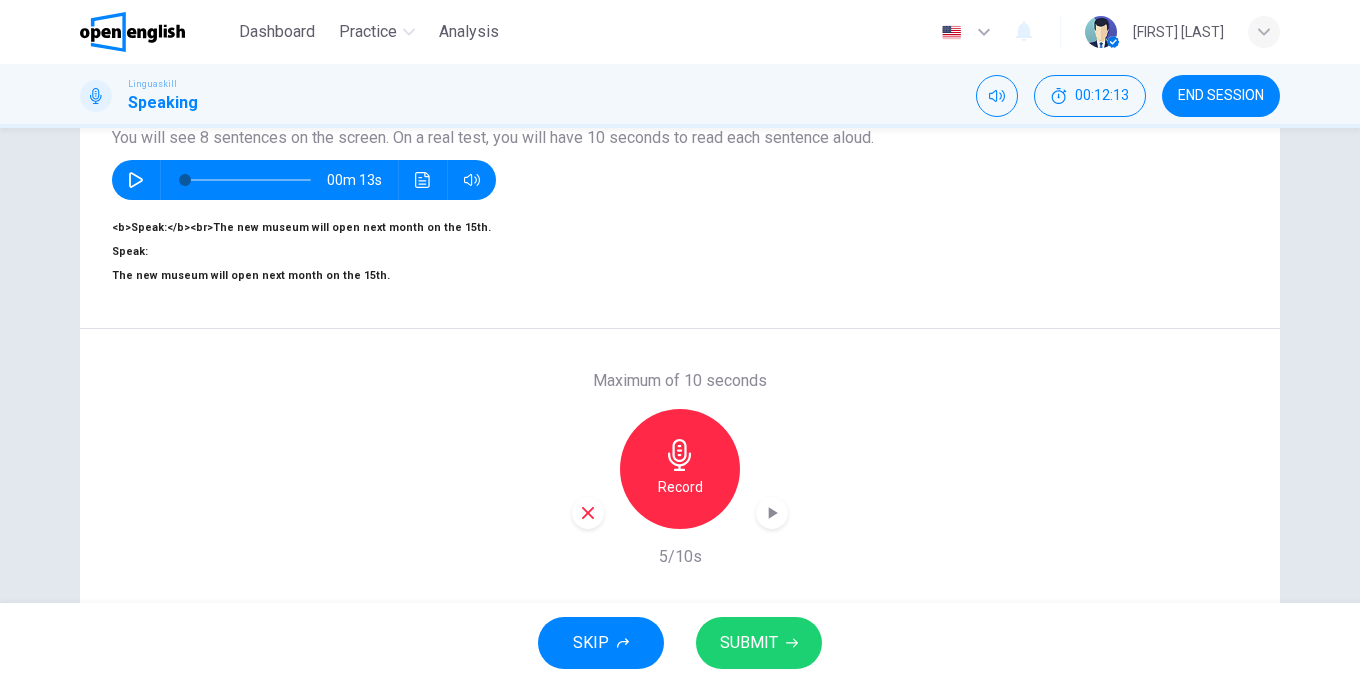 click on "SUBMIT" at bounding box center (749, 643) 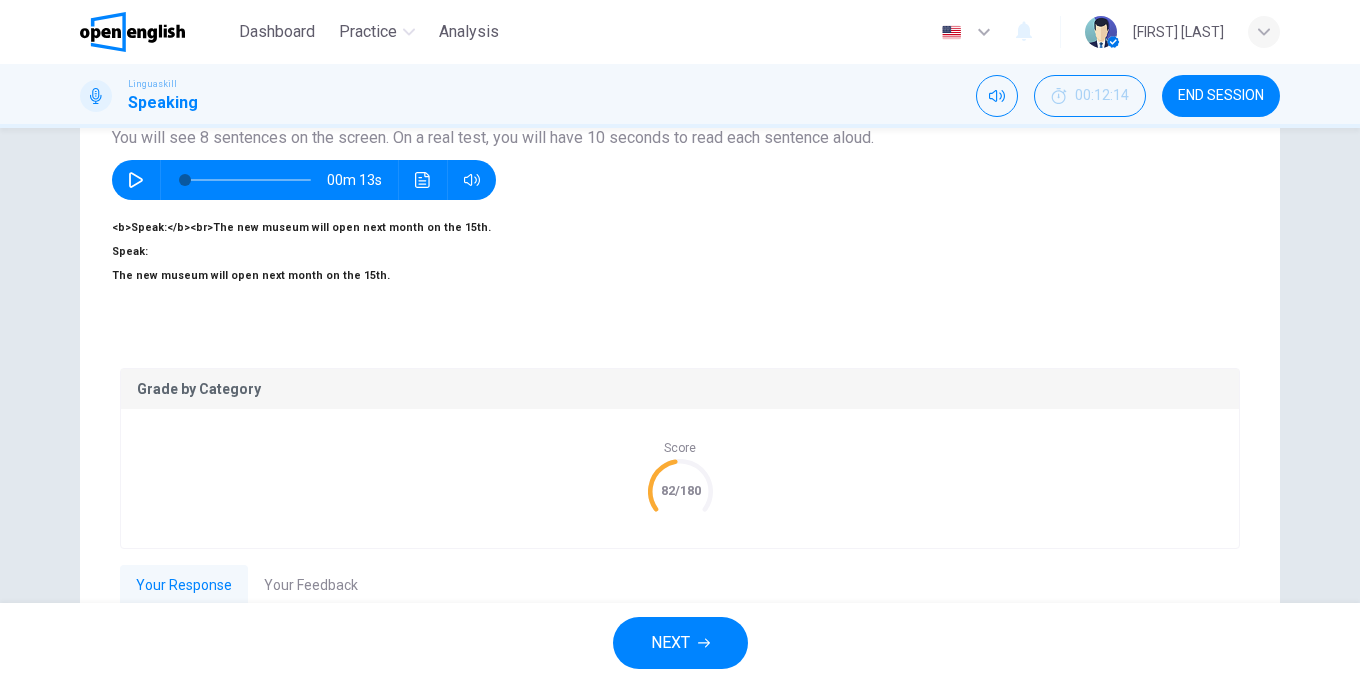 click on "Your Feedback" at bounding box center (311, 586) 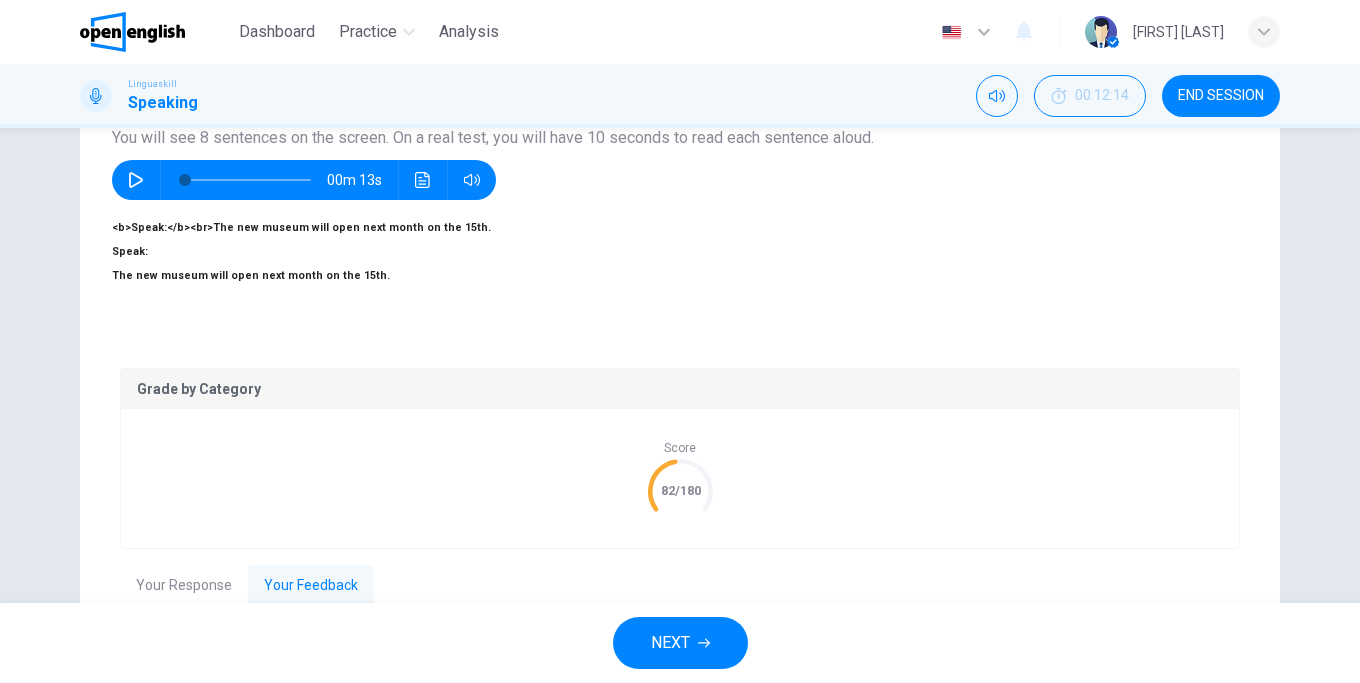 scroll, scrollTop: 406, scrollLeft: 0, axis: vertical 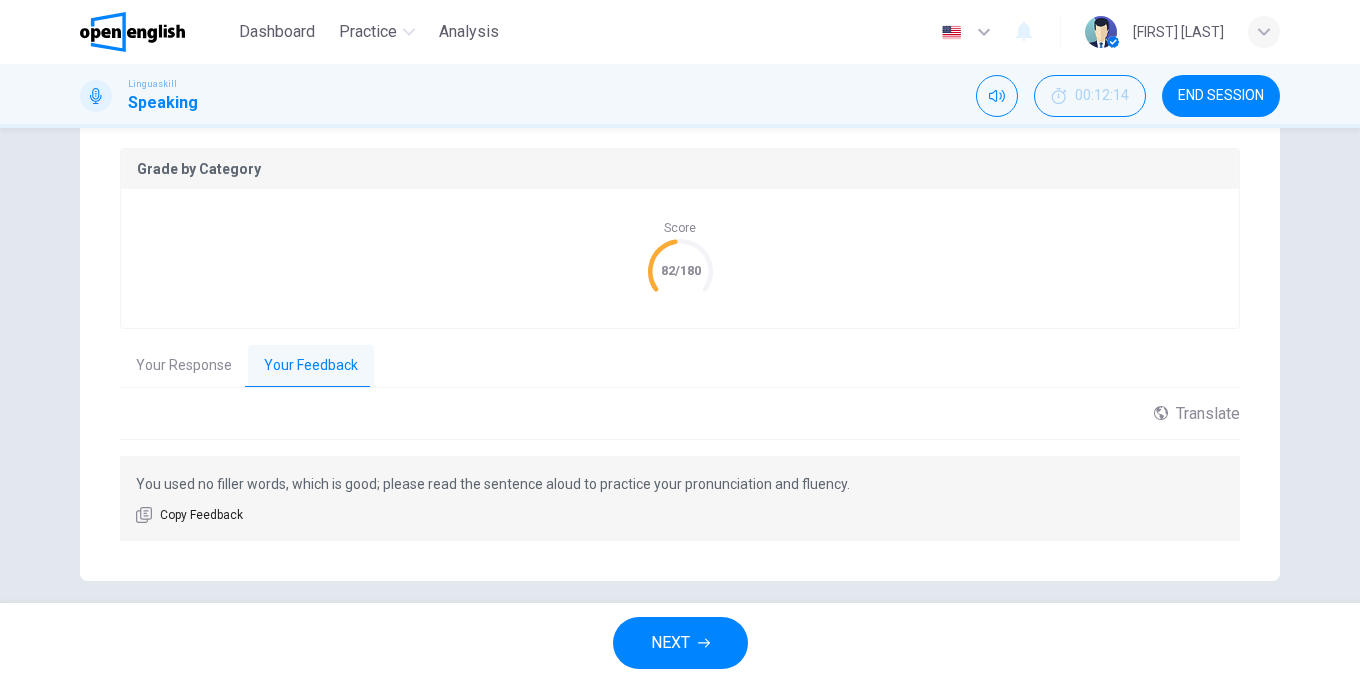 click on "NEXT" at bounding box center (670, 643) 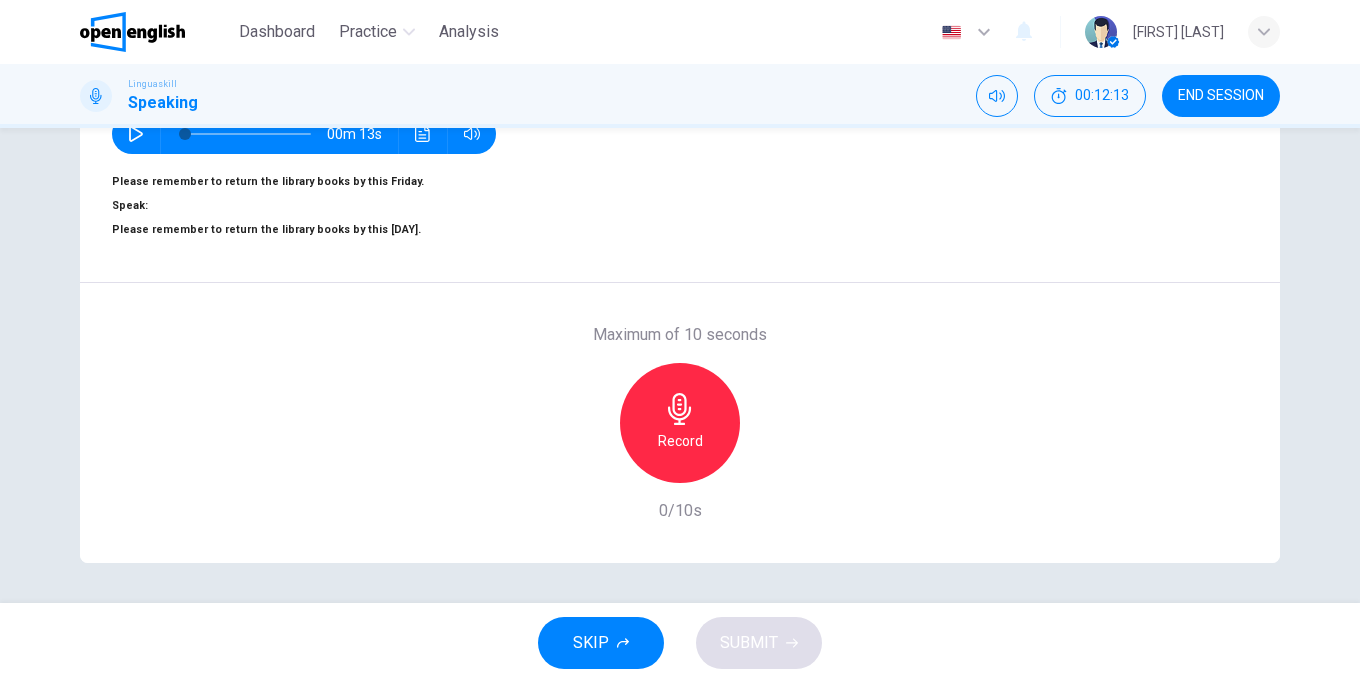 scroll, scrollTop: 300, scrollLeft: 0, axis: vertical 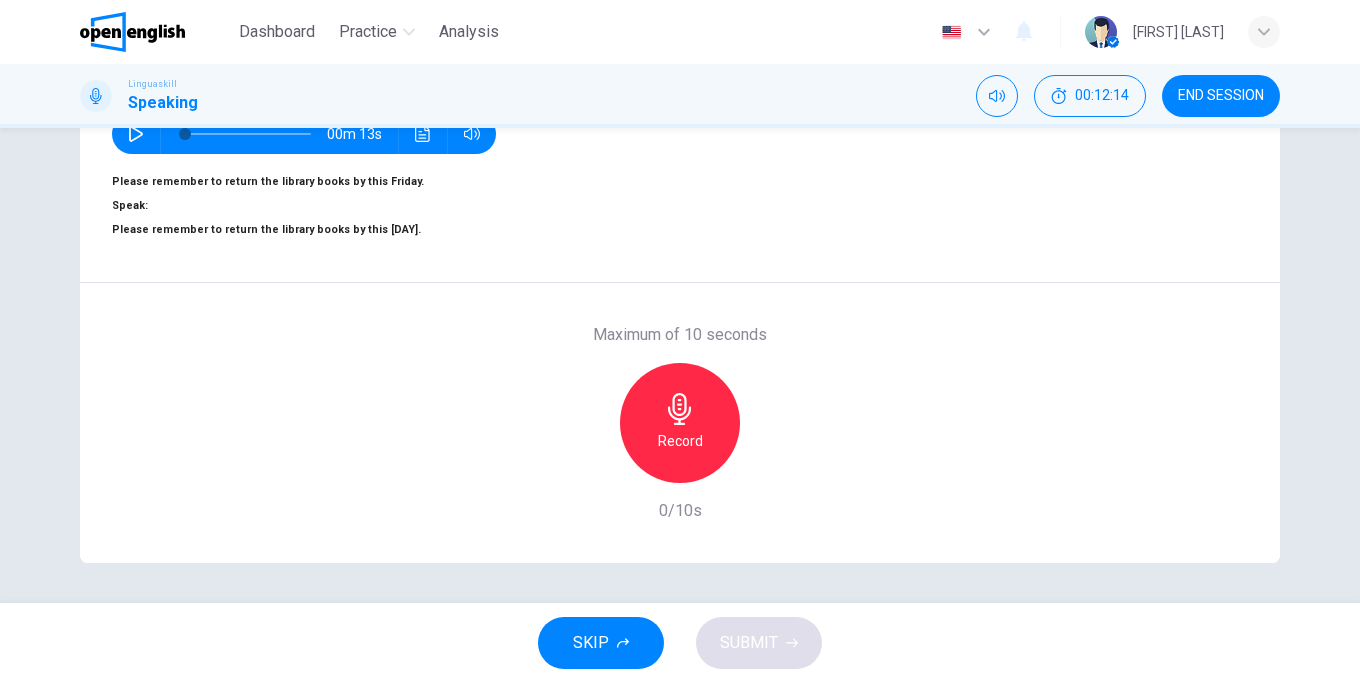 click on "Record" at bounding box center (680, 441) 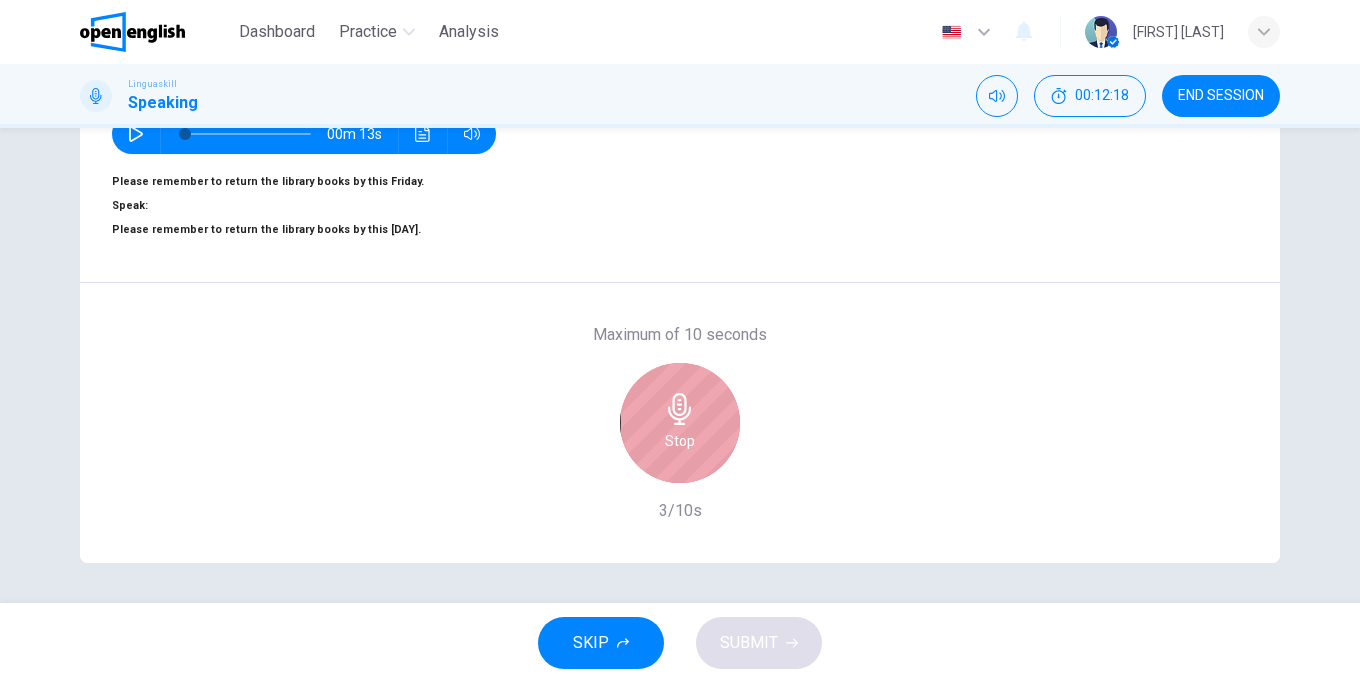 click on "Stop" at bounding box center [680, 441] 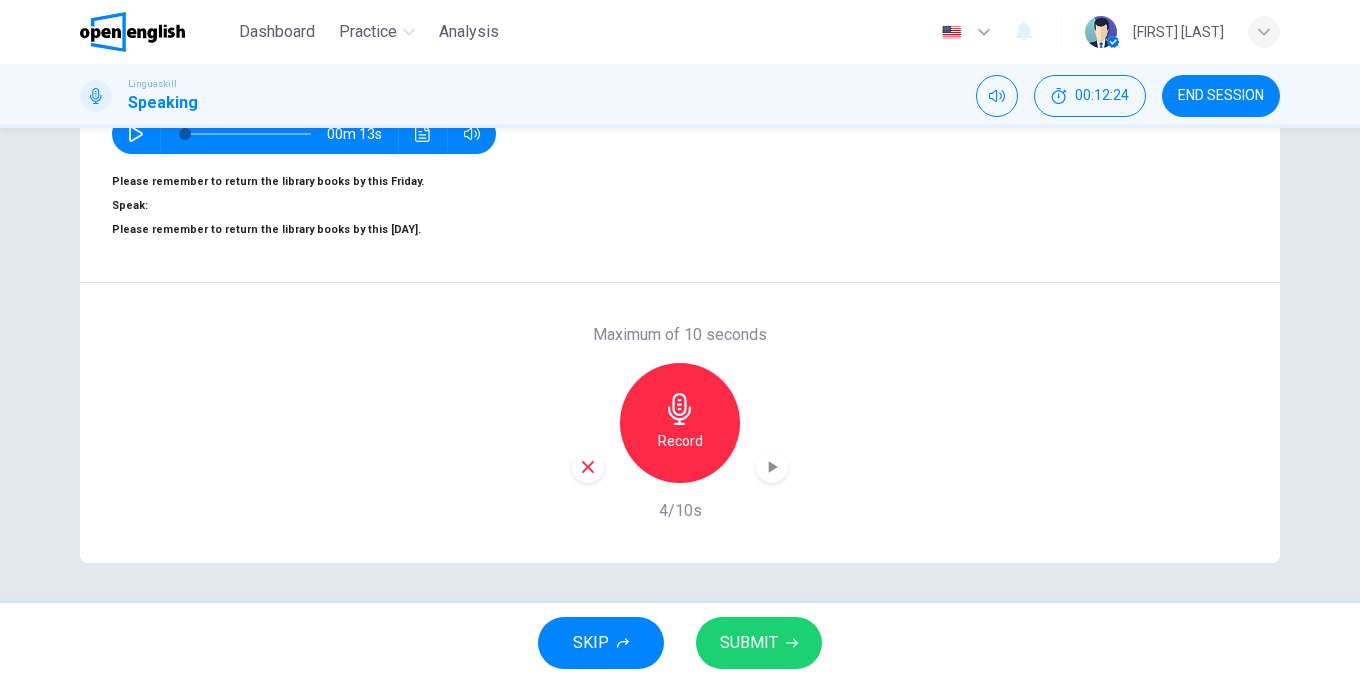 click 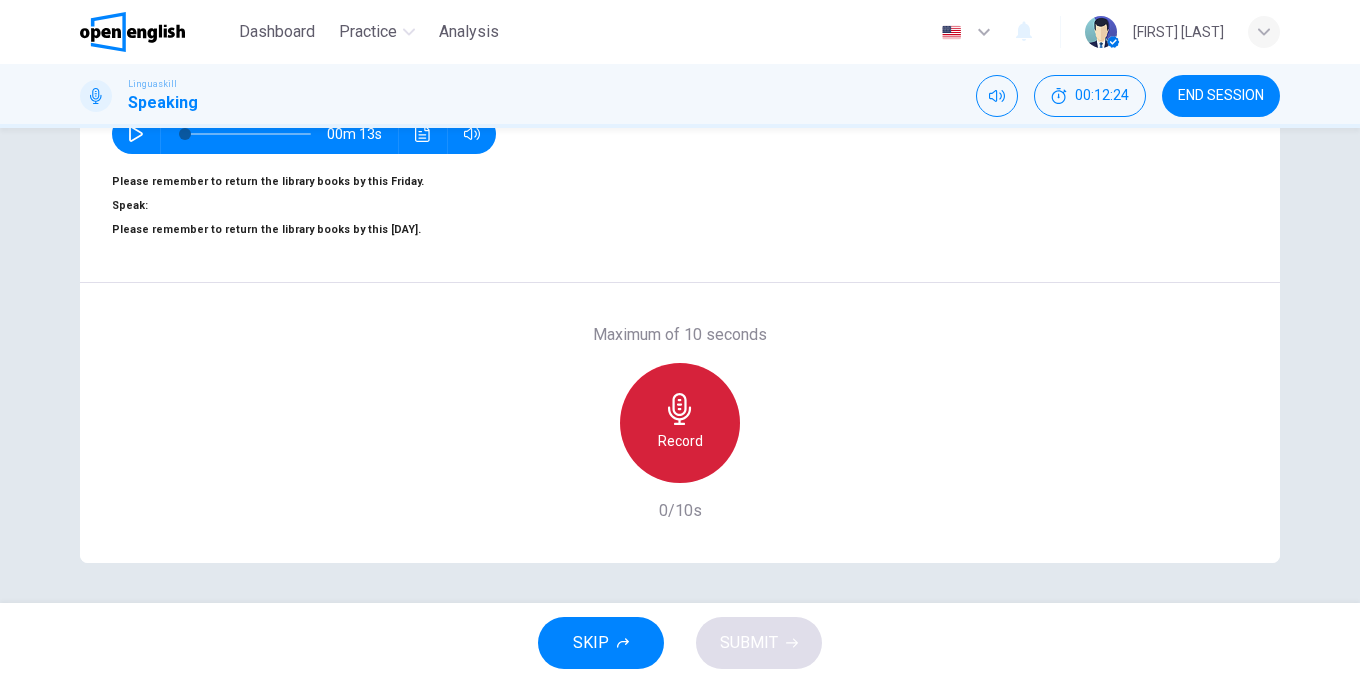 click on "Record" at bounding box center (680, 441) 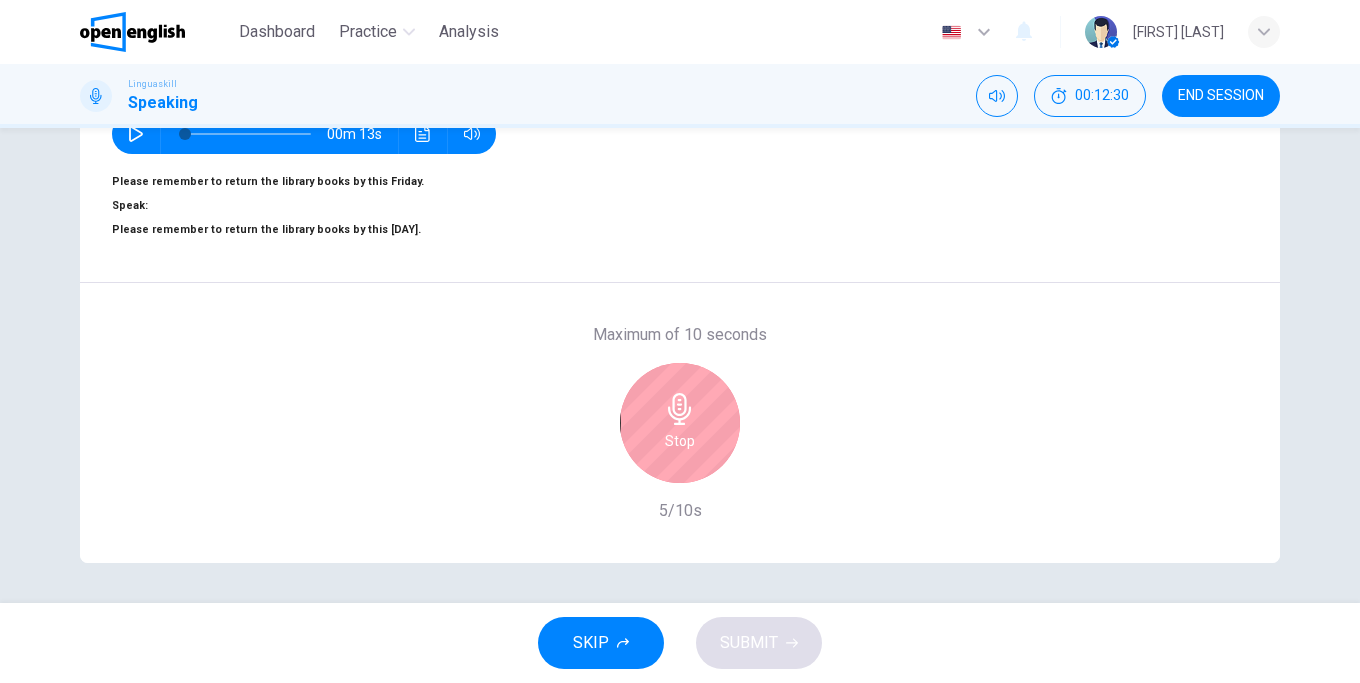 click on "Stop" at bounding box center [680, 423] 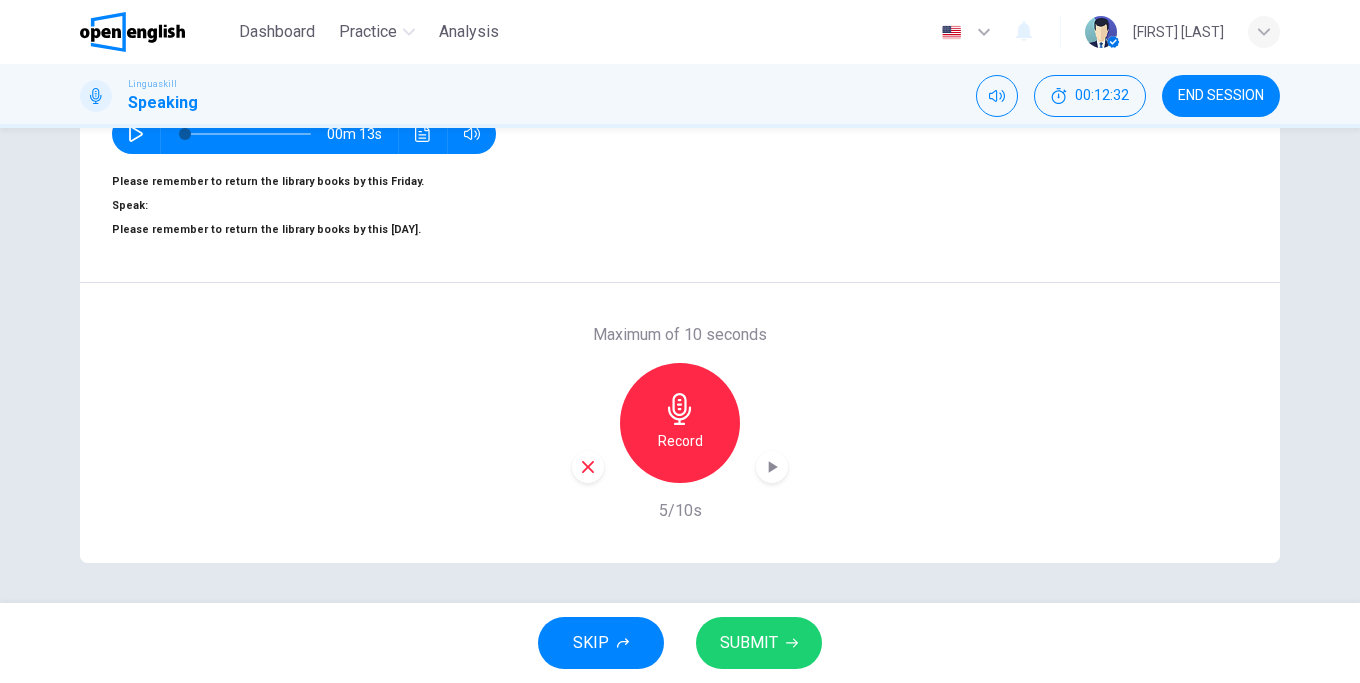drag, startPoint x: 591, startPoint y: 427, endPoint x: 636, endPoint y: 411, distance: 47.759815 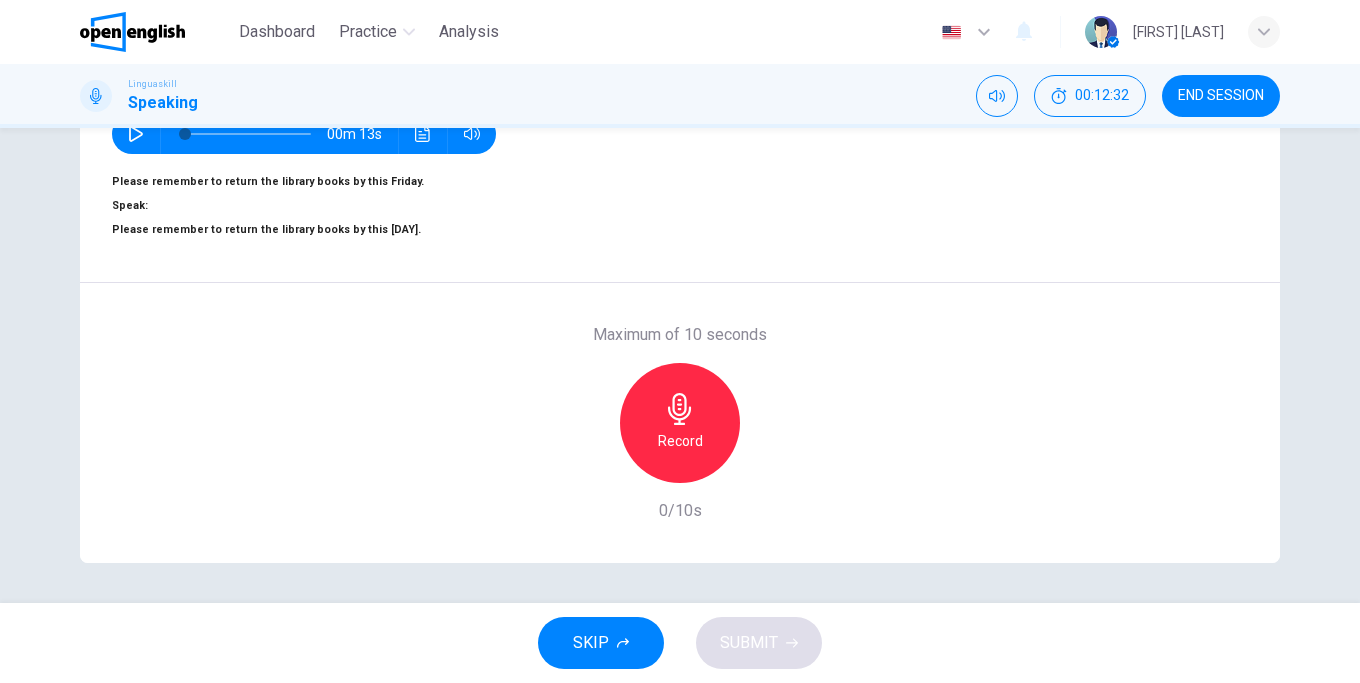 click on "Record" at bounding box center (680, 441) 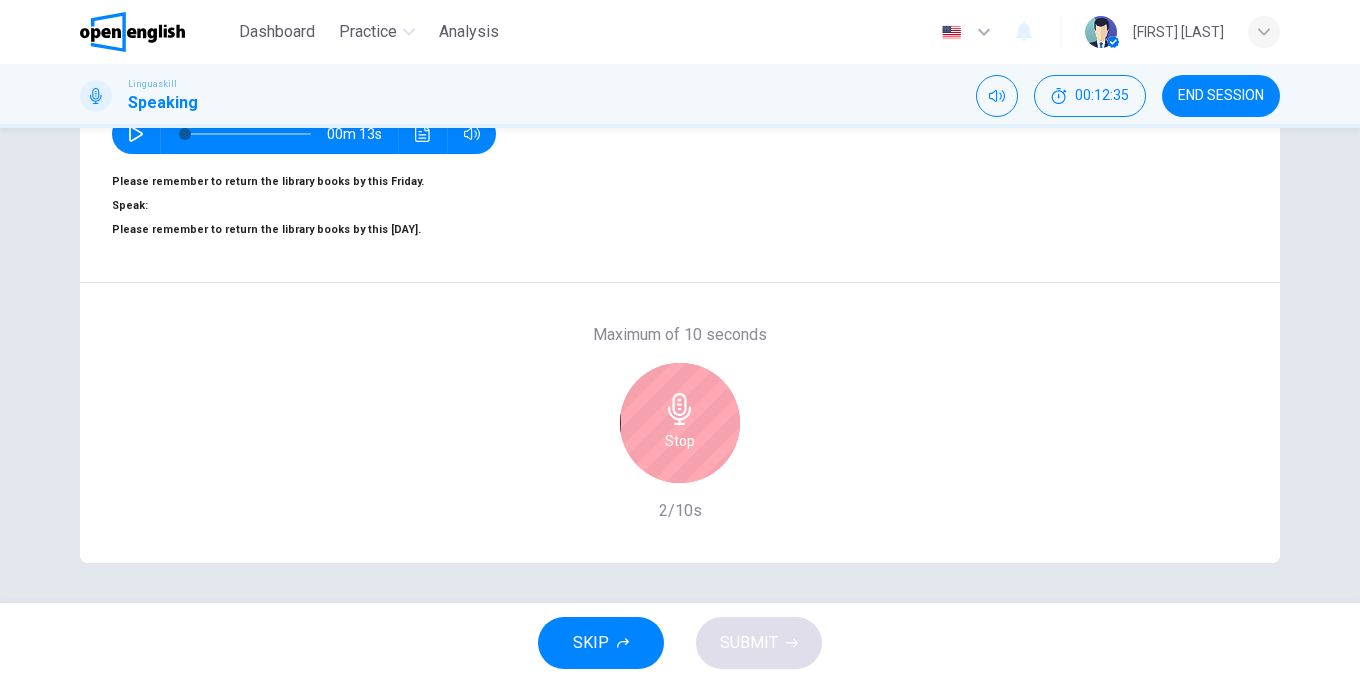 click 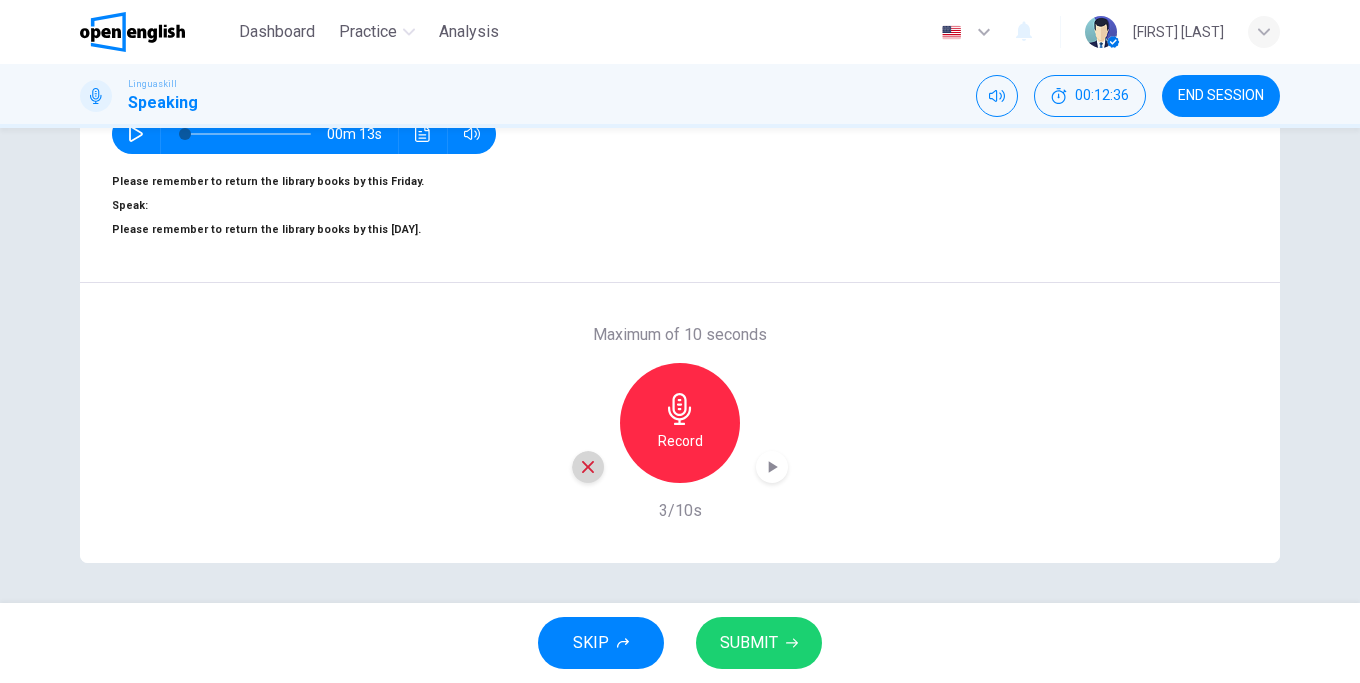 click 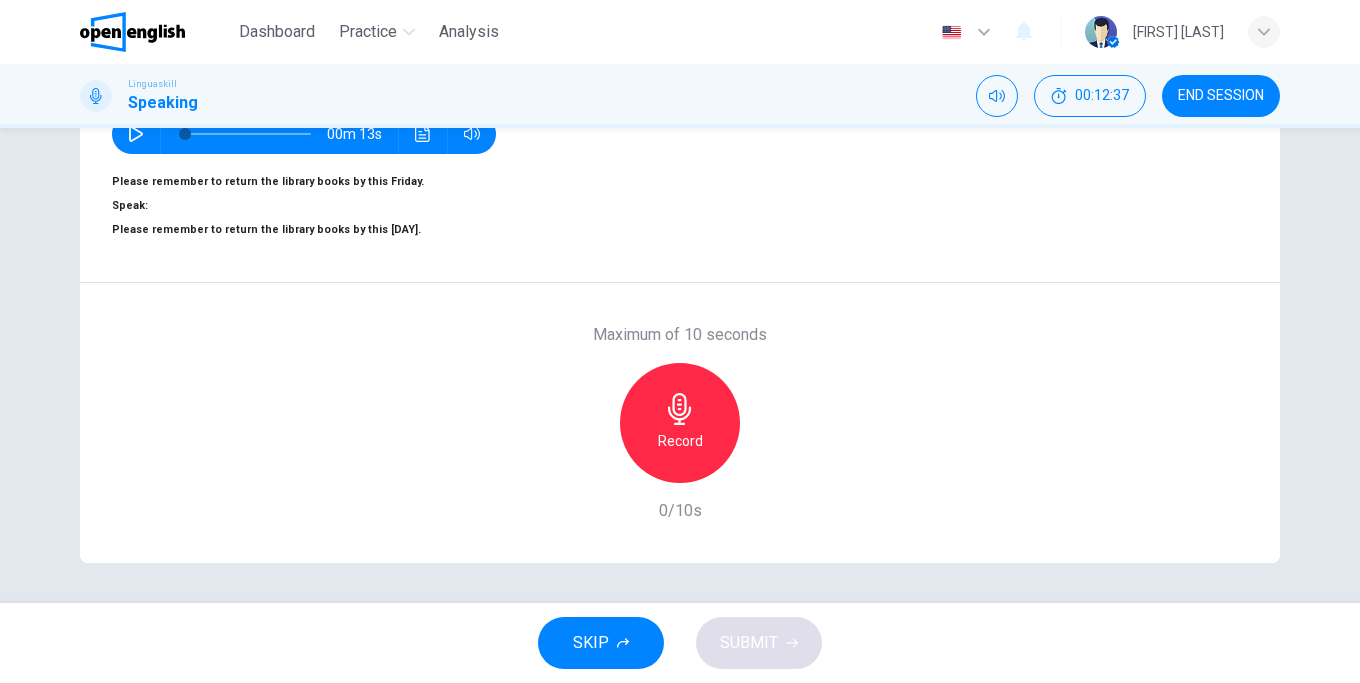 click on "Record" at bounding box center [680, 441] 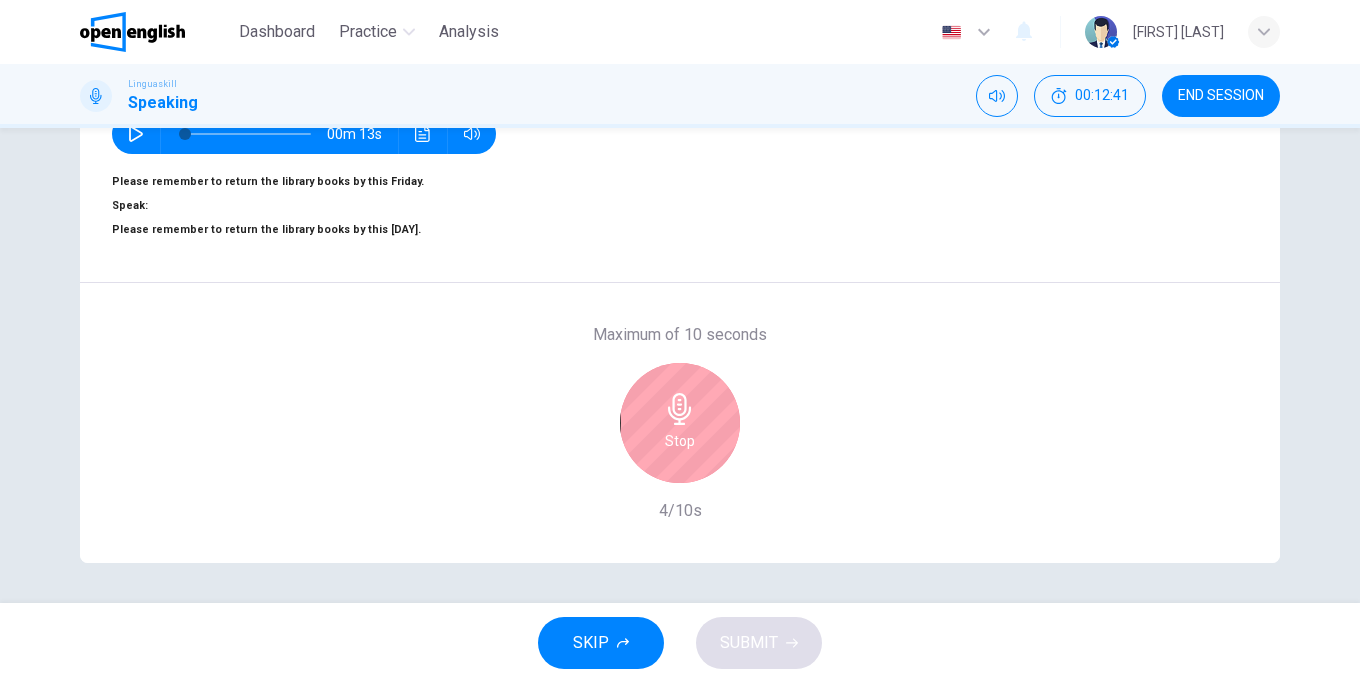 click on "Stop" at bounding box center (680, 441) 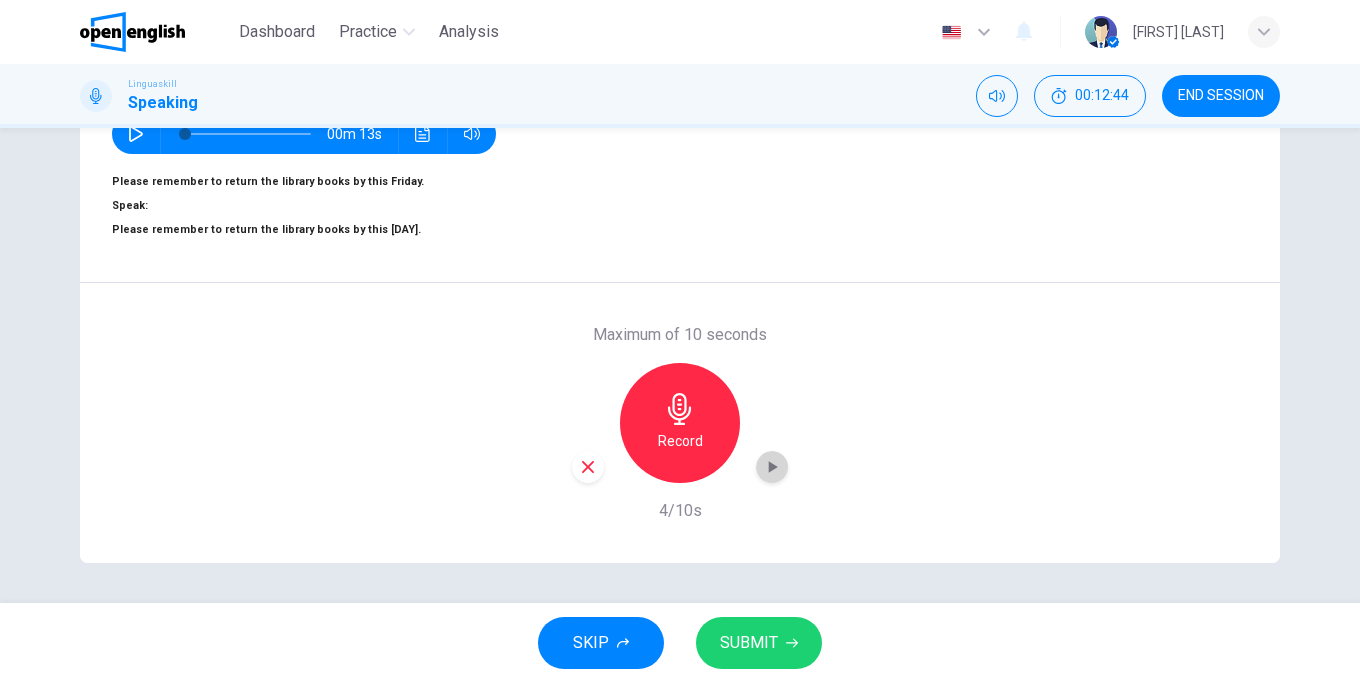 click at bounding box center (772, 467) 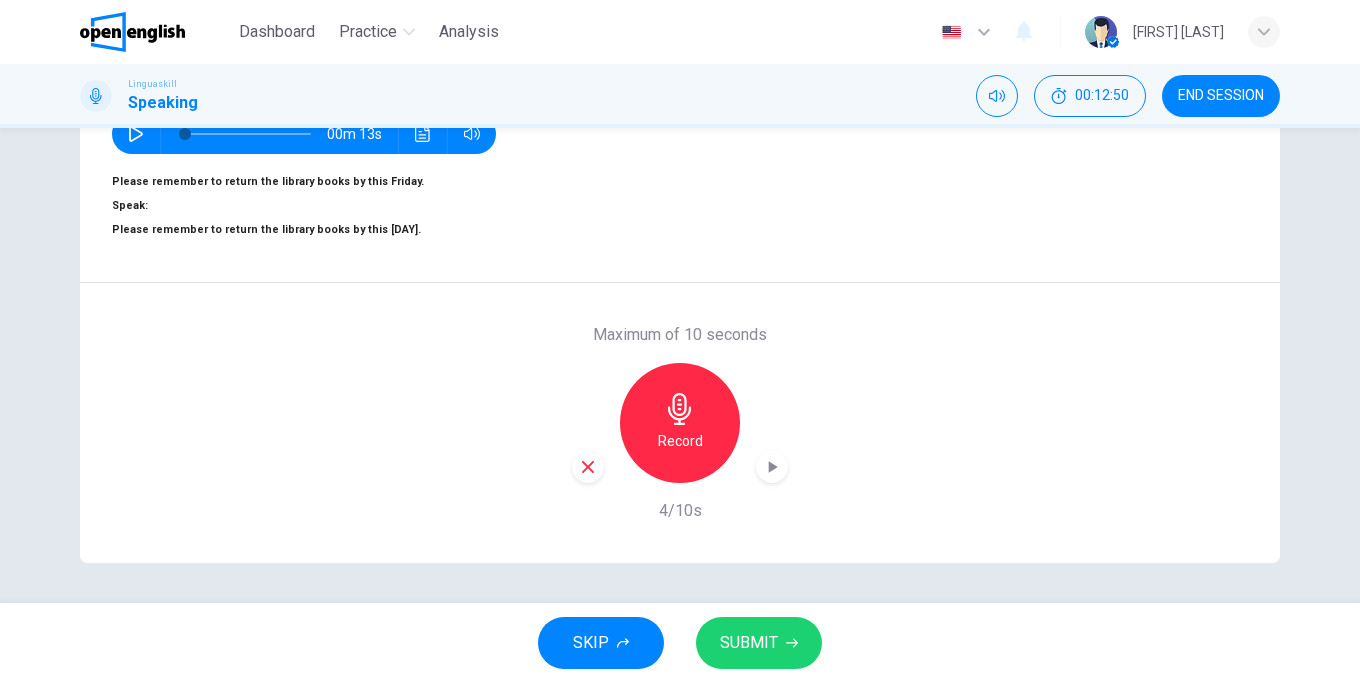 click 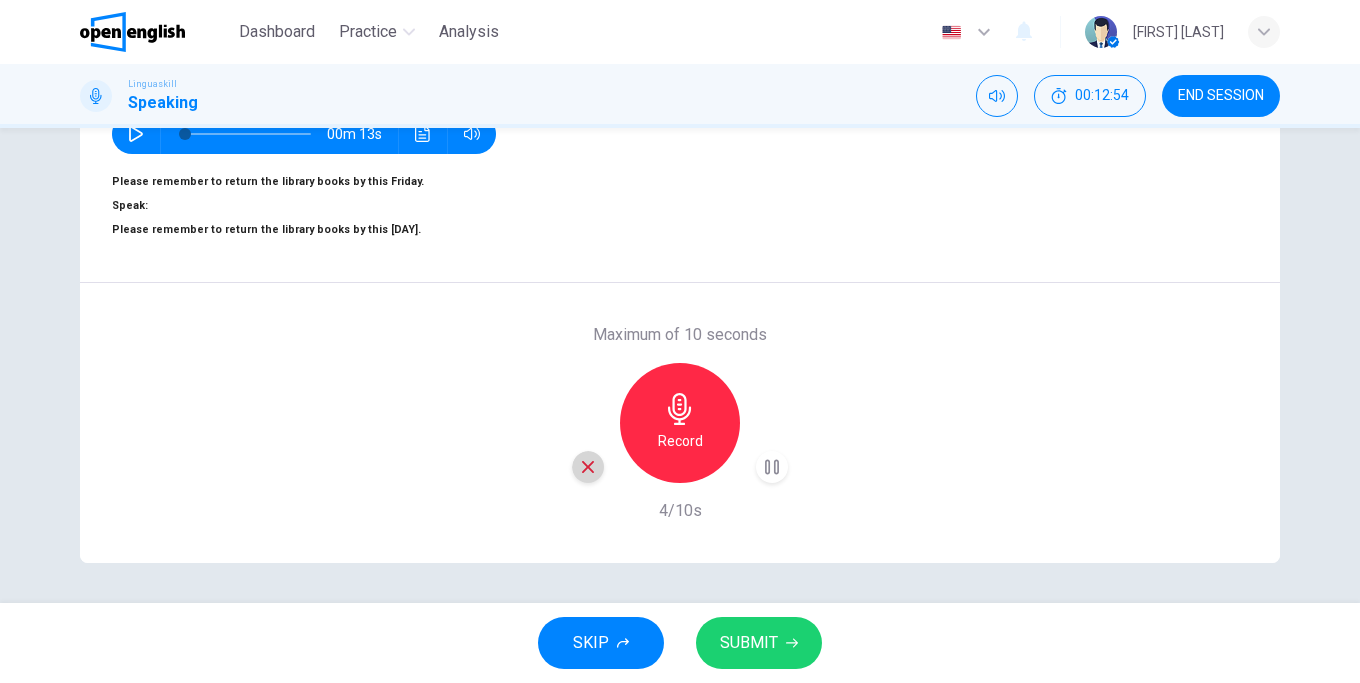 click at bounding box center (588, 467) 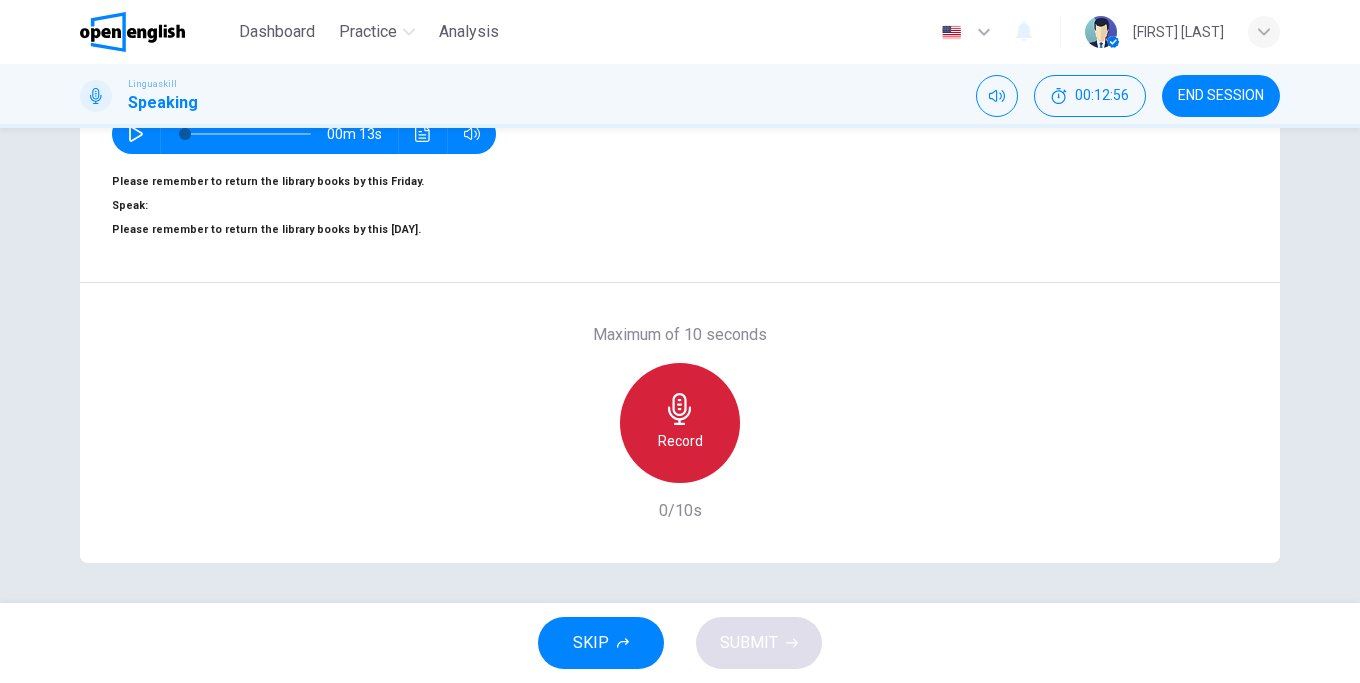 click on "Record" at bounding box center [680, 423] 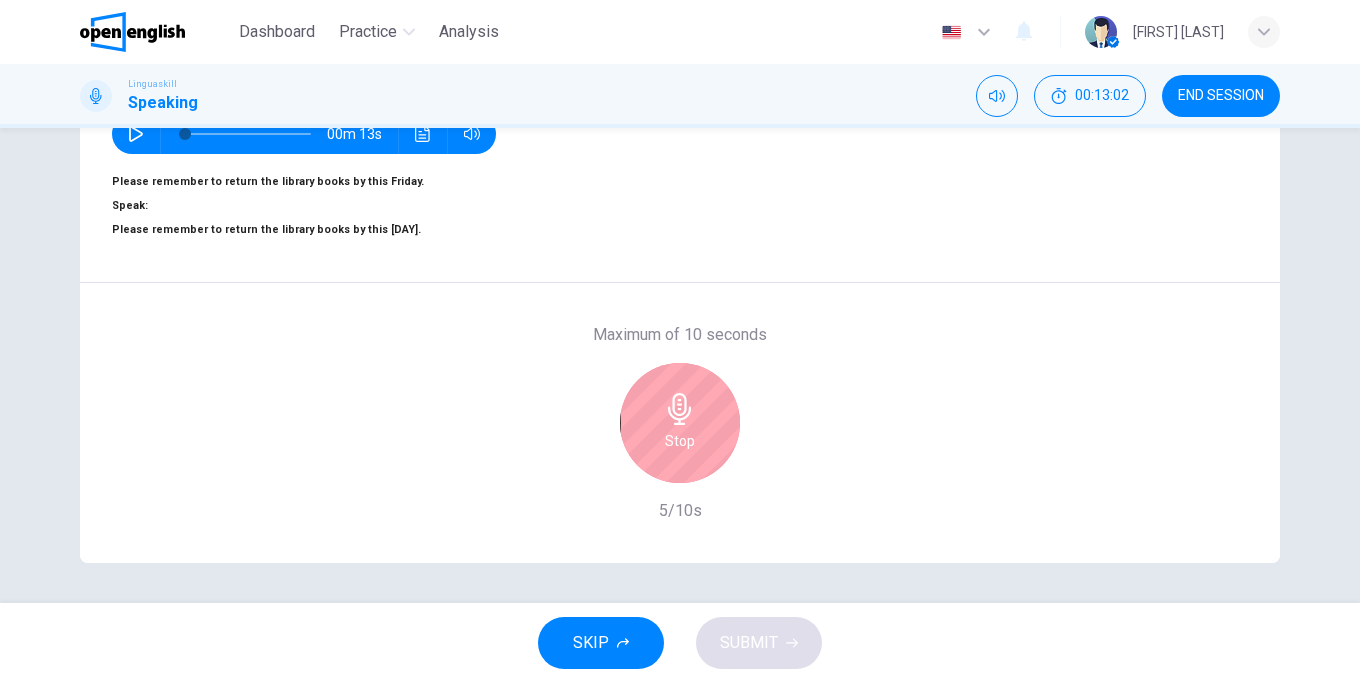 click on "Stop" at bounding box center [680, 441] 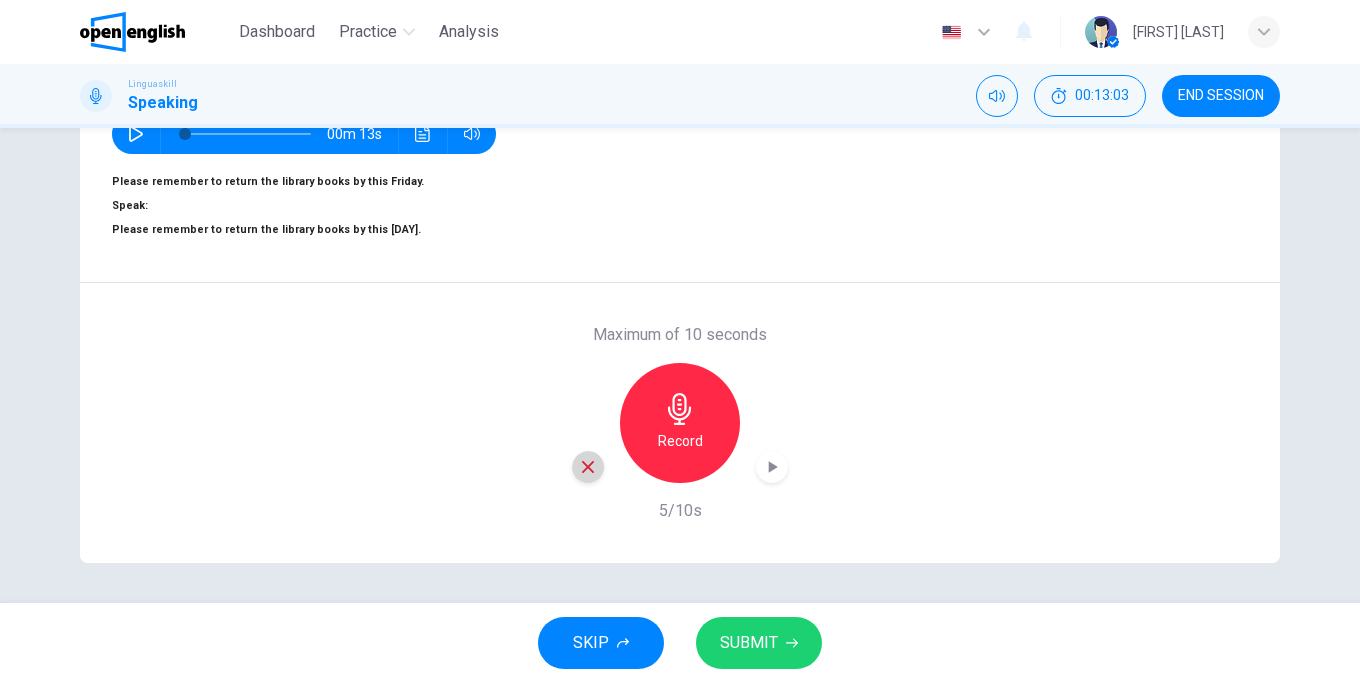 click 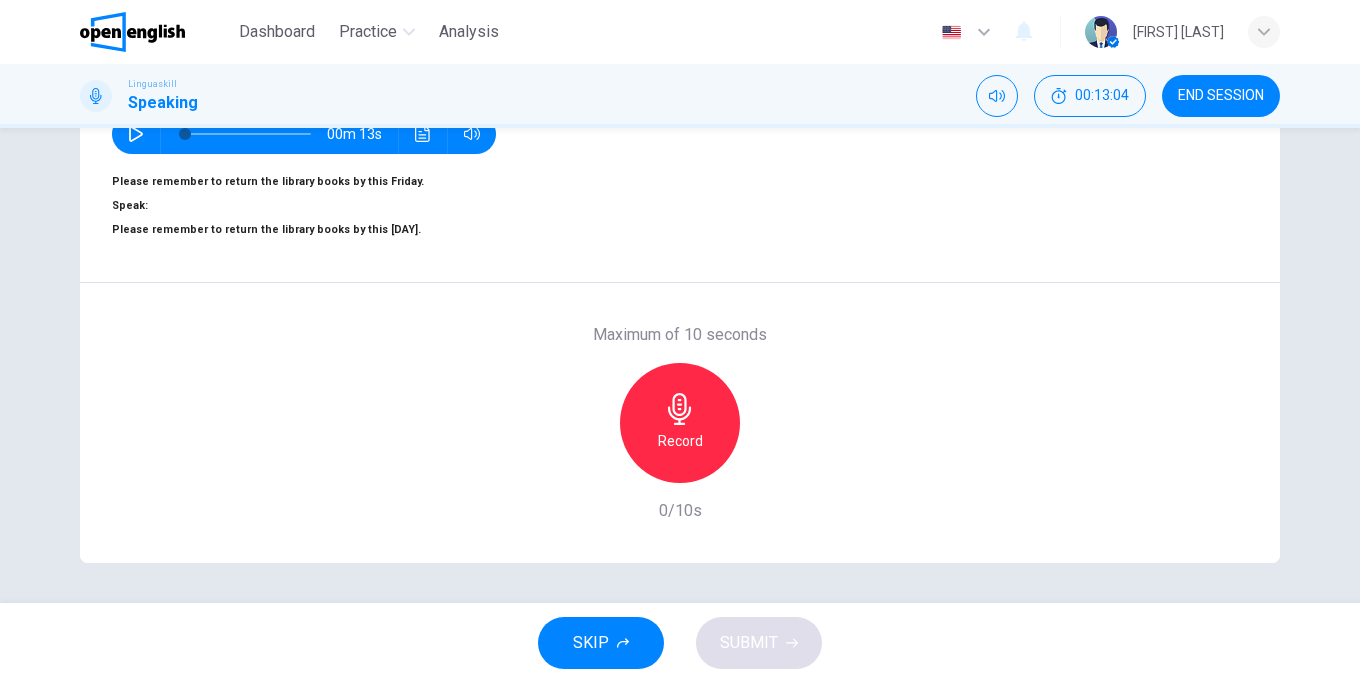 click on "Record" at bounding box center [680, 423] 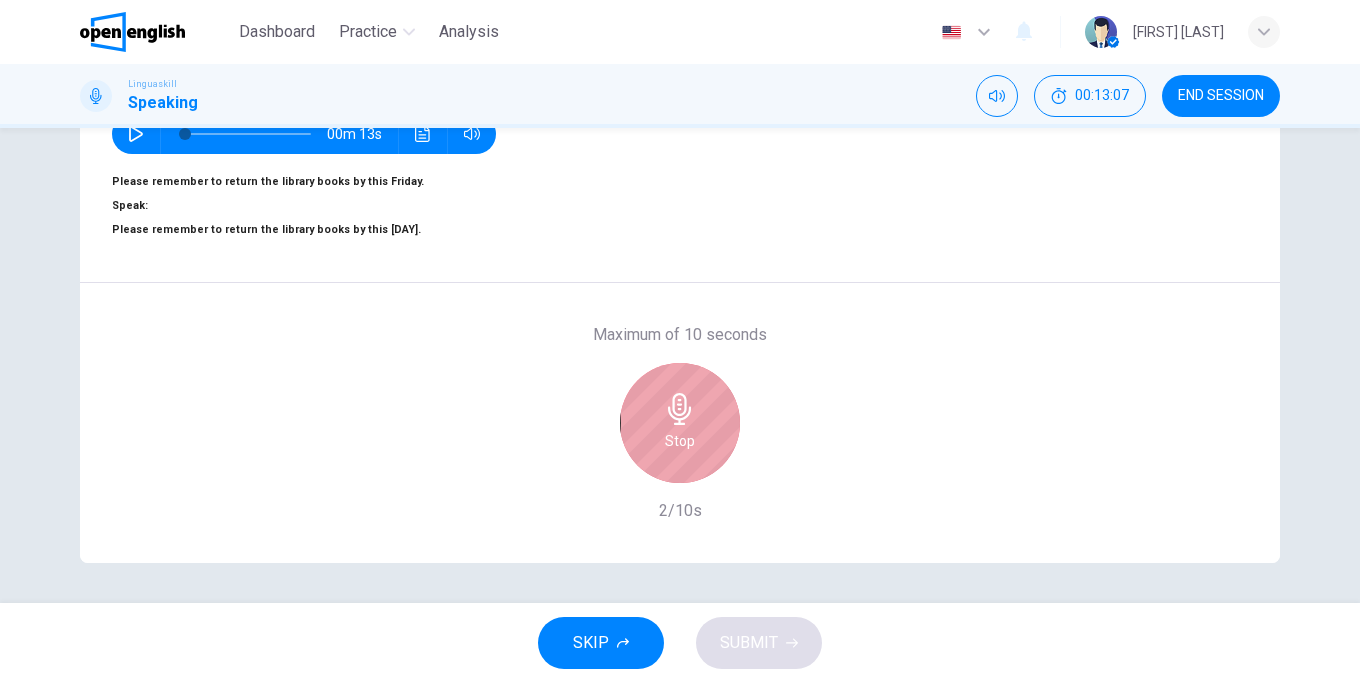 click on "Stop" at bounding box center (680, 423) 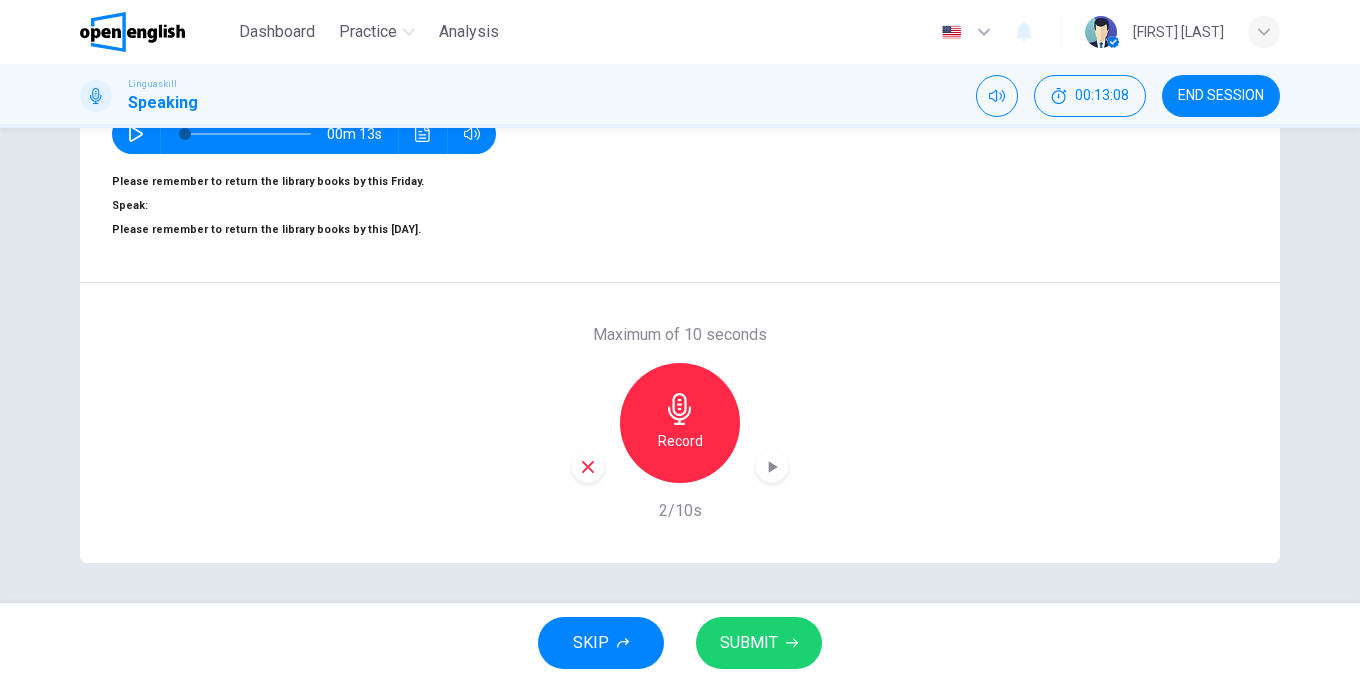 click 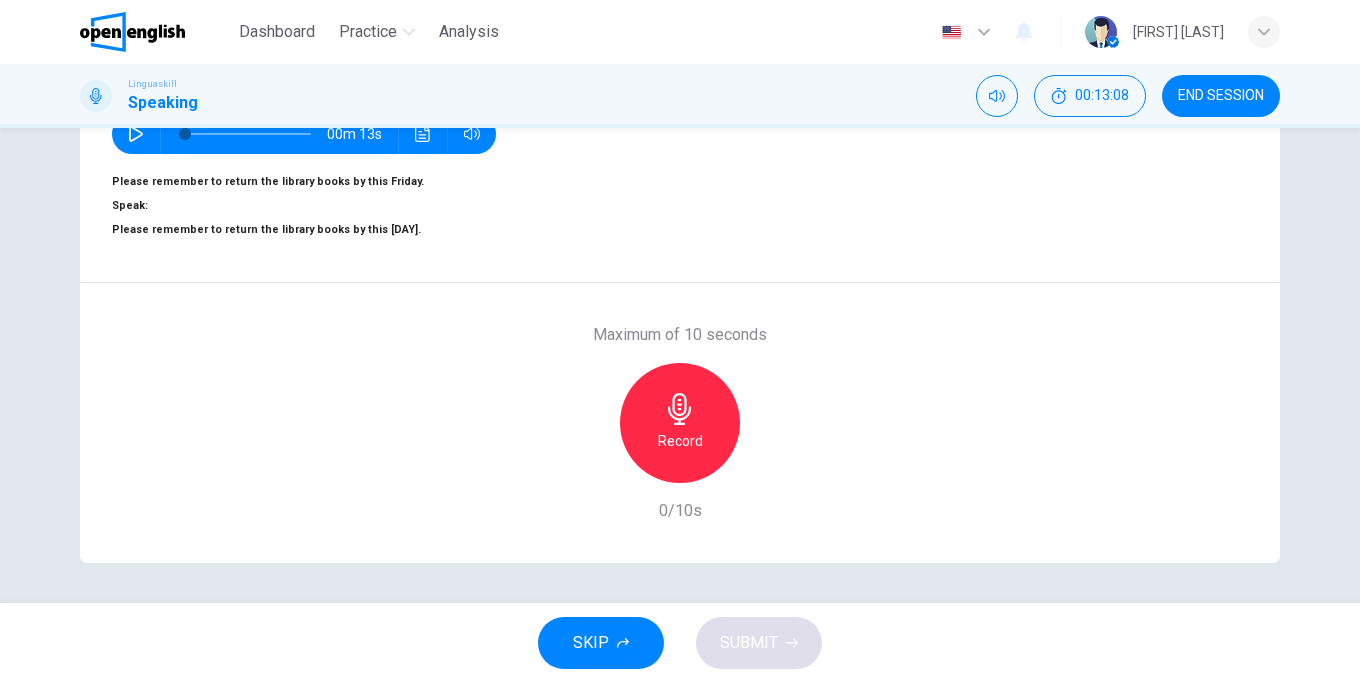 click on "Record" at bounding box center [680, 441] 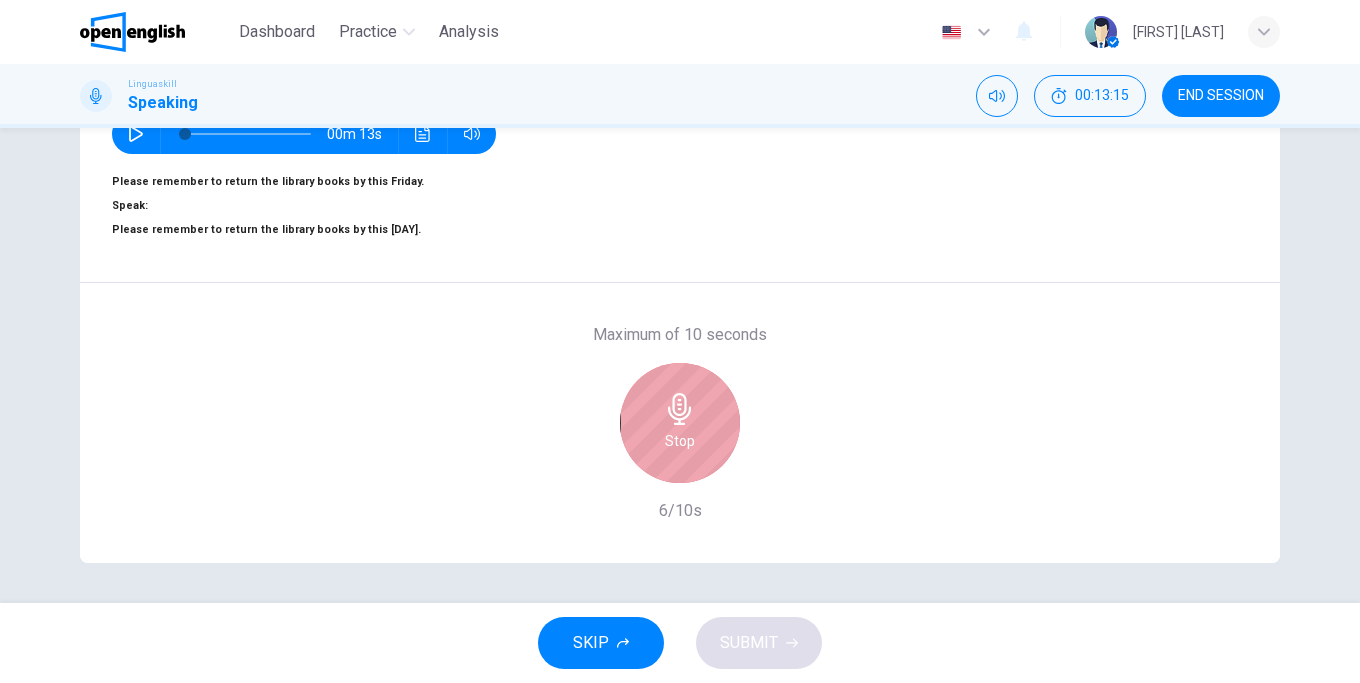 click on "Stop" at bounding box center [680, 423] 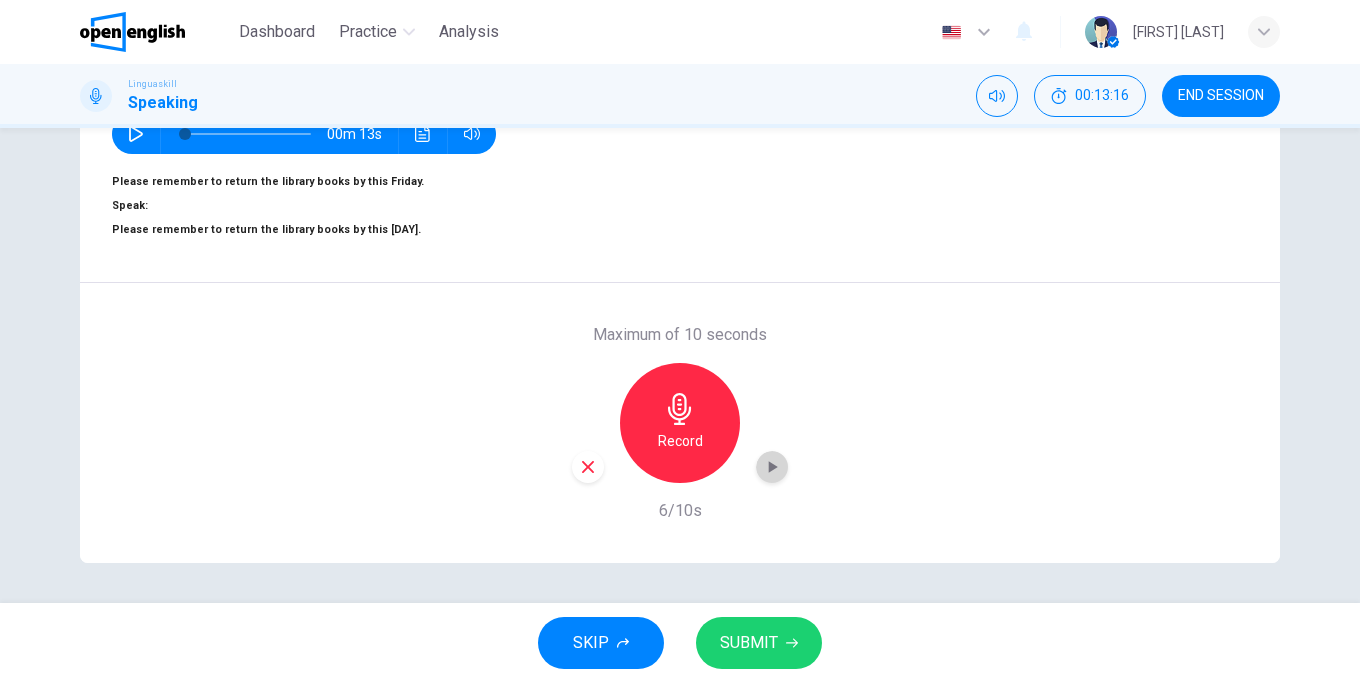 click 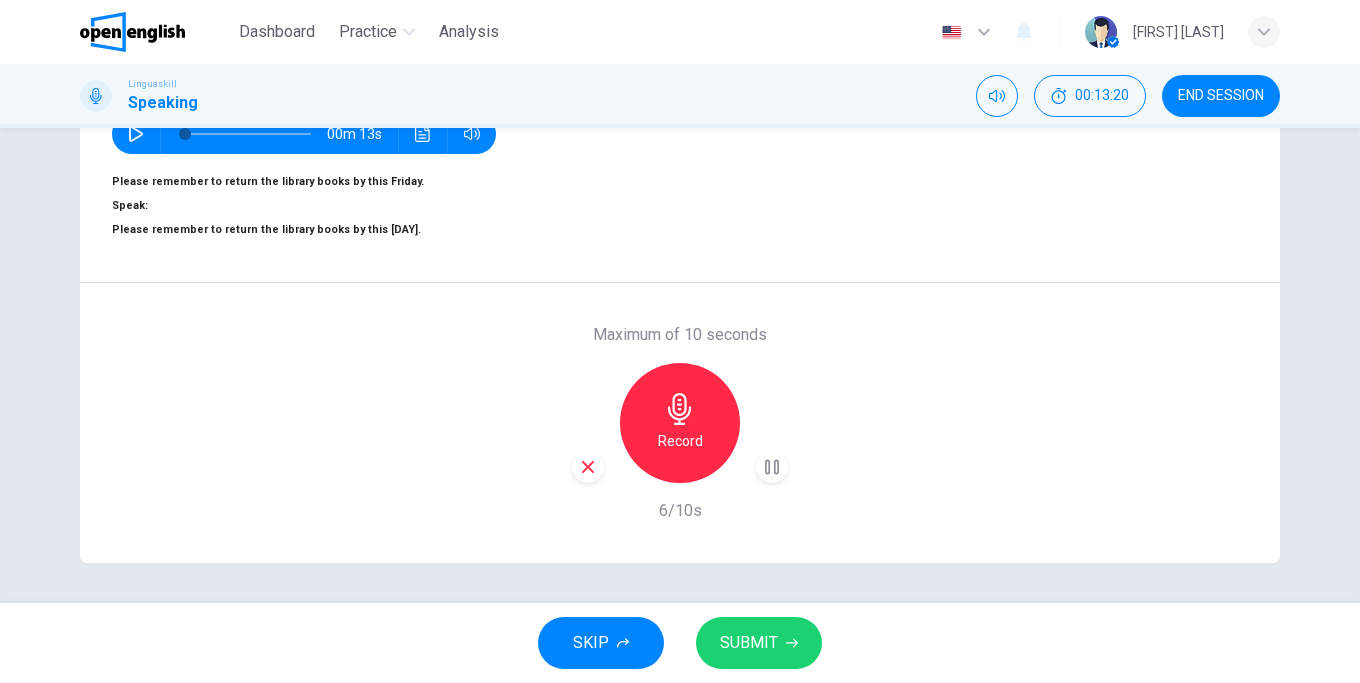 click on "SUBMIT" at bounding box center [749, 643] 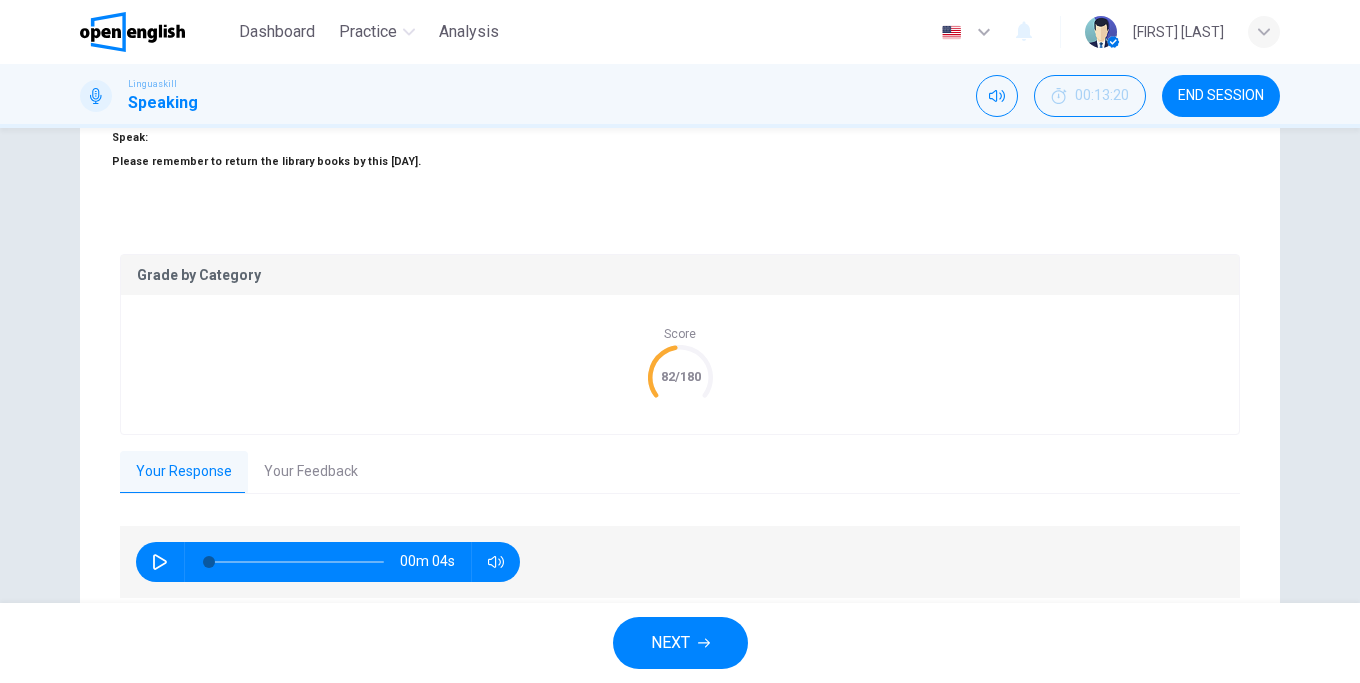 click on "Your Feedback" at bounding box center (311, 472) 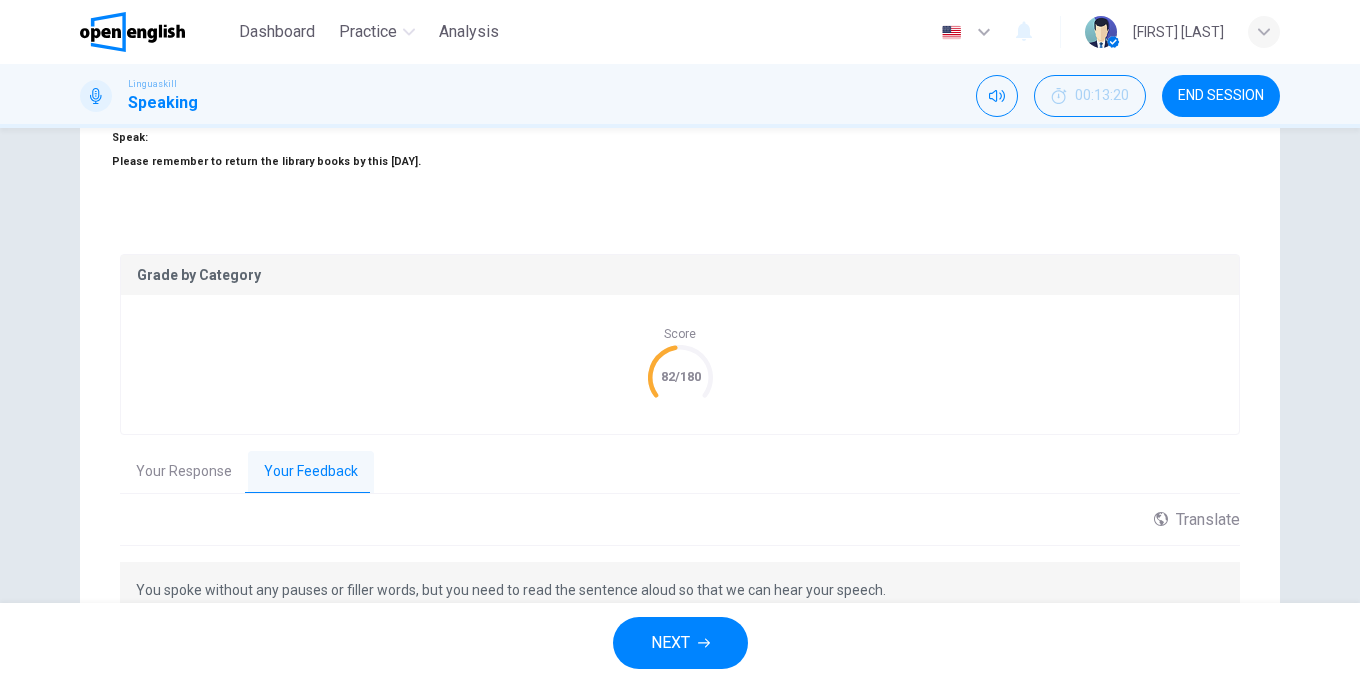scroll, scrollTop: 406, scrollLeft: 0, axis: vertical 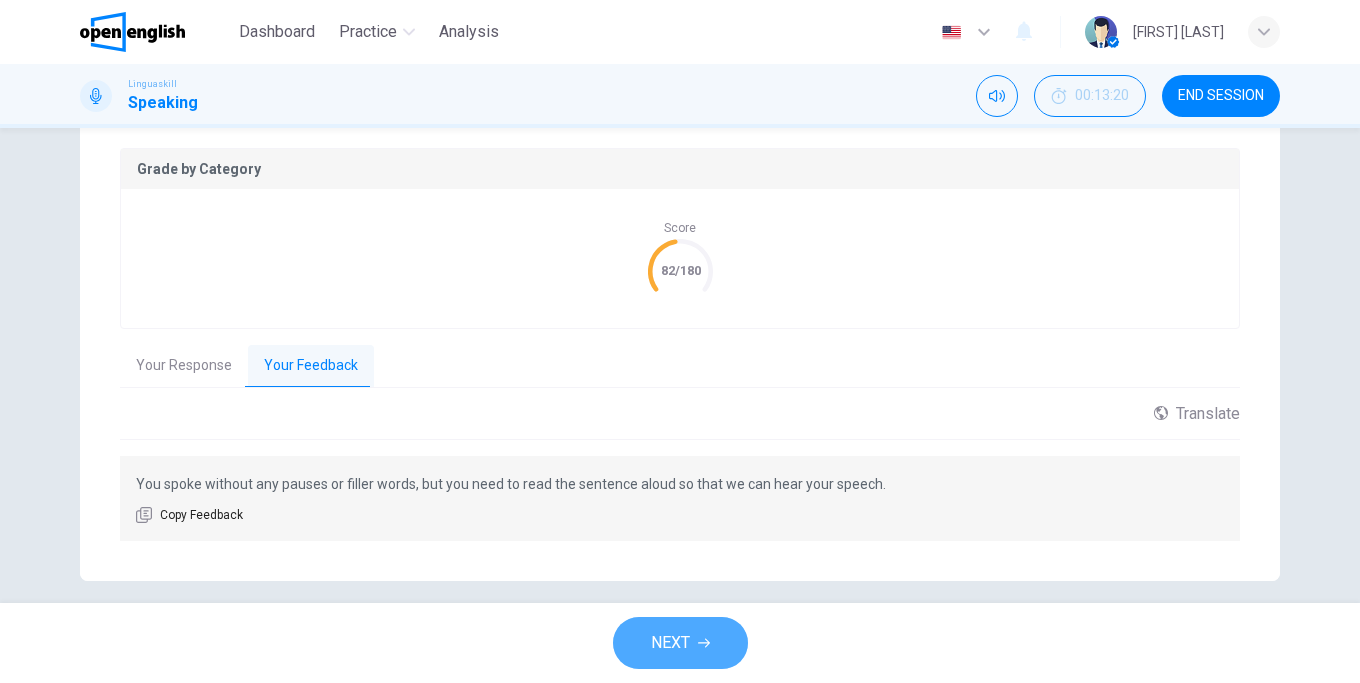 click on "NEXT" at bounding box center (680, 643) 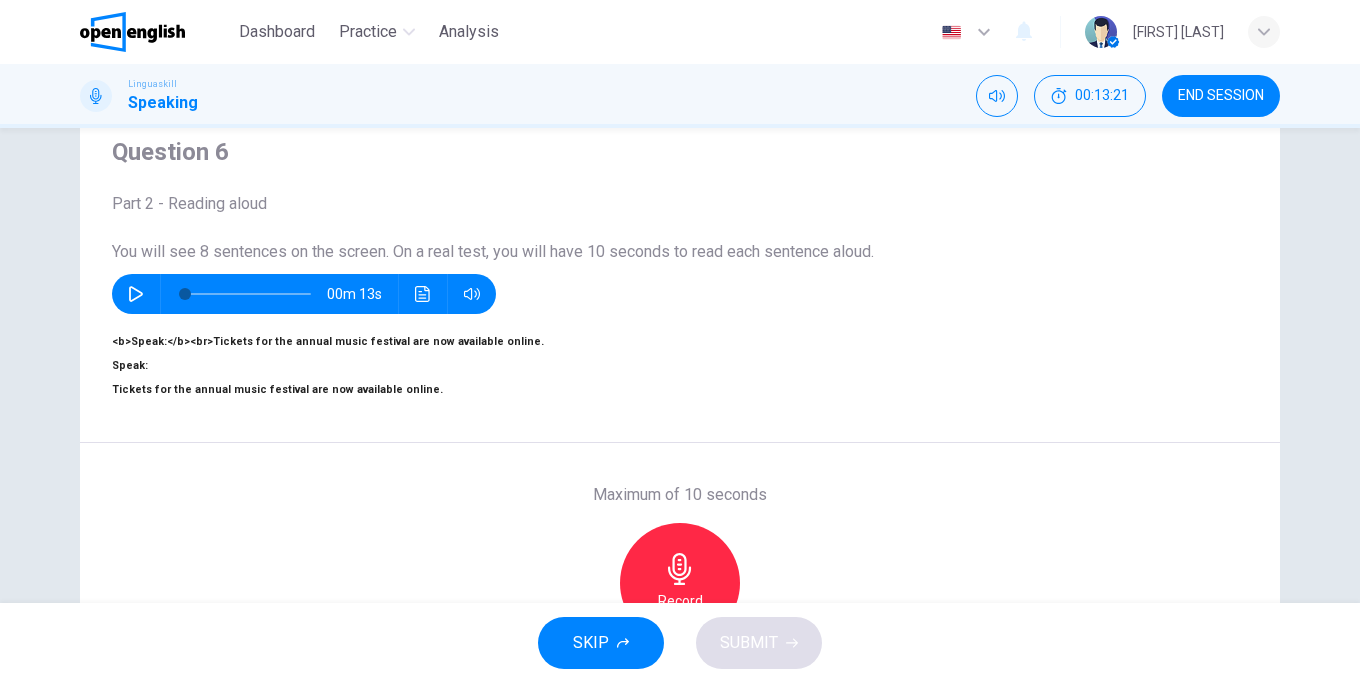 scroll, scrollTop: 186, scrollLeft: 0, axis: vertical 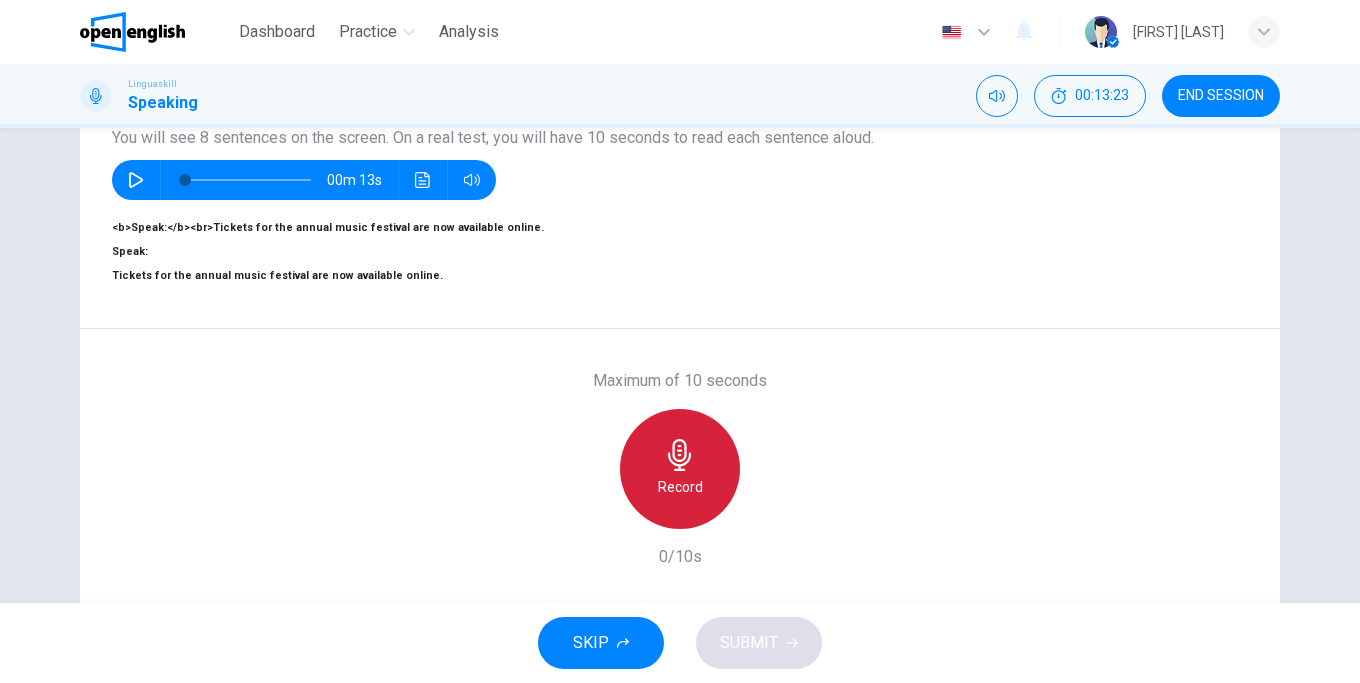 click on "Record" at bounding box center [680, 469] 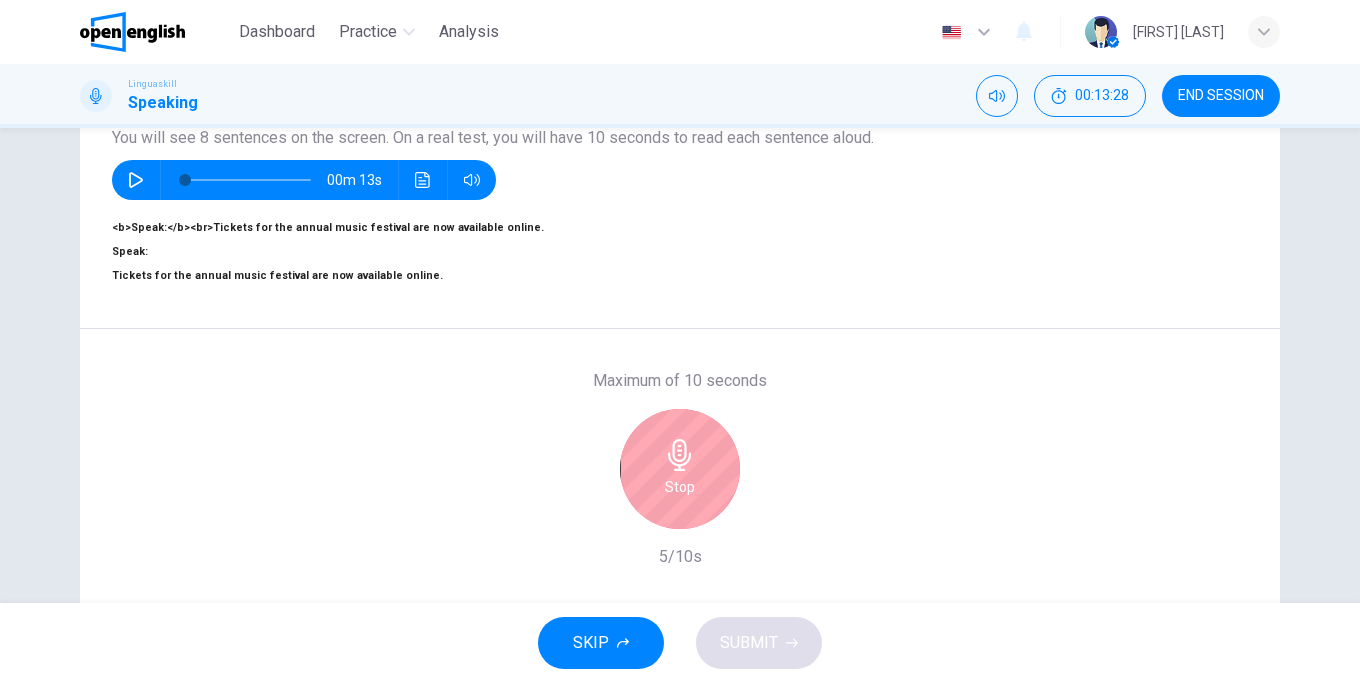 click 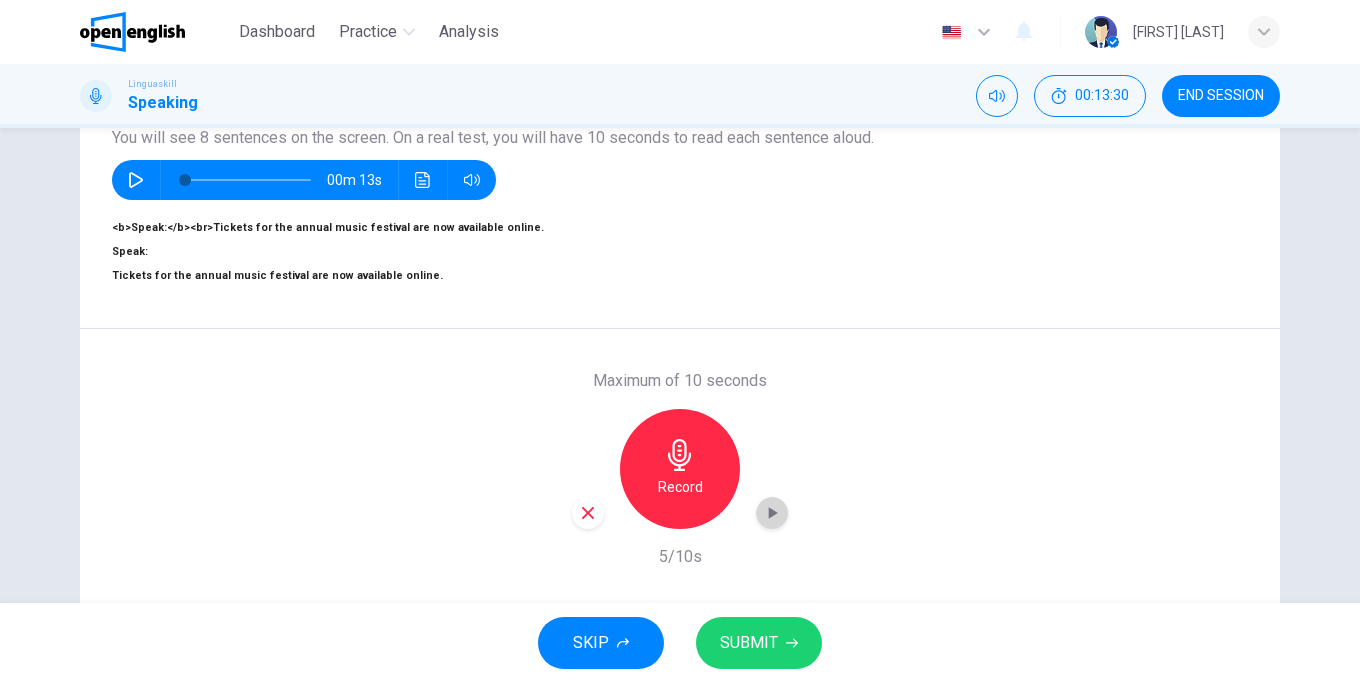 click 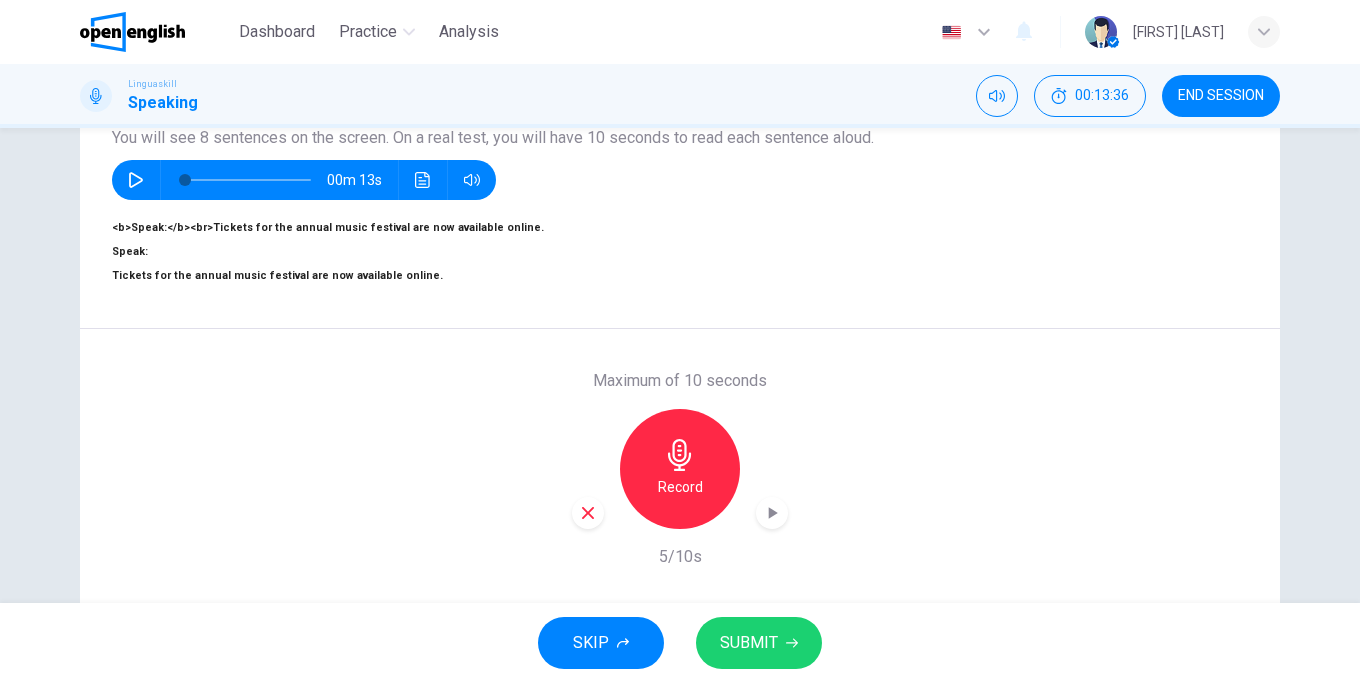 click on "Record" at bounding box center (680, 469) 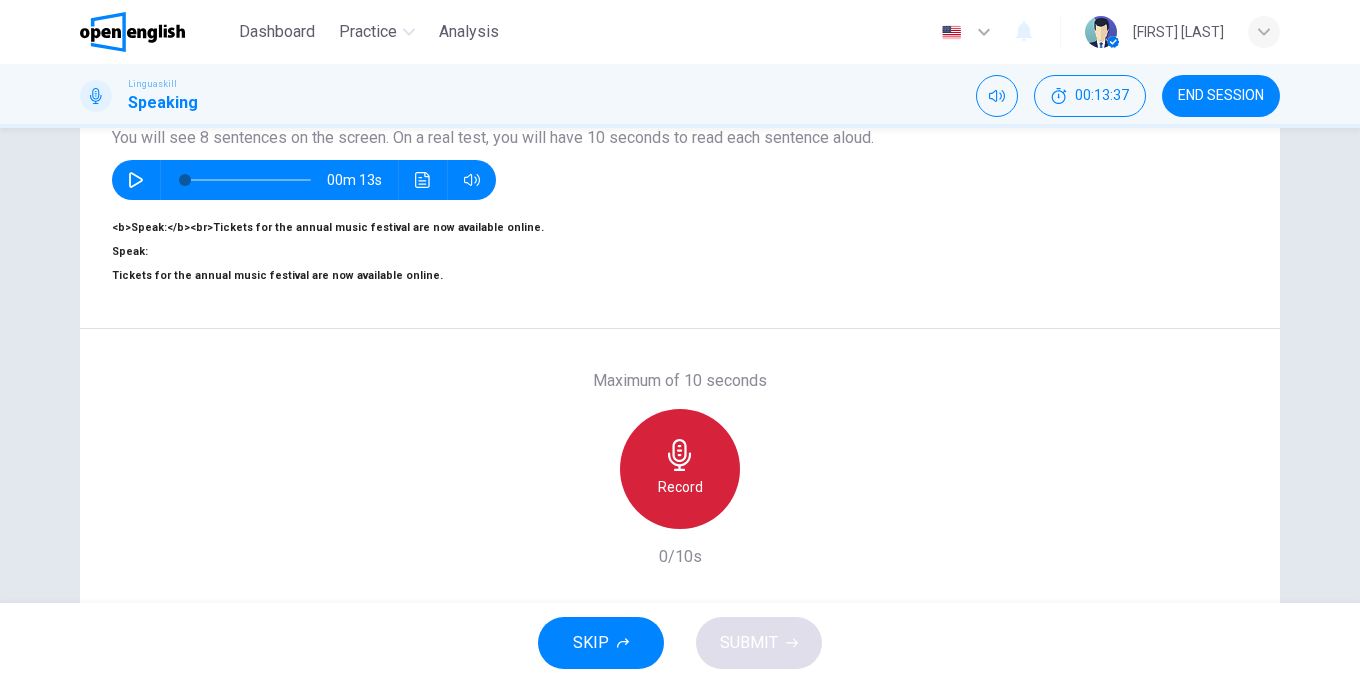 click on "Record" at bounding box center (680, 487) 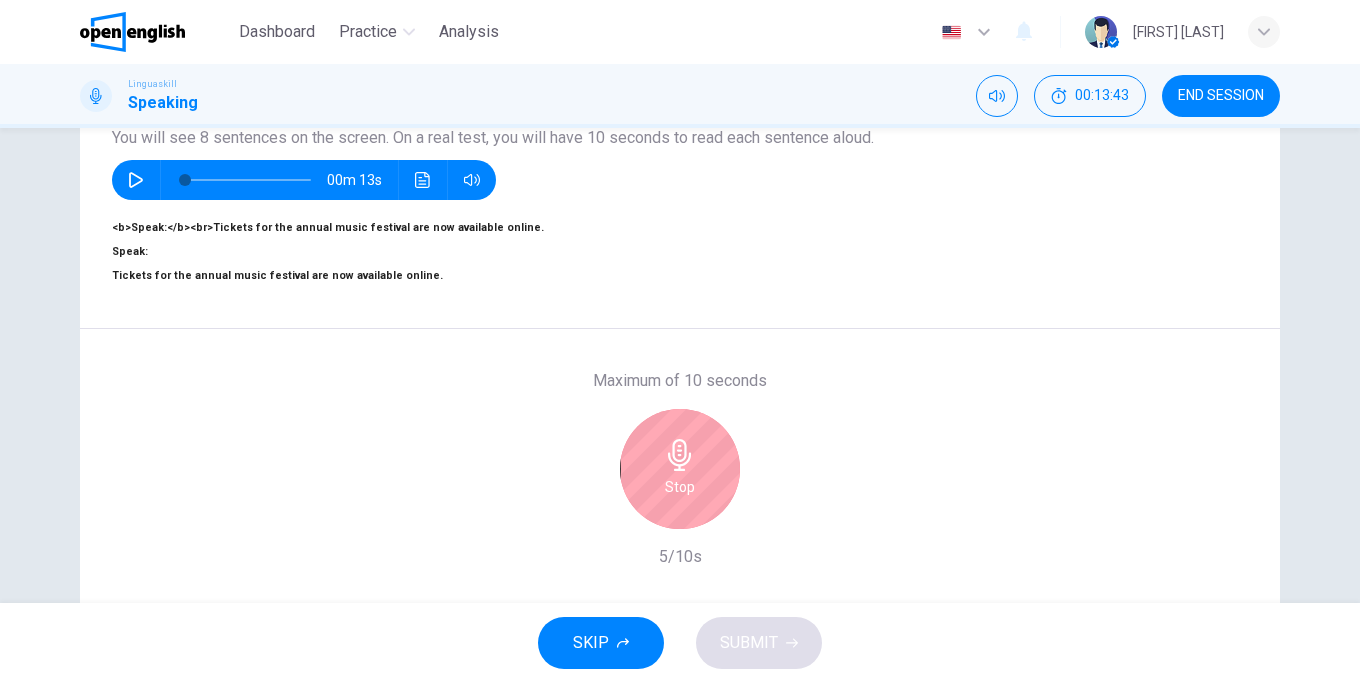 click on "Stop" at bounding box center [680, 487] 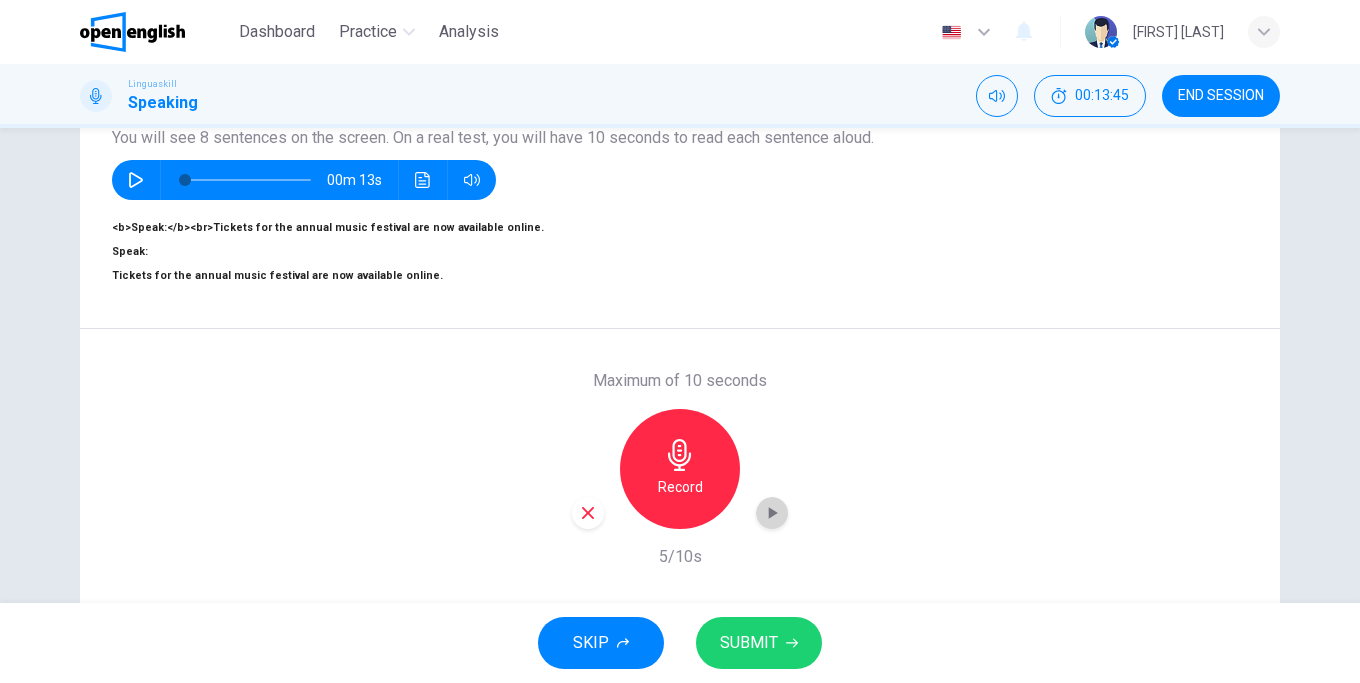 click 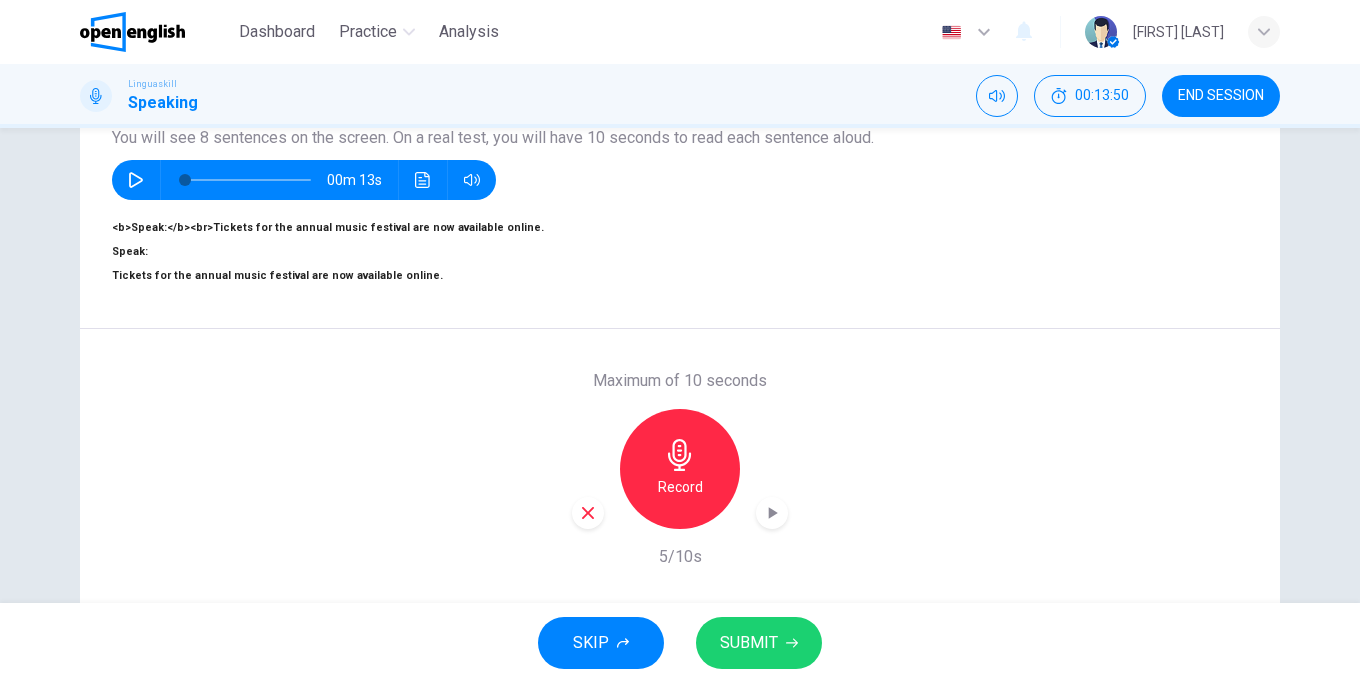 click on "SUBMIT" at bounding box center (759, 643) 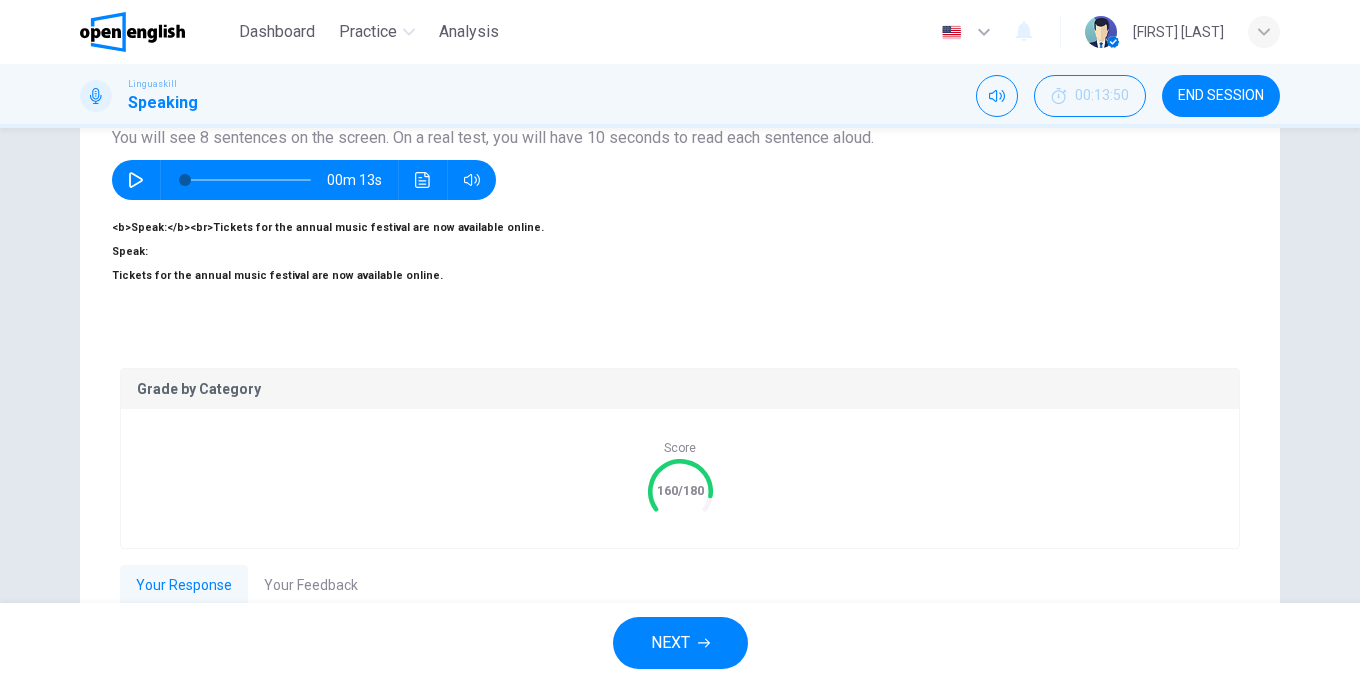 click on "NEXT" at bounding box center [680, 643] 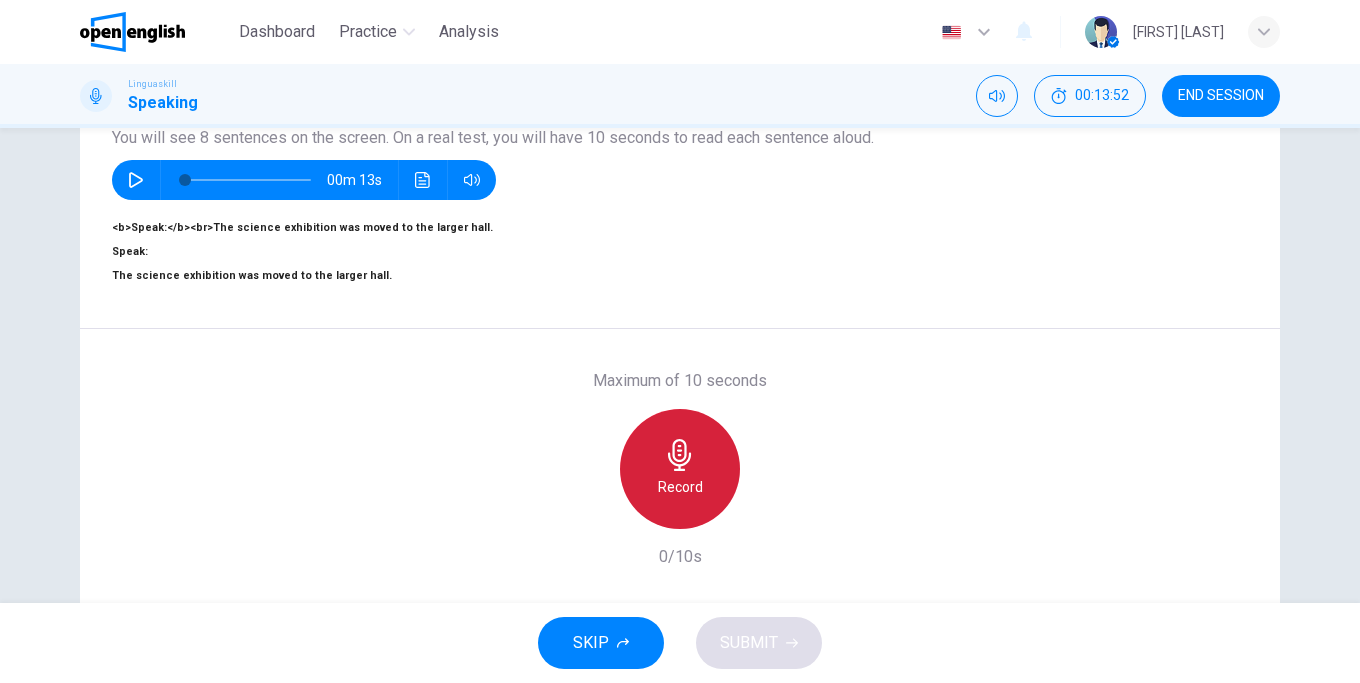 click on "Record" at bounding box center [680, 487] 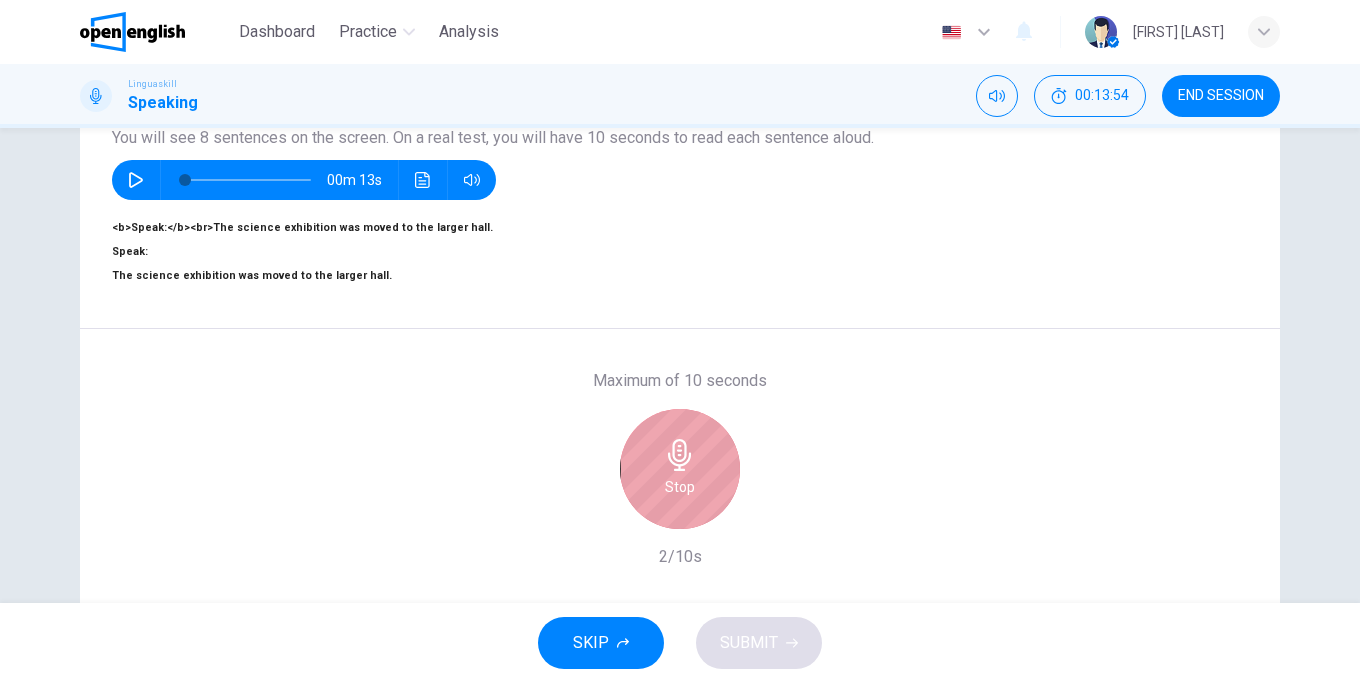 click on "Stop" at bounding box center [680, 487] 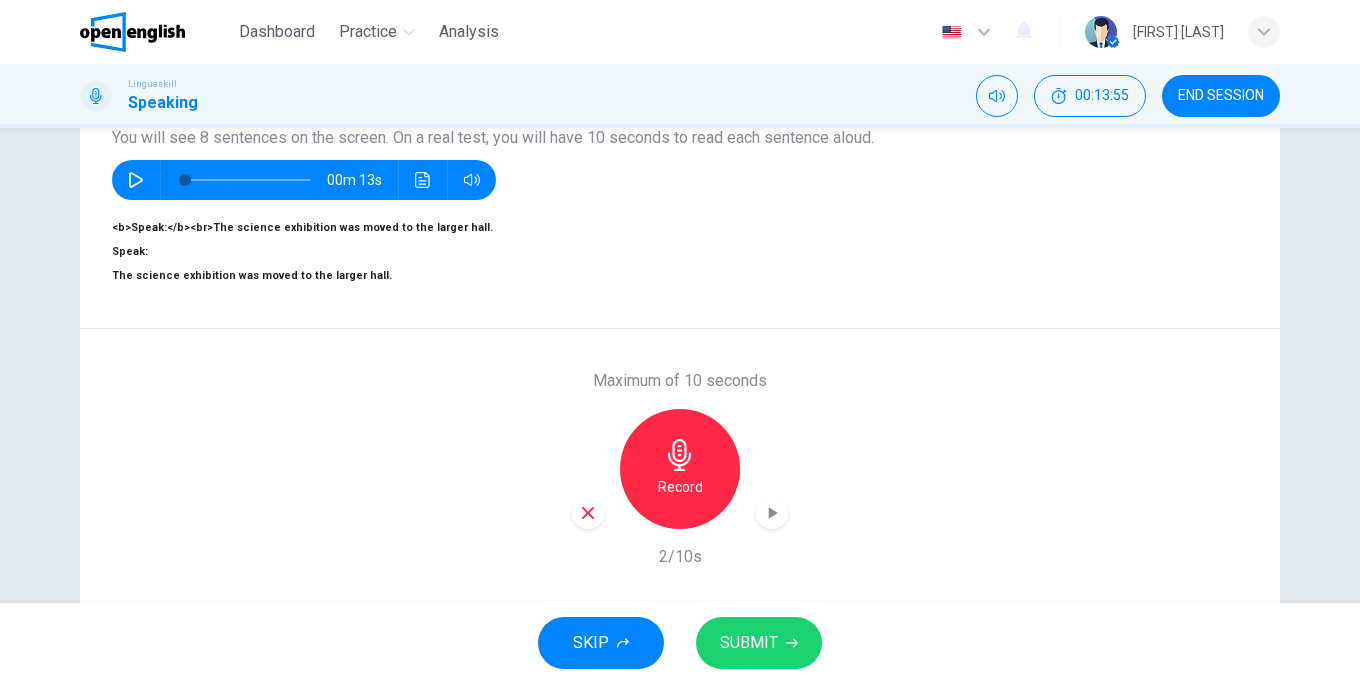 click 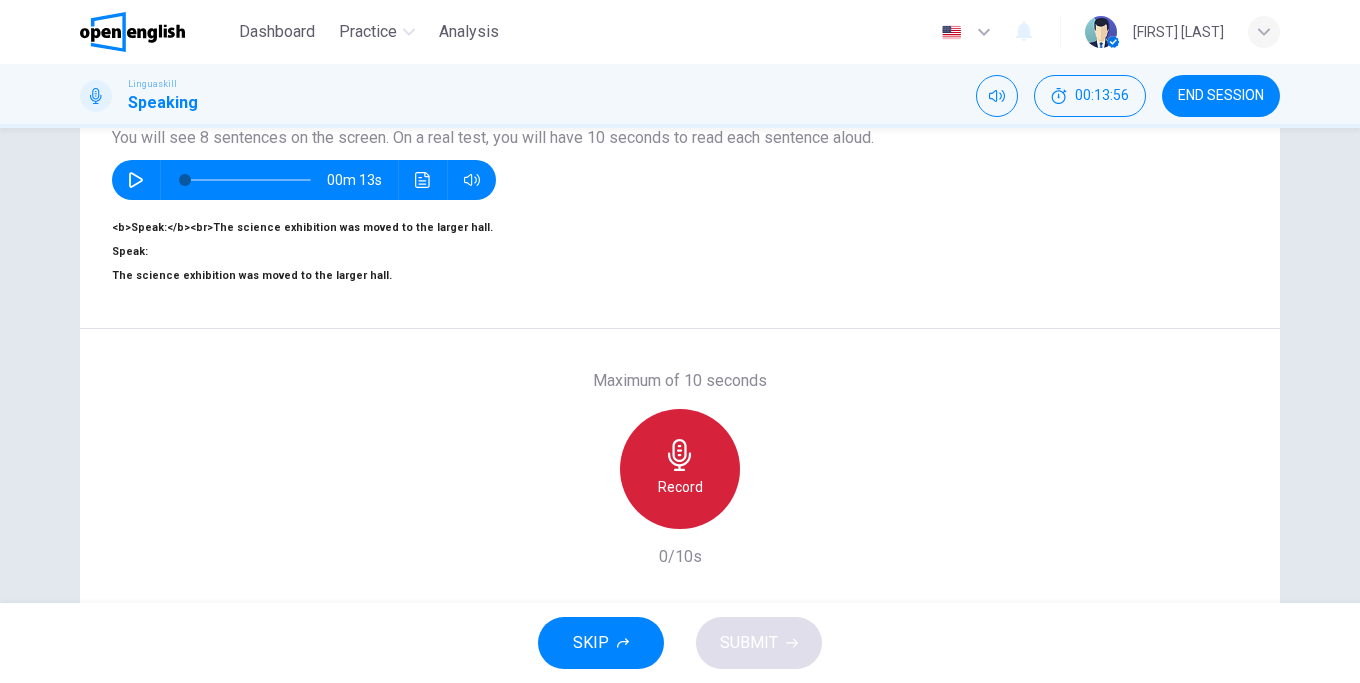 click on "Record" at bounding box center [680, 487] 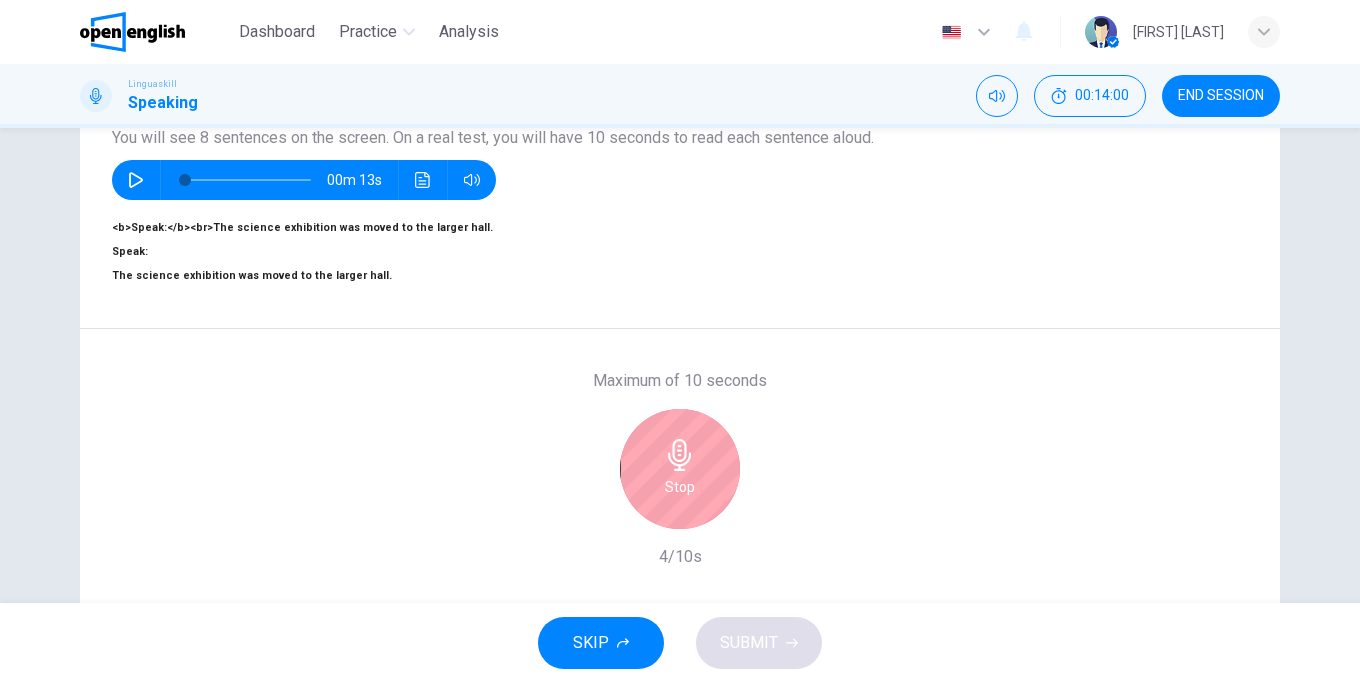 click on "Stop" at bounding box center (680, 487) 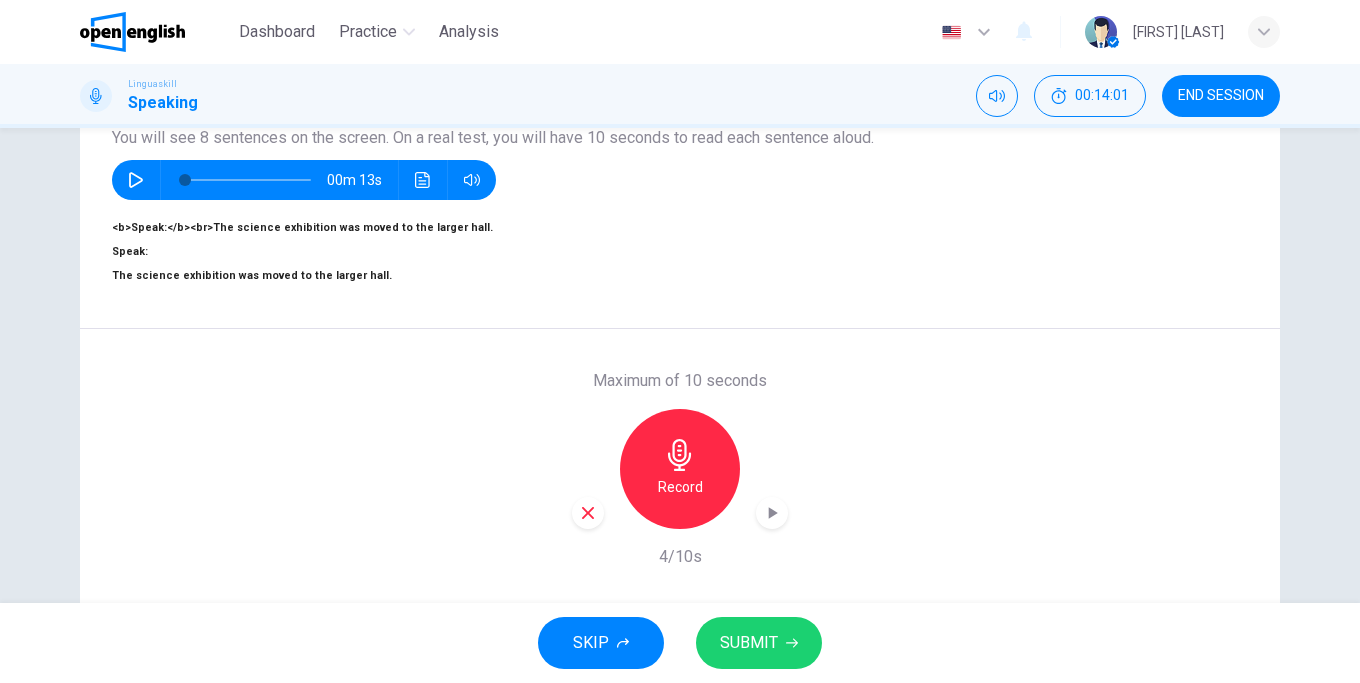 click 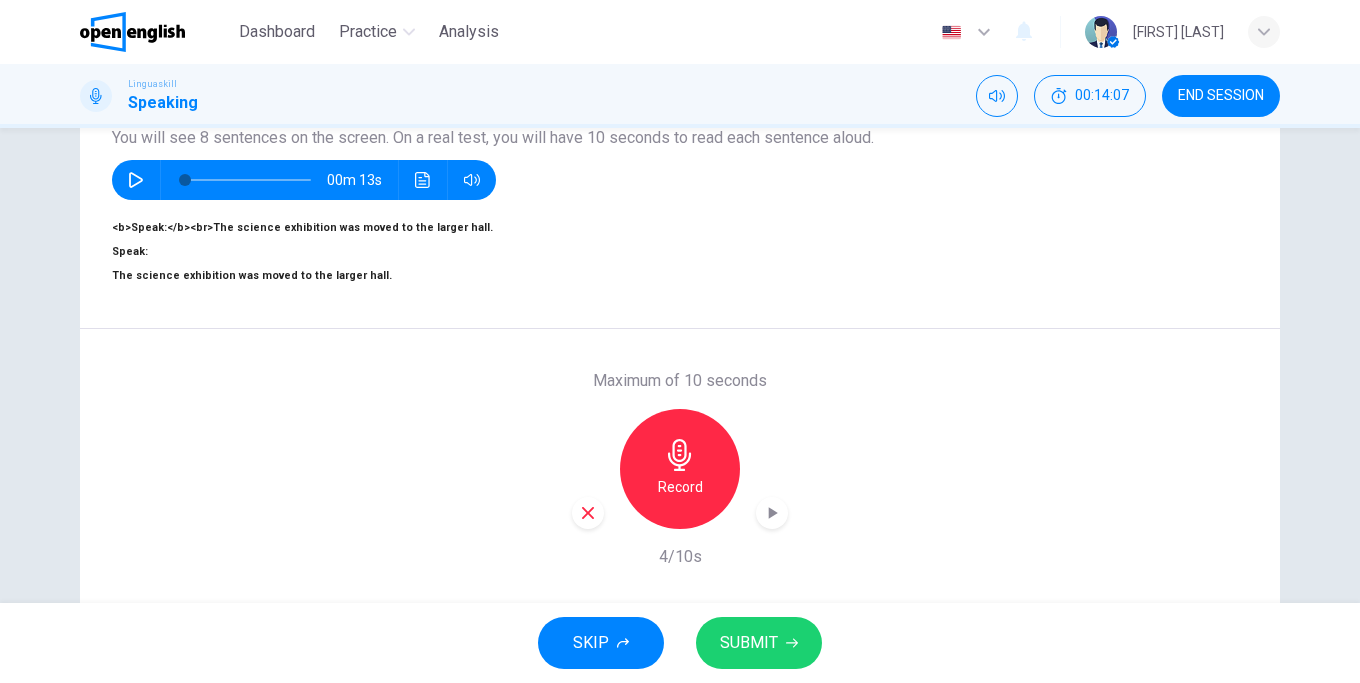 click on "SUBMIT" at bounding box center [749, 643] 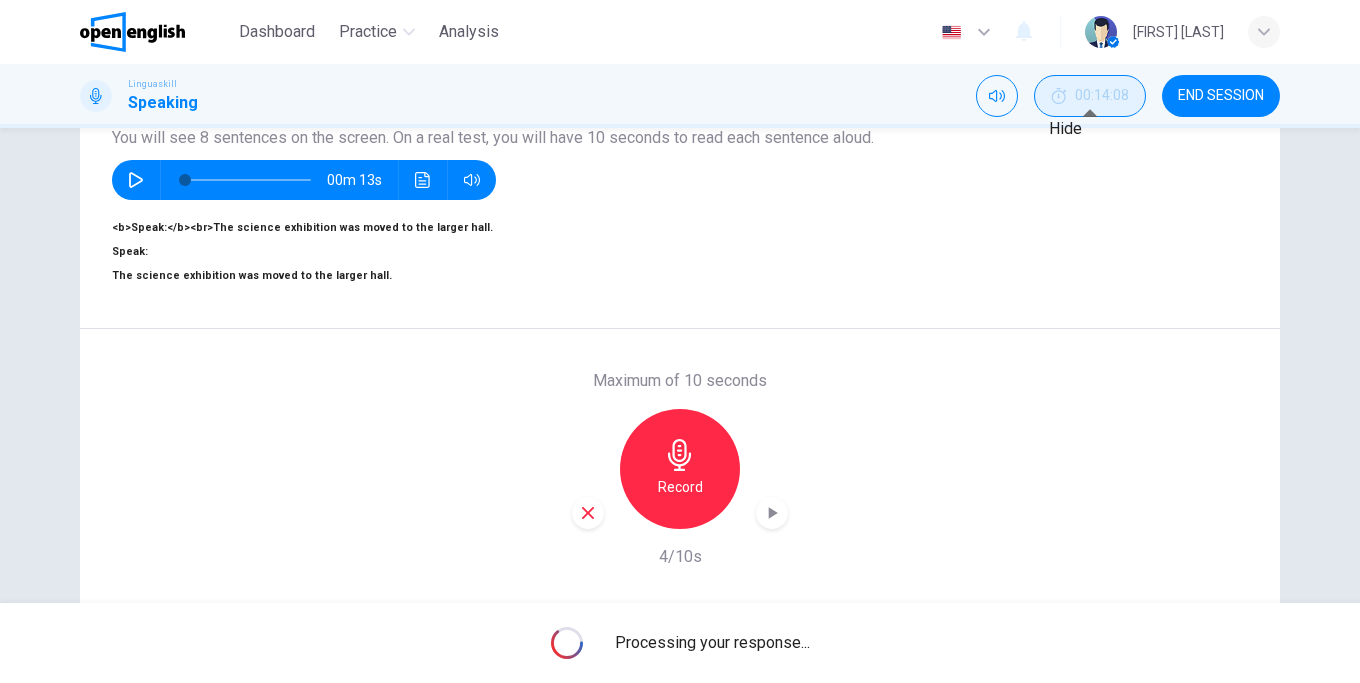 click on "00:14:08" at bounding box center (1090, 96) 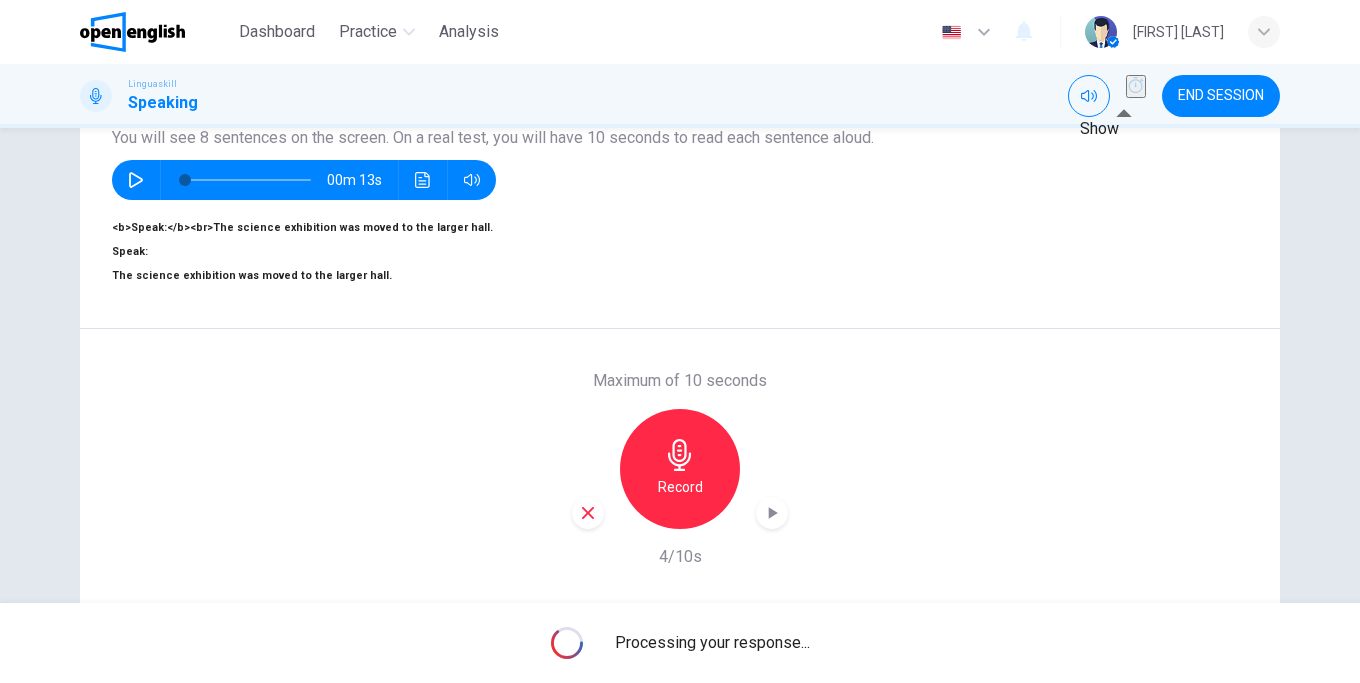 click at bounding box center [1136, 86] 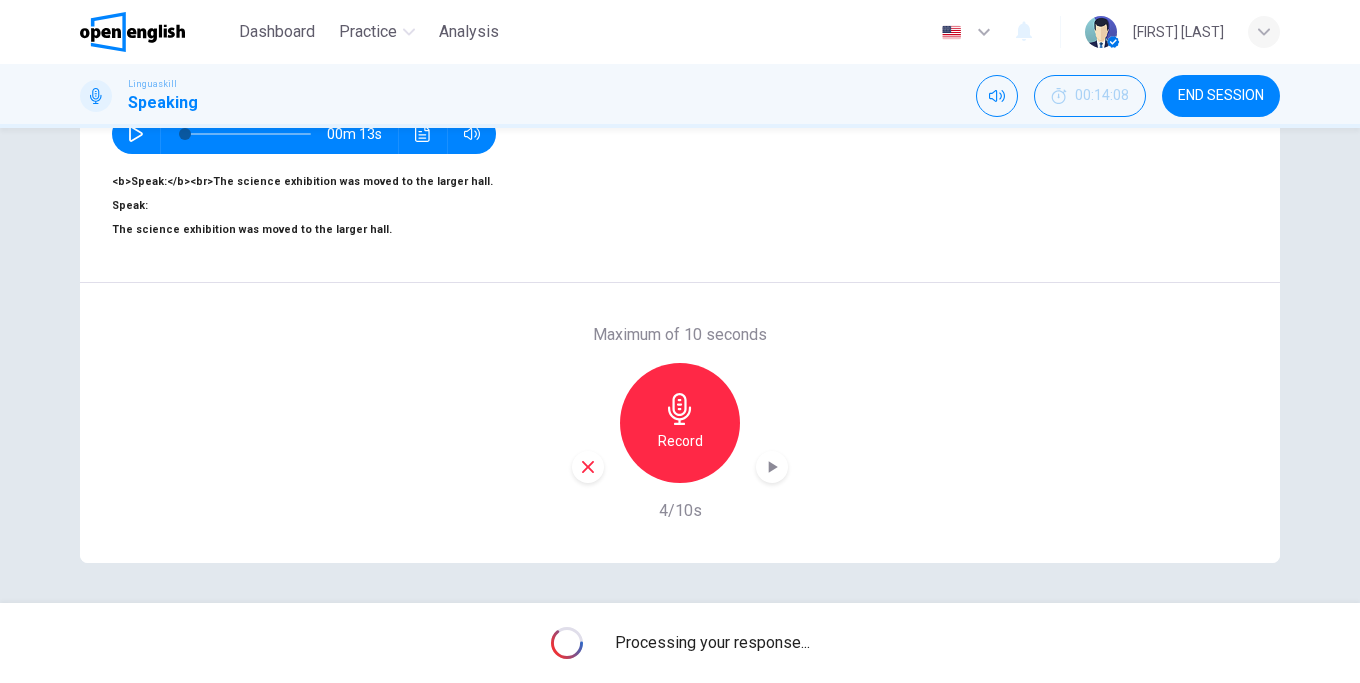 scroll, scrollTop: 186, scrollLeft: 0, axis: vertical 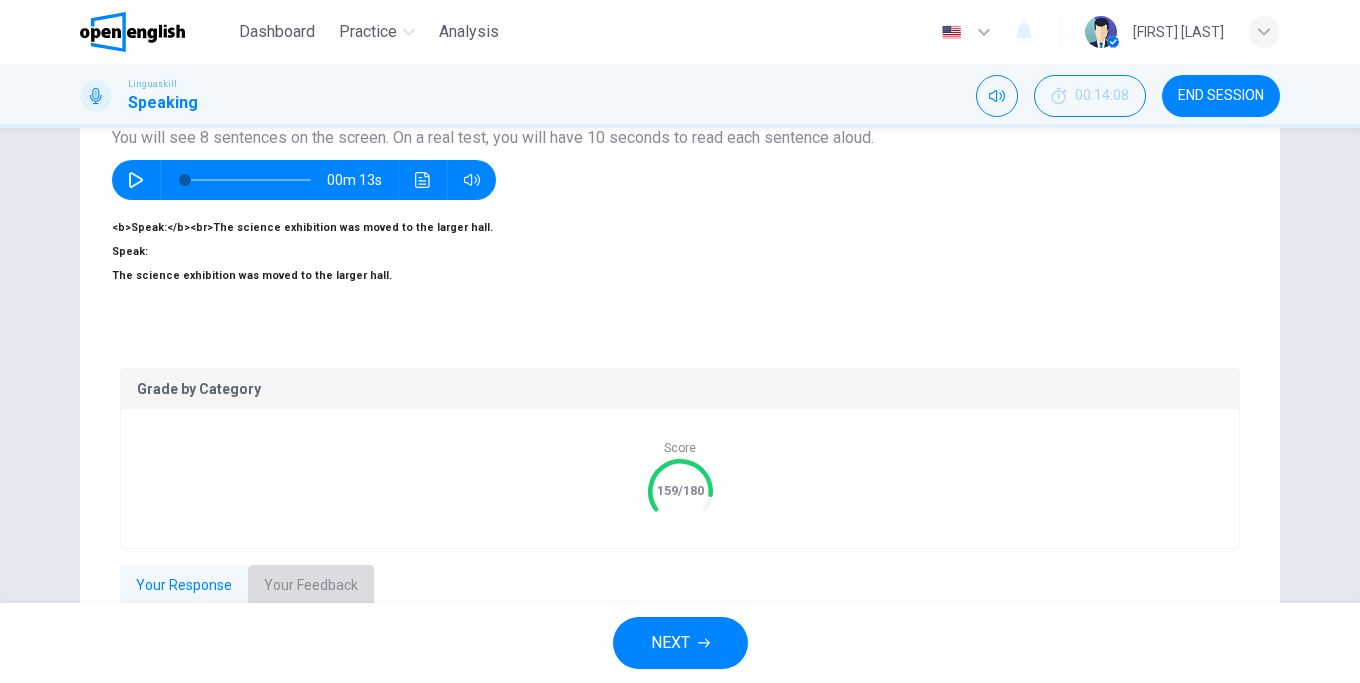 click on "Your Feedback" at bounding box center (311, 586) 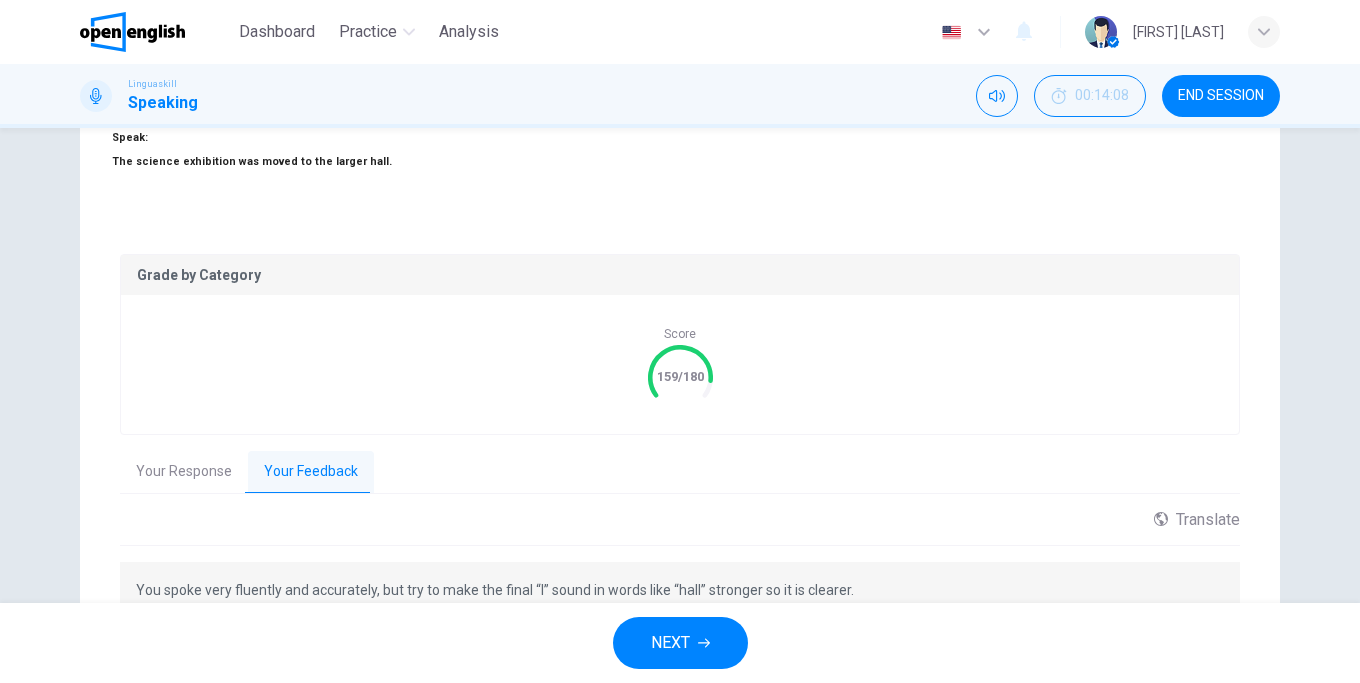 scroll, scrollTop: 406, scrollLeft: 0, axis: vertical 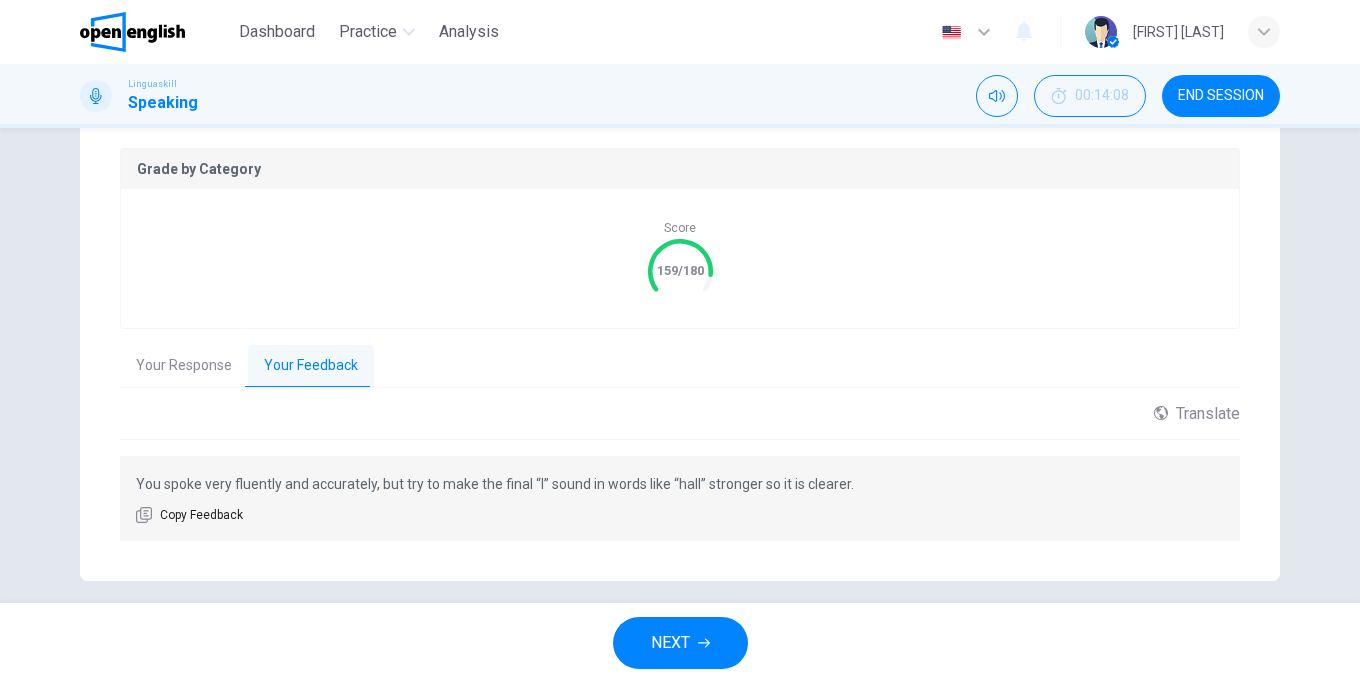 click on "NEXT" at bounding box center (680, 643) 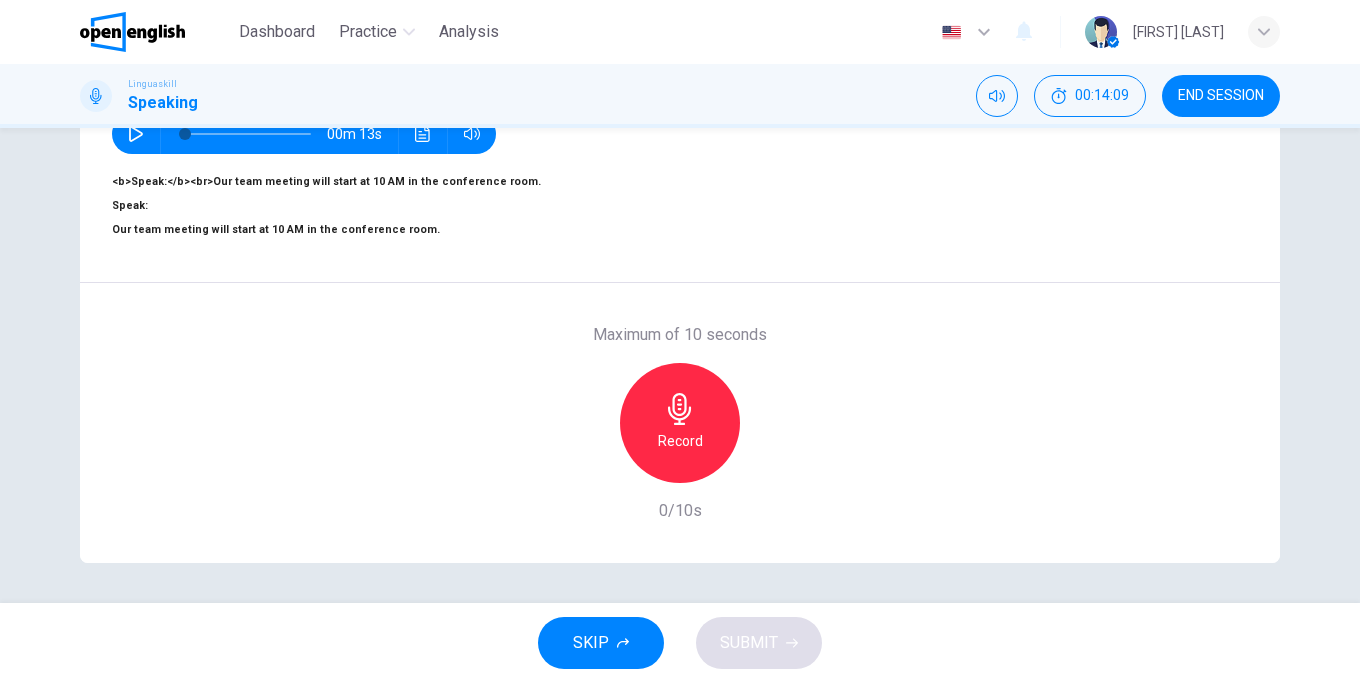 scroll, scrollTop: 186, scrollLeft: 0, axis: vertical 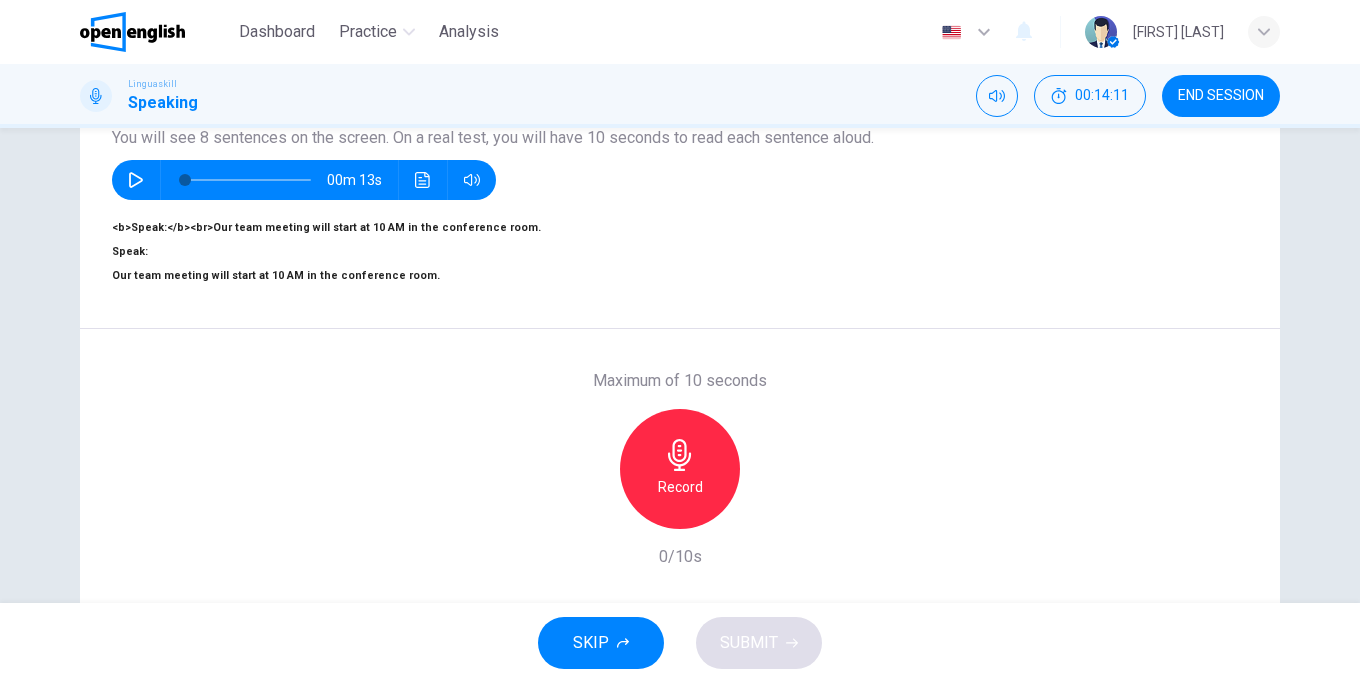 click 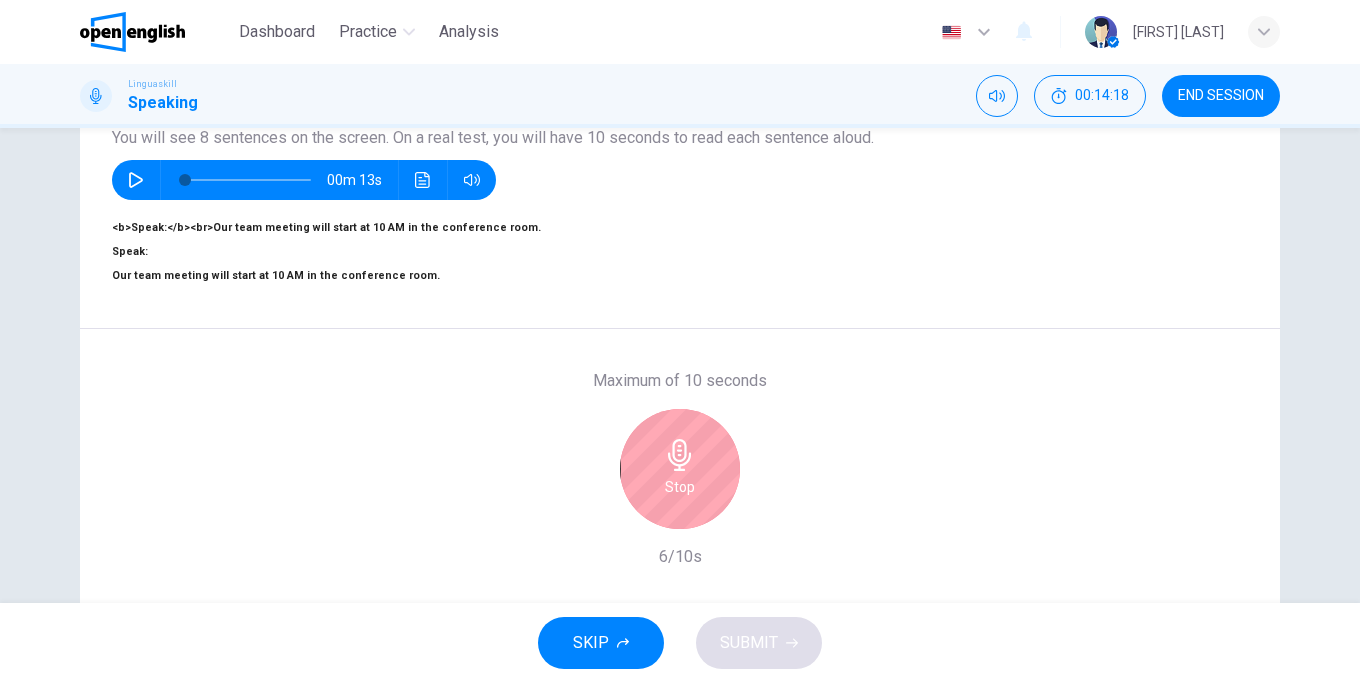 click on "Stop" at bounding box center (680, 469) 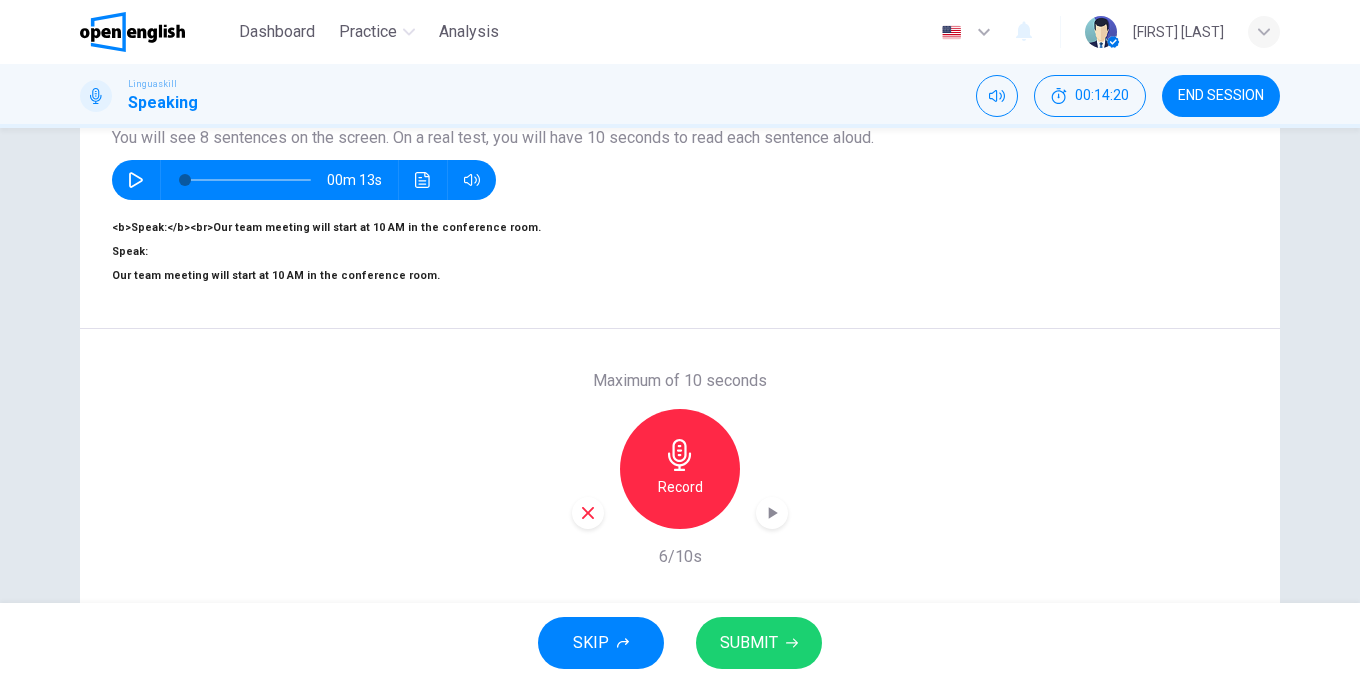 click on "SUBMIT" at bounding box center (749, 643) 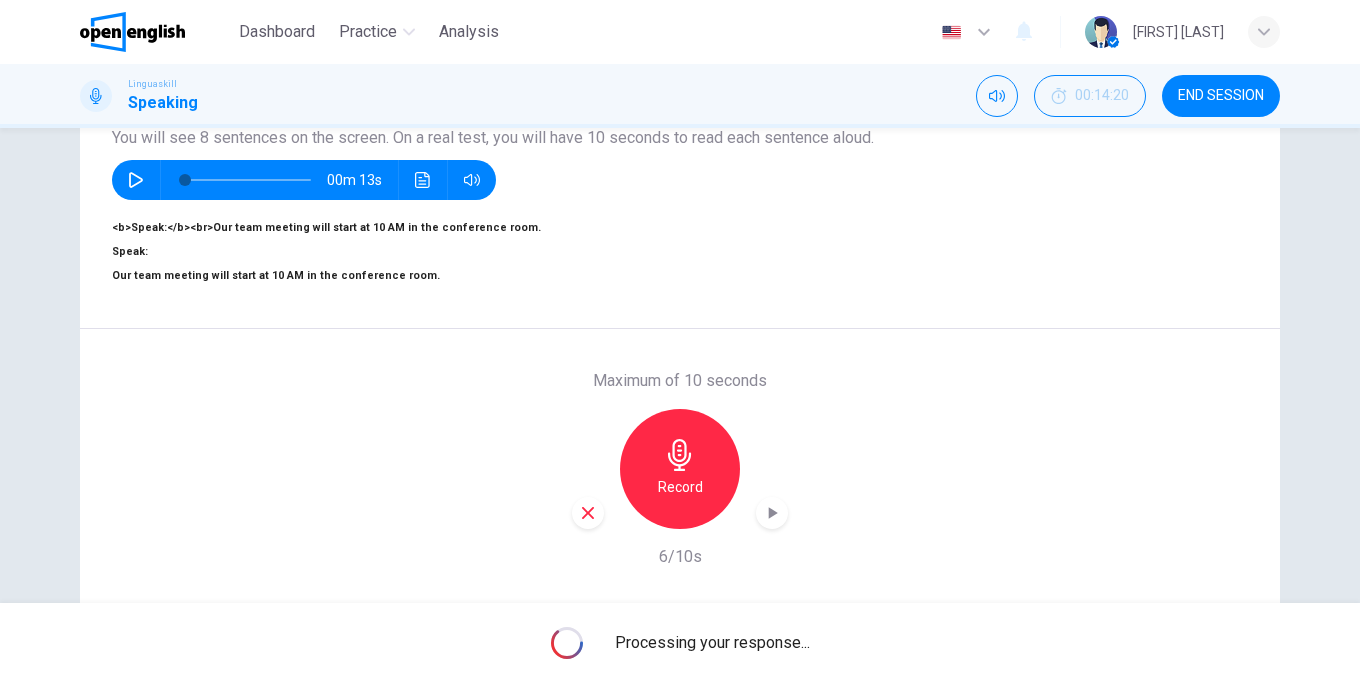click 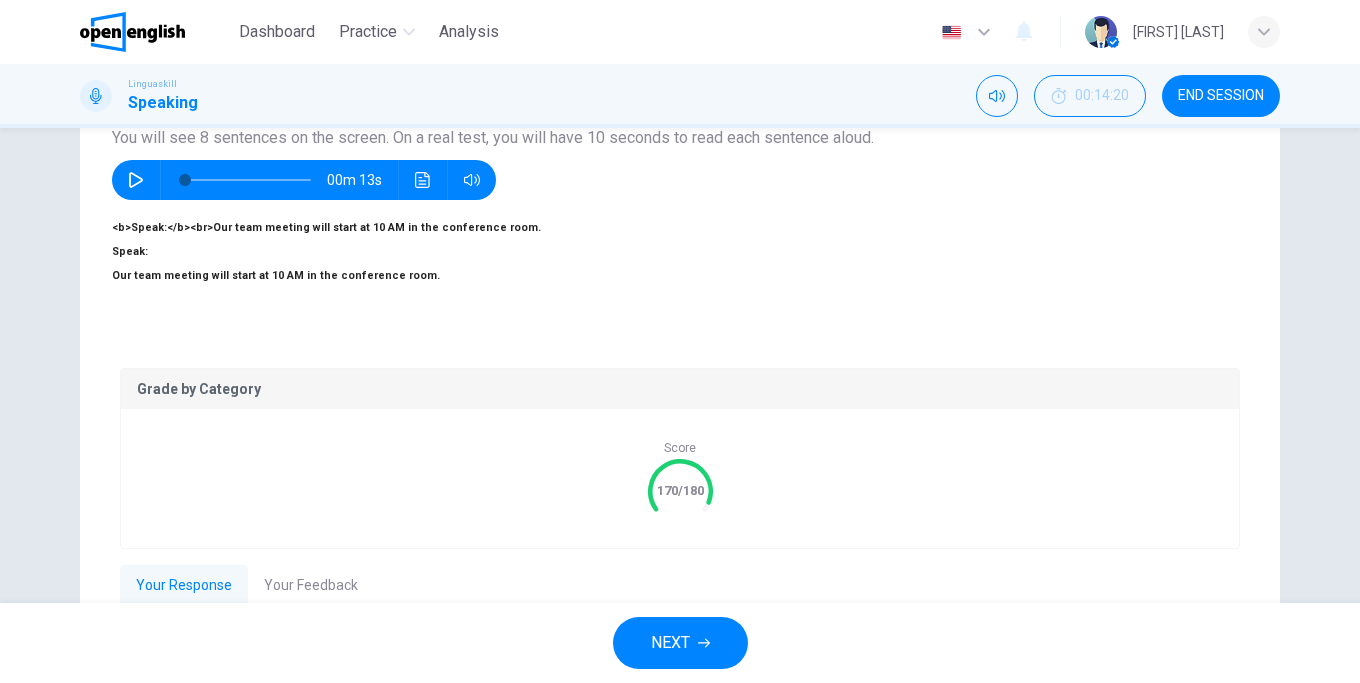 click on "NEXT" at bounding box center (670, 643) 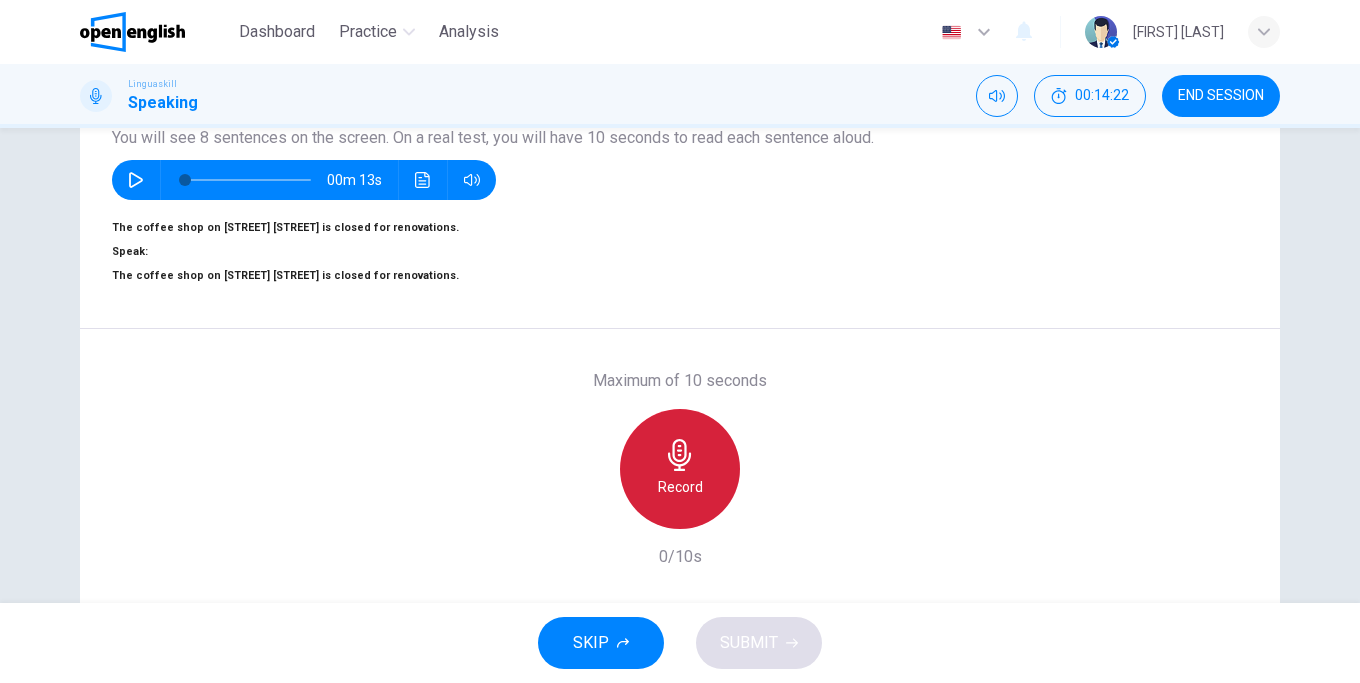 click on "Record" at bounding box center (680, 469) 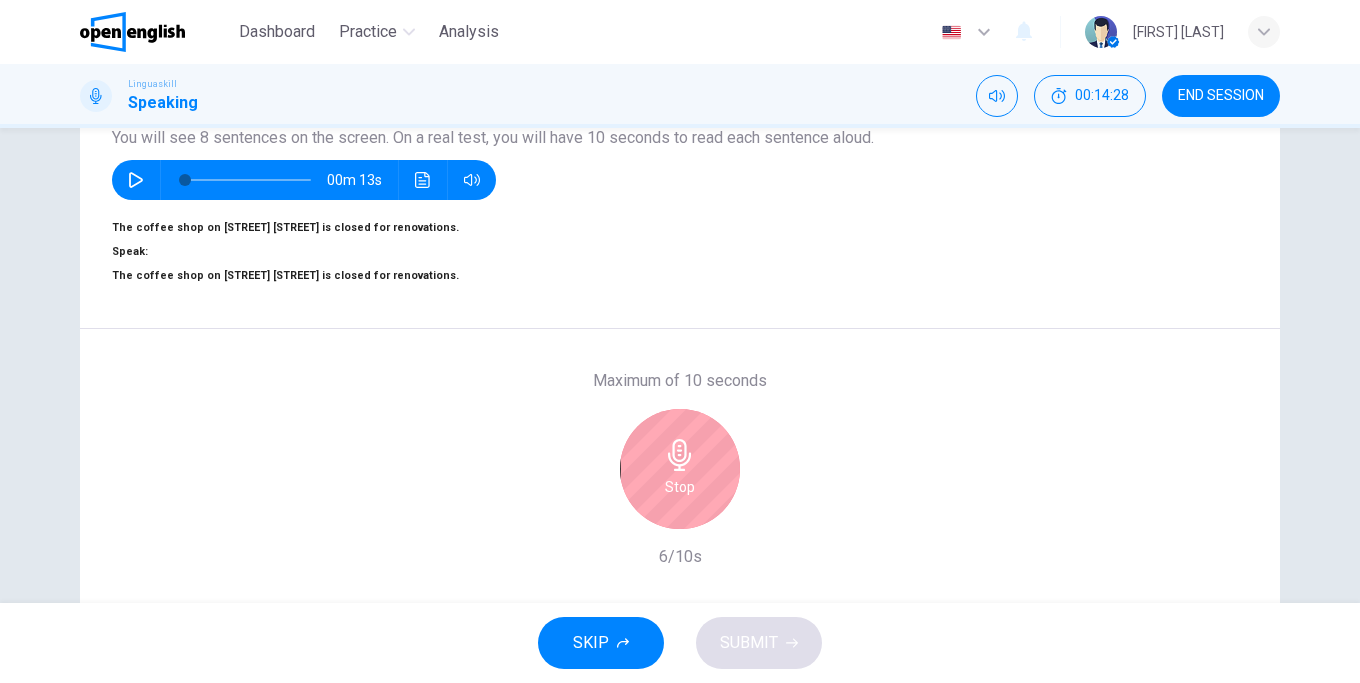 click on "Stop" at bounding box center (680, 469) 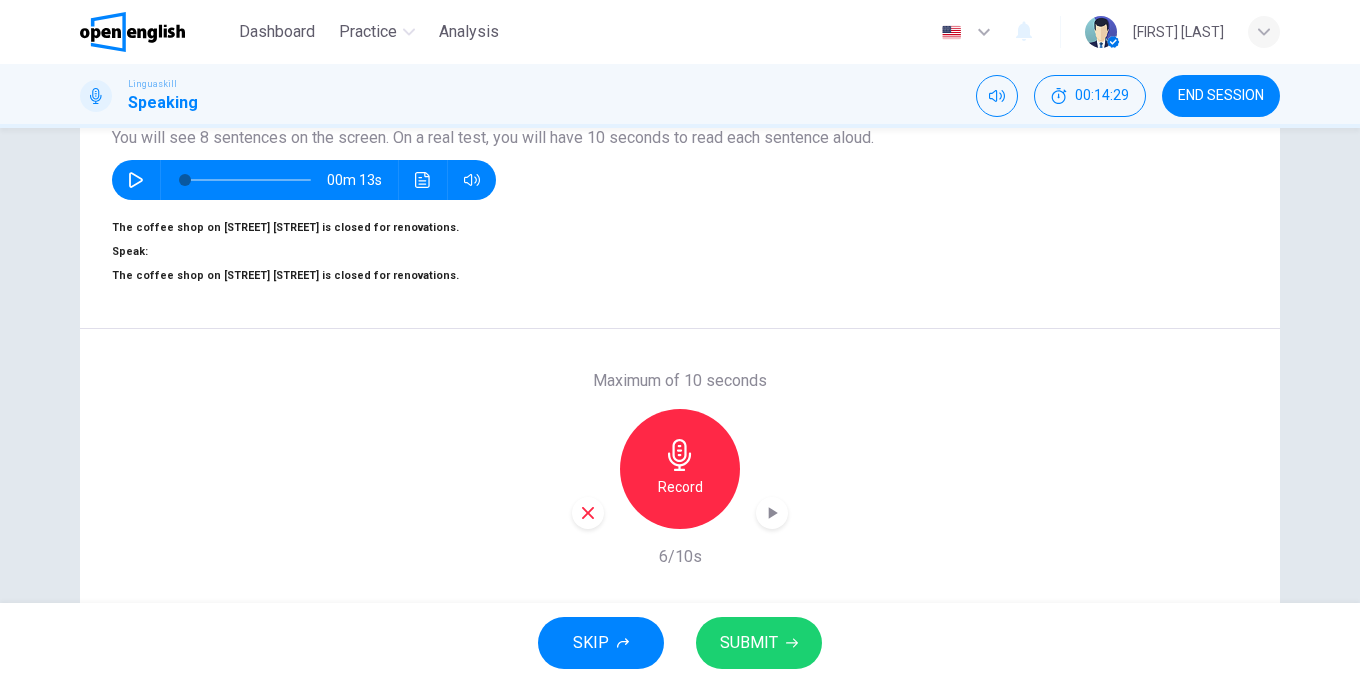 click at bounding box center [588, 513] 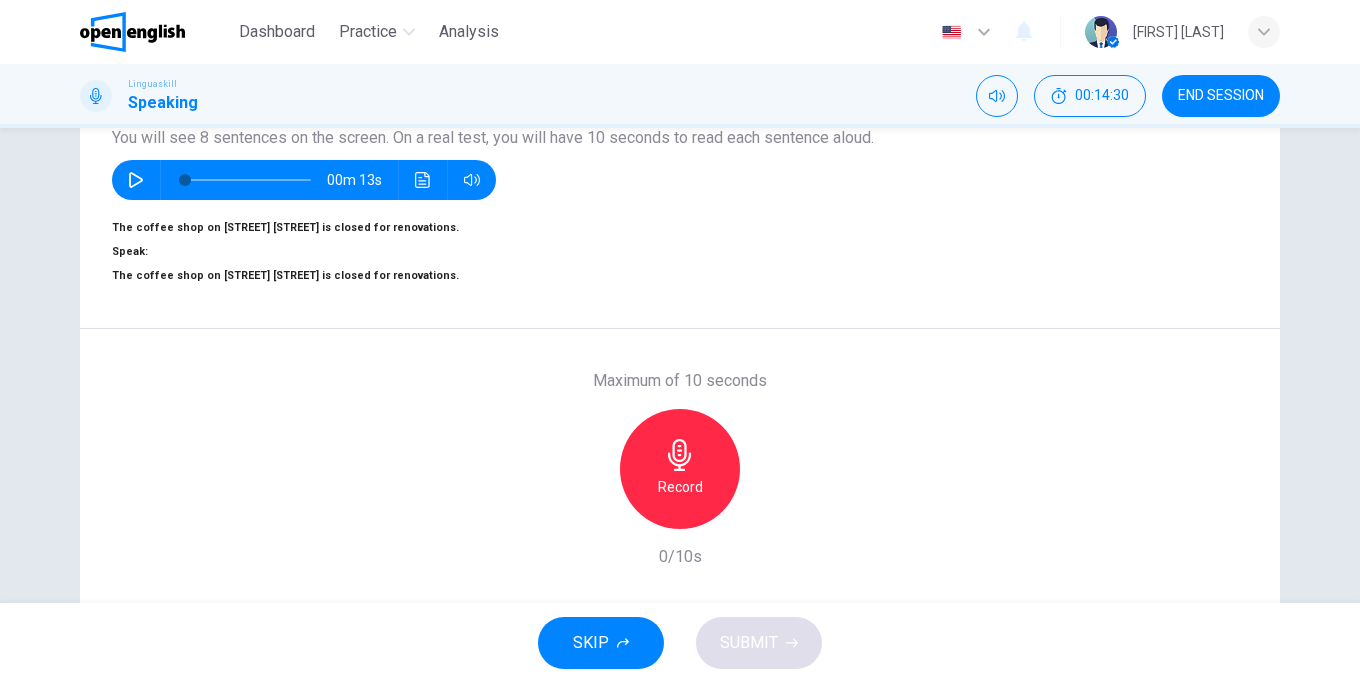 click on "Record" at bounding box center [680, 487] 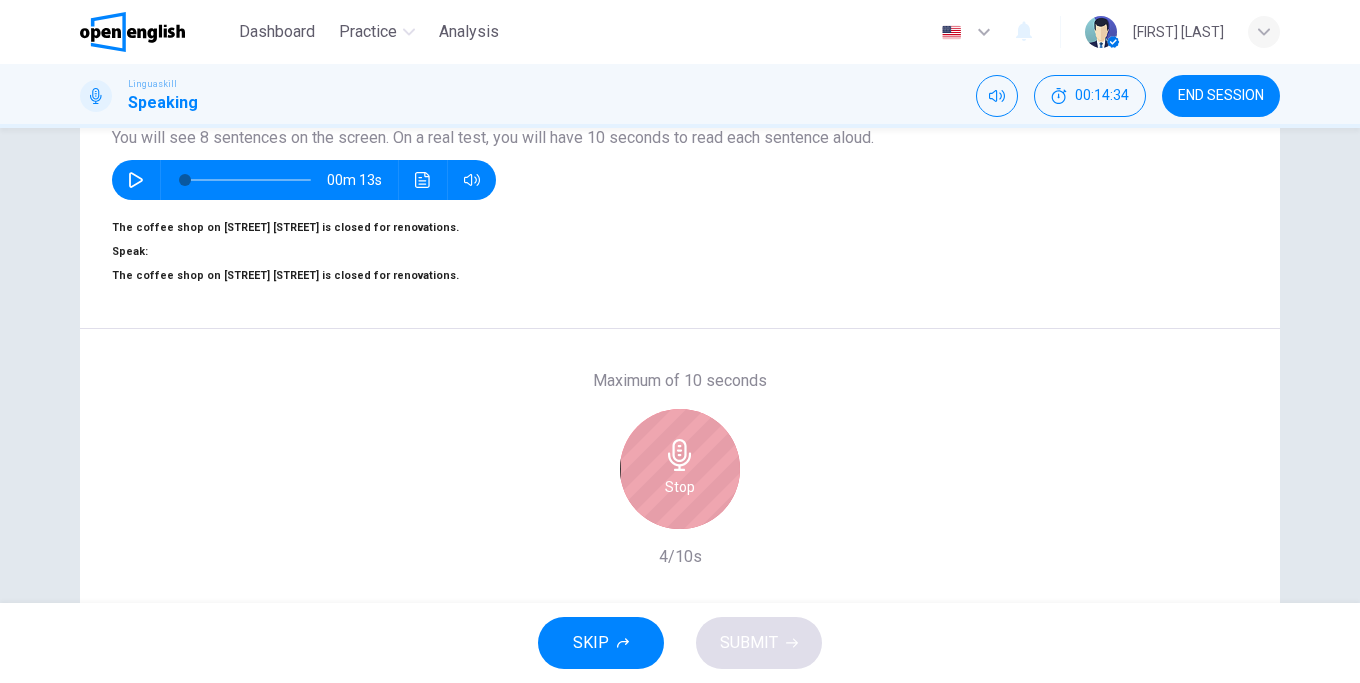 click on "Stop" at bounding box center [680, 469] 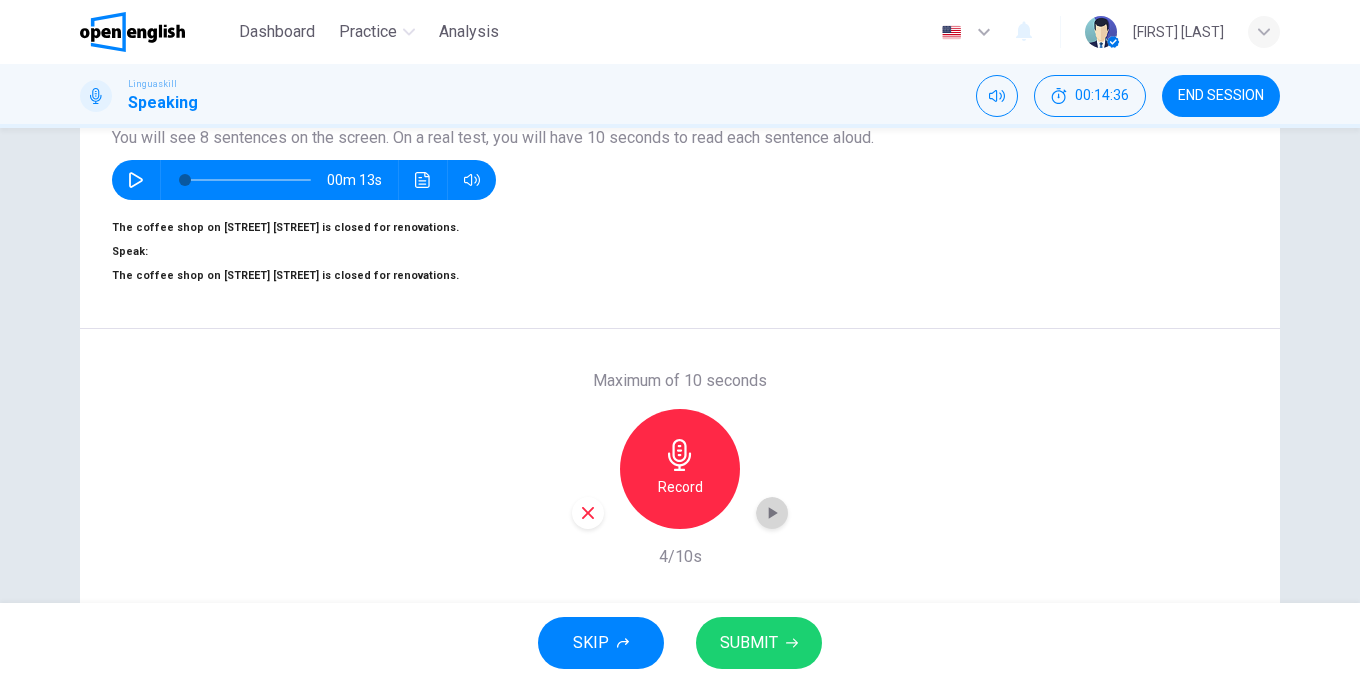 click at bounding box center [772, 513] 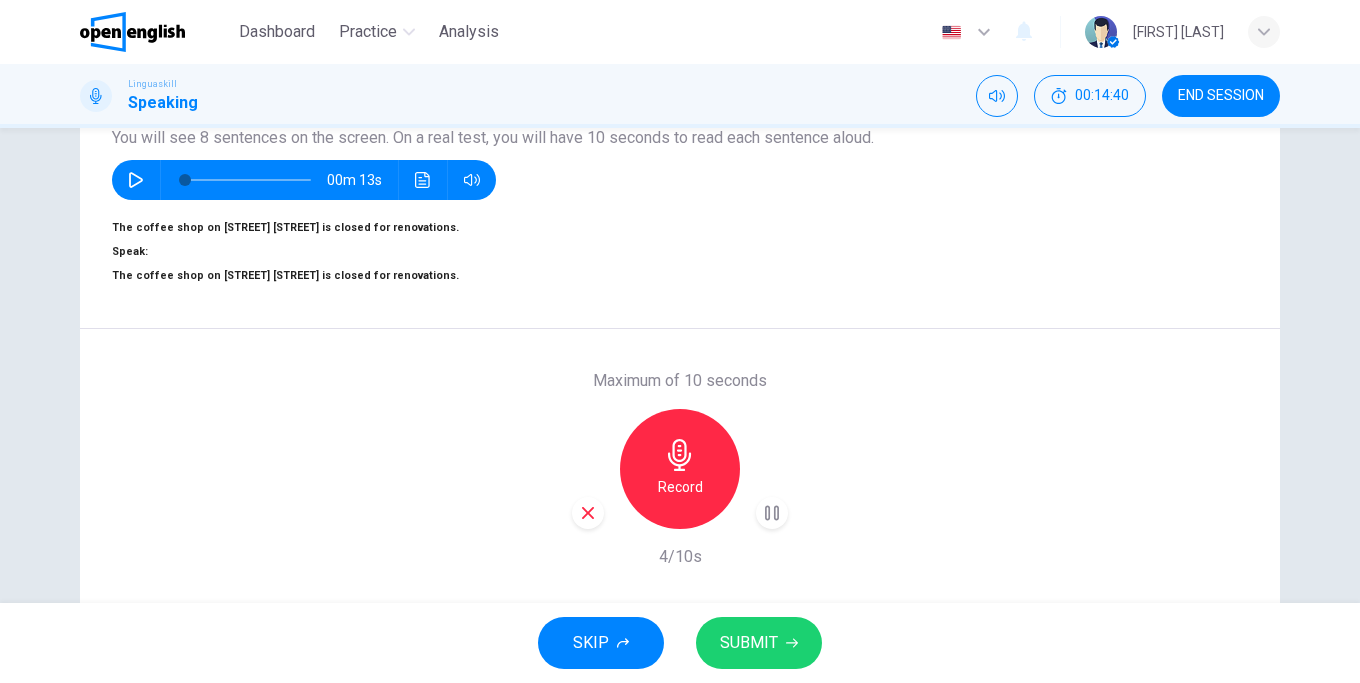 click on "SUBMIT" at bounding box center [749, 643] 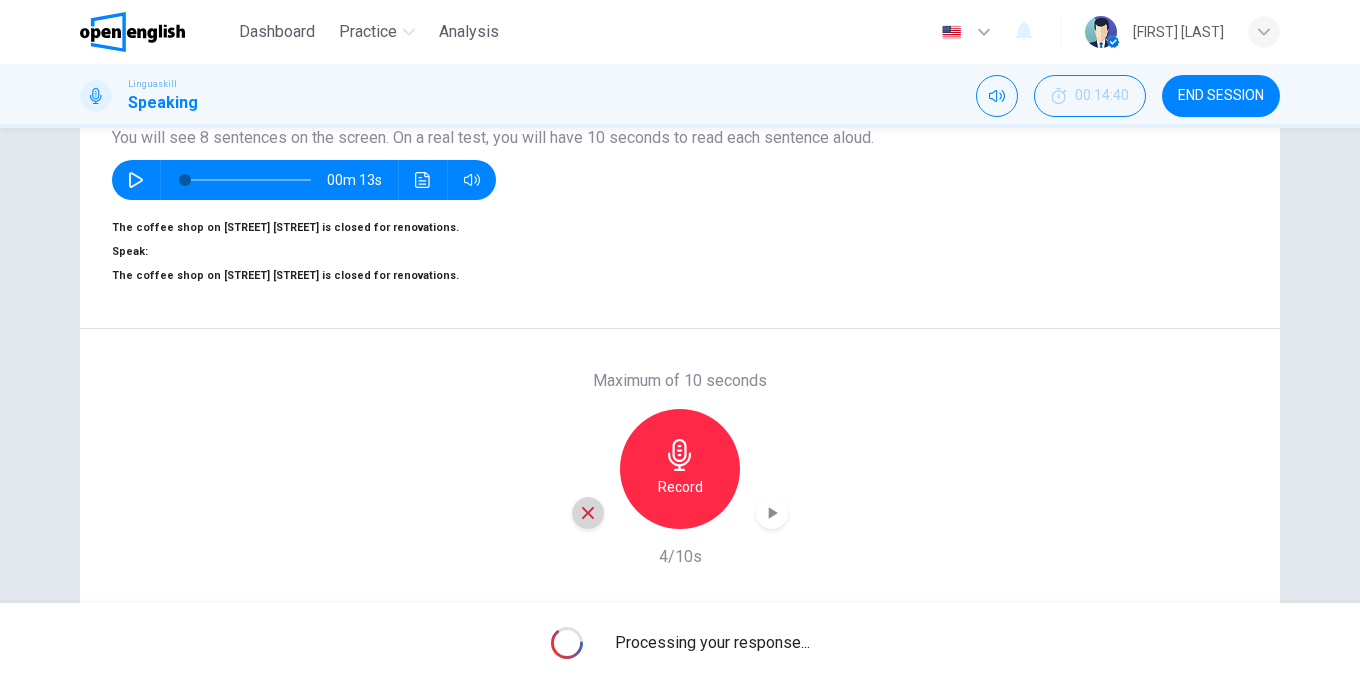 click at bounding box center (588, 513) 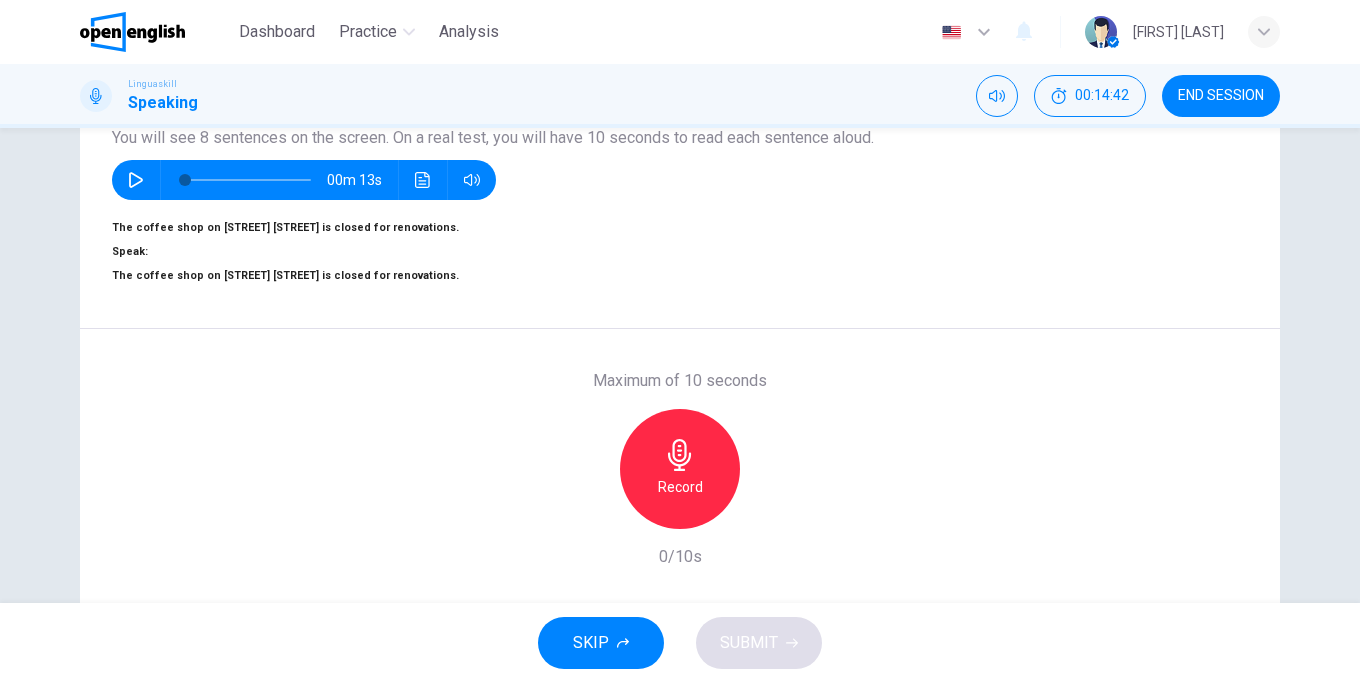 click on "Record" at bounding box center [680, 487] 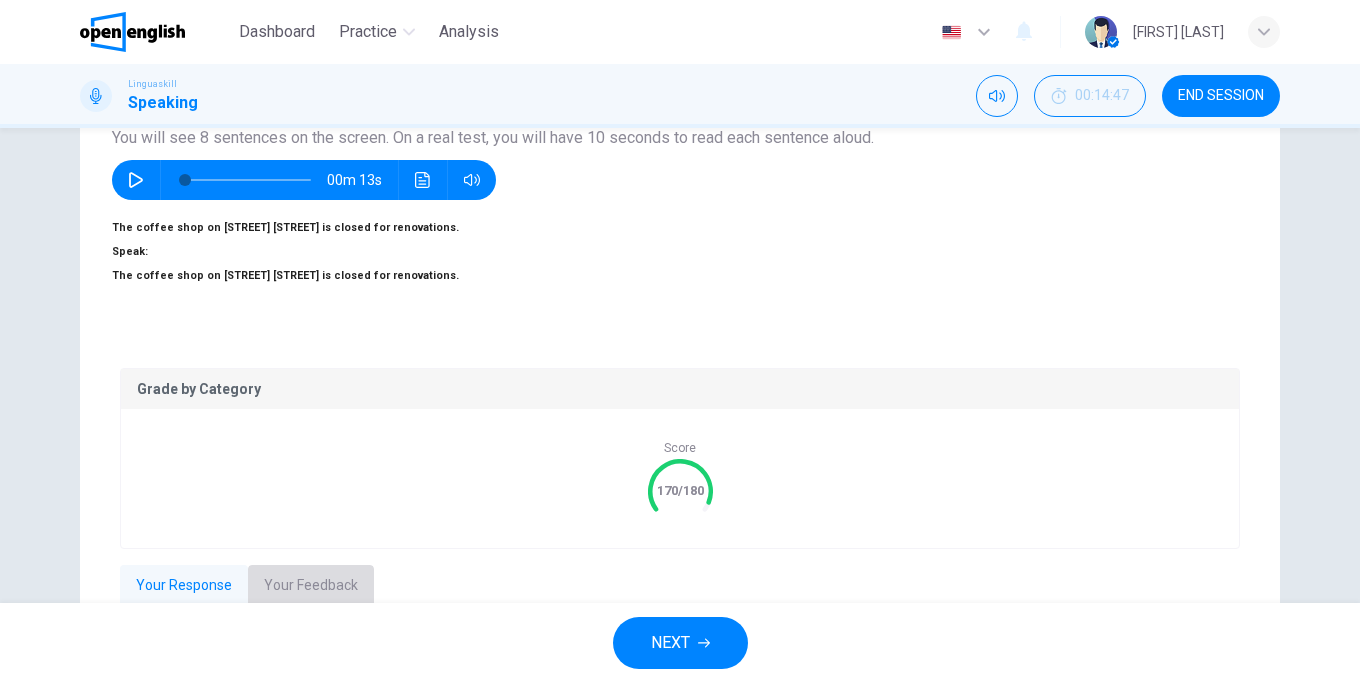 click on "Your Feedback" at bounding box center [311, 586] 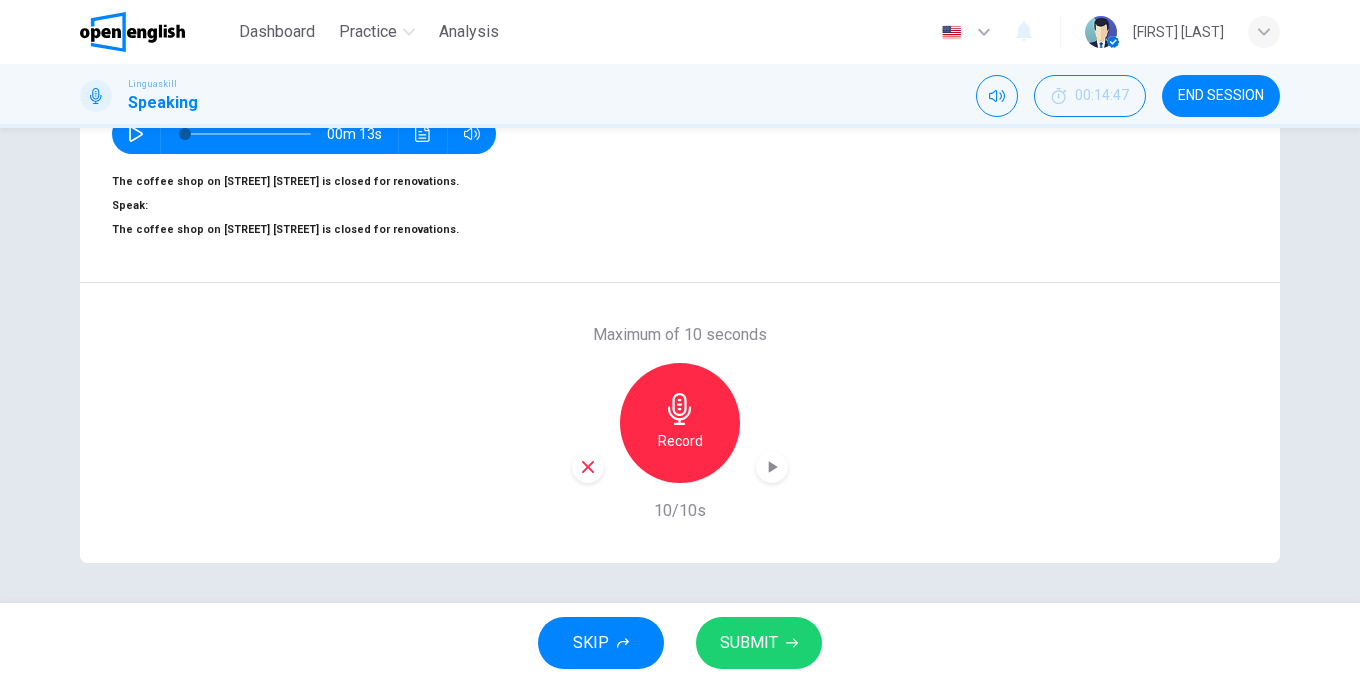 scroll, scrollTop: 186, scrollLeft: 0, axis: vertical 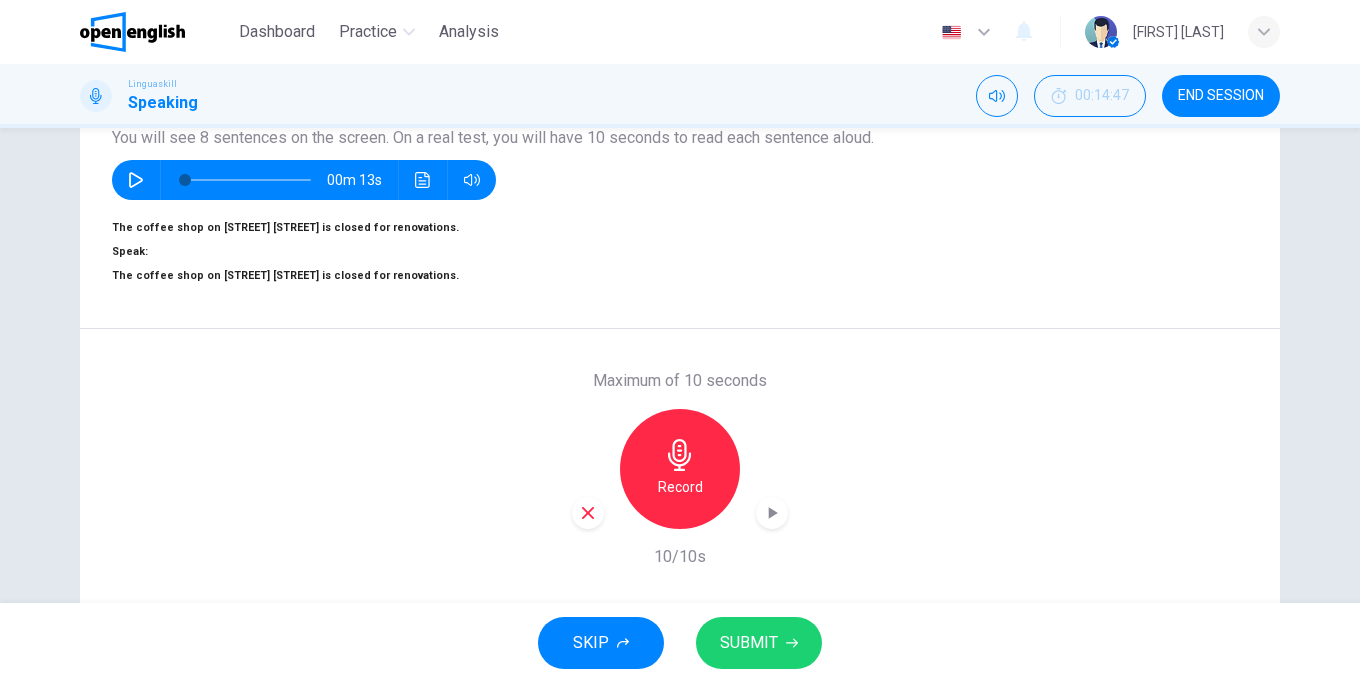 click on "Maximum of 10 seconds Record 10/10s" at bounding box center (680, 469) 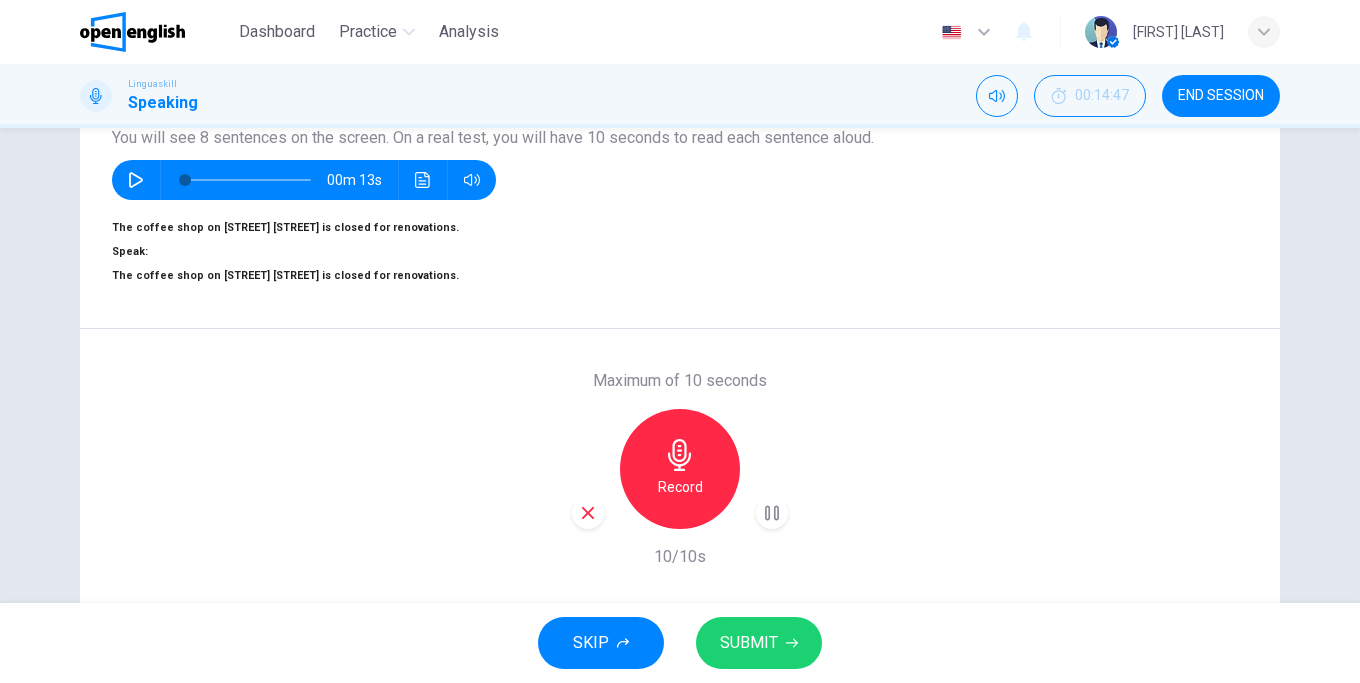 scroll, scrollTop: 300, scrollLeft: 0, axis: vertical 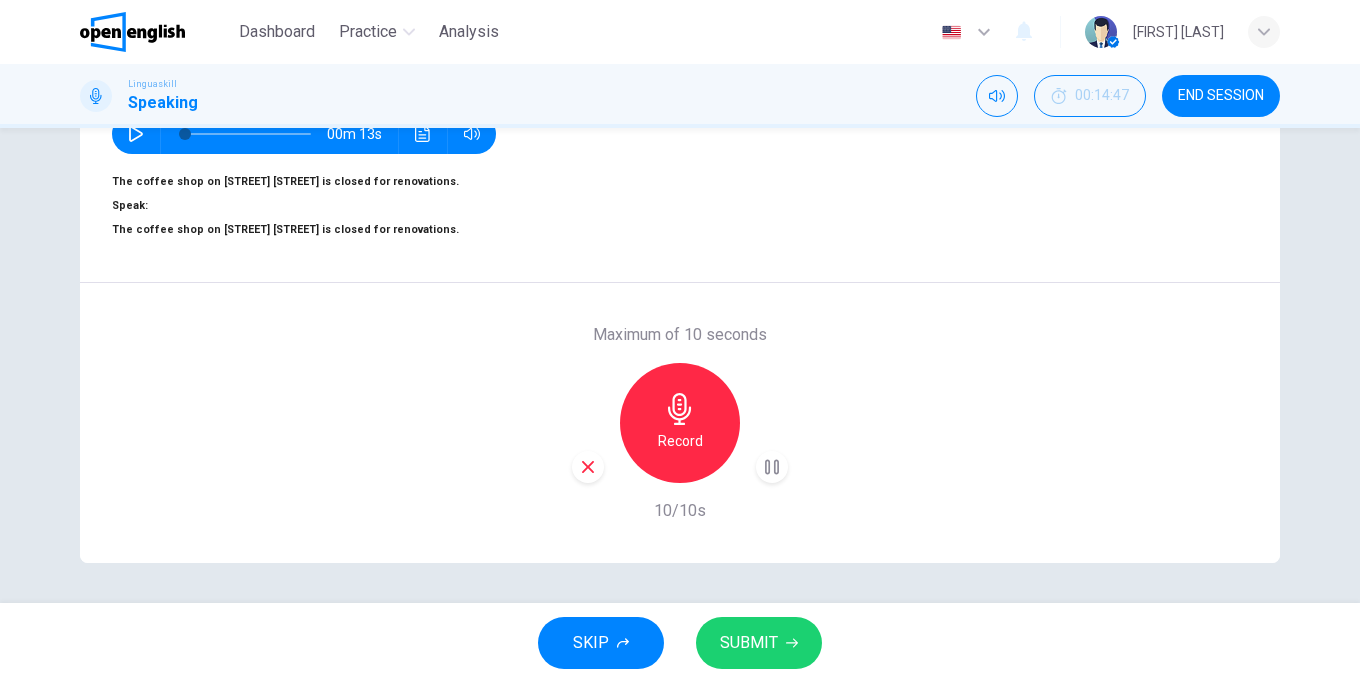 click on "SUBMIT" at bounding box center [749, 643] 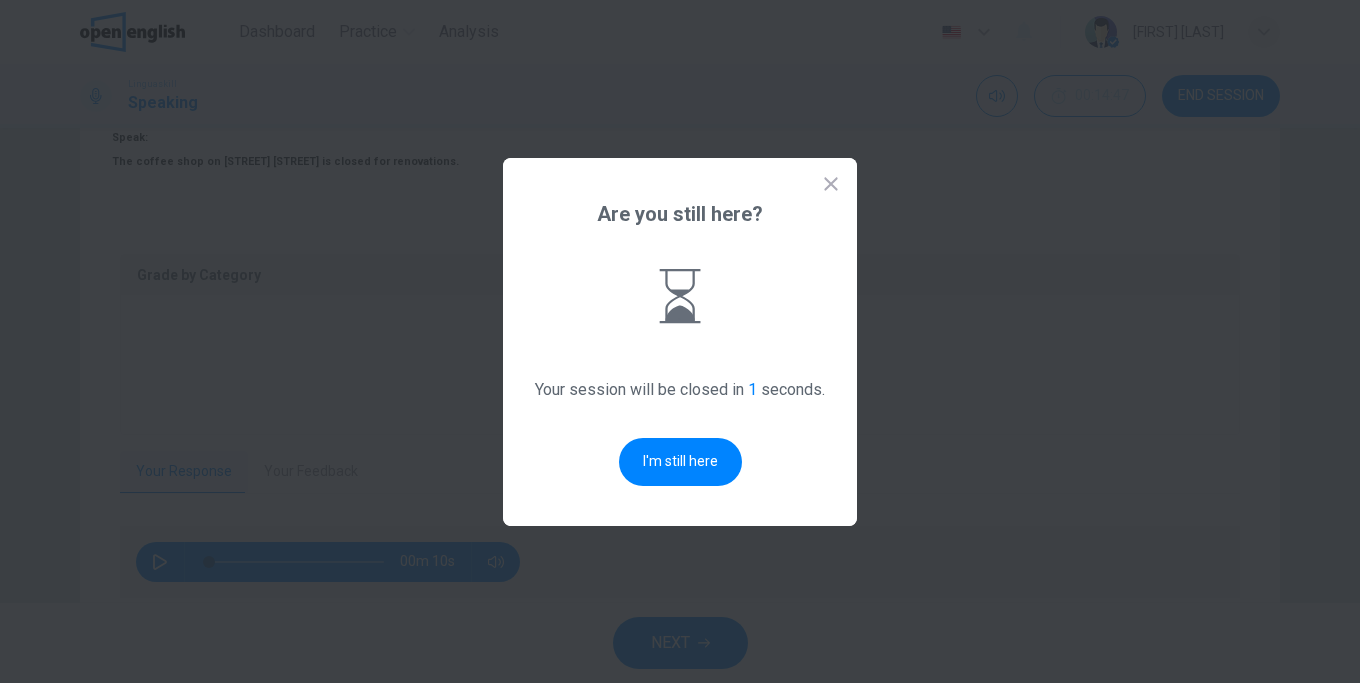 scroll, scrollTop: 0, scrollLeft: 0, axis: both 